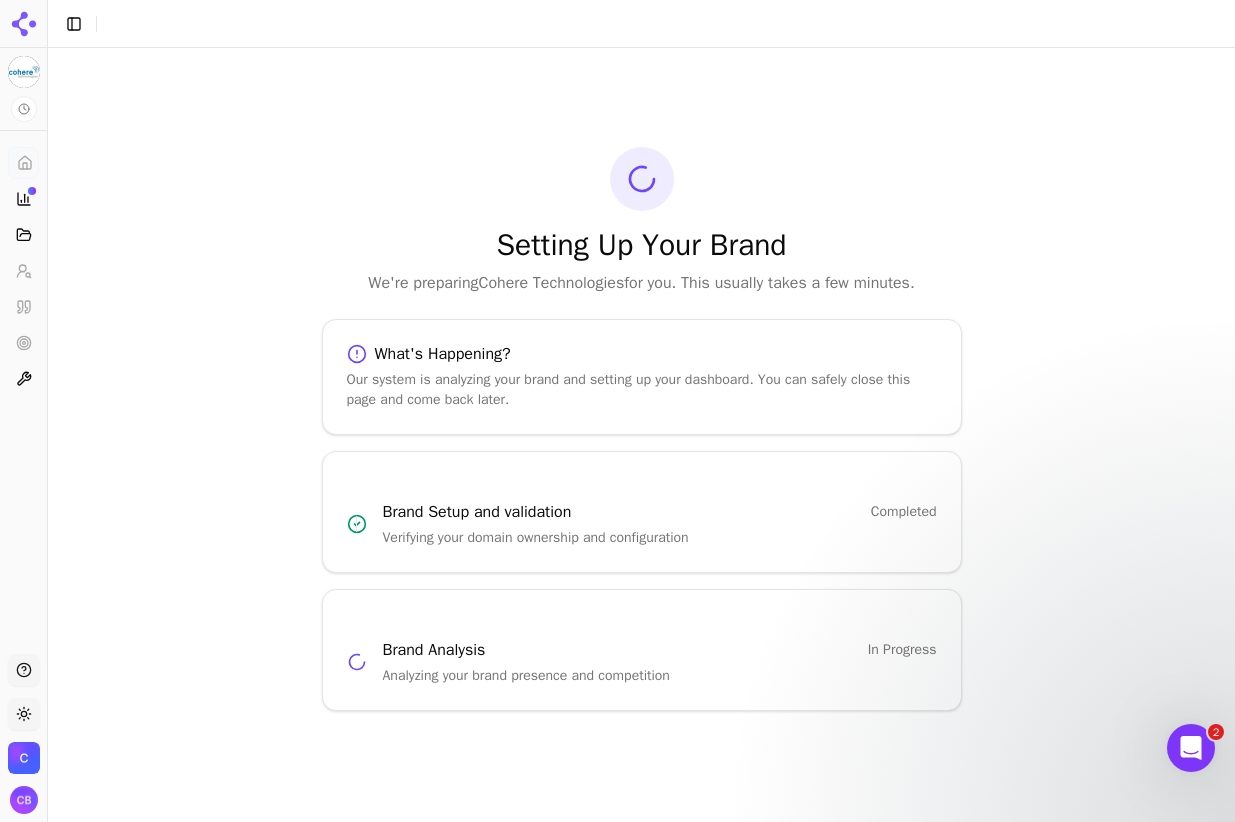 scroll, scrollTop: 0, scrollLeft: 0, axis: both 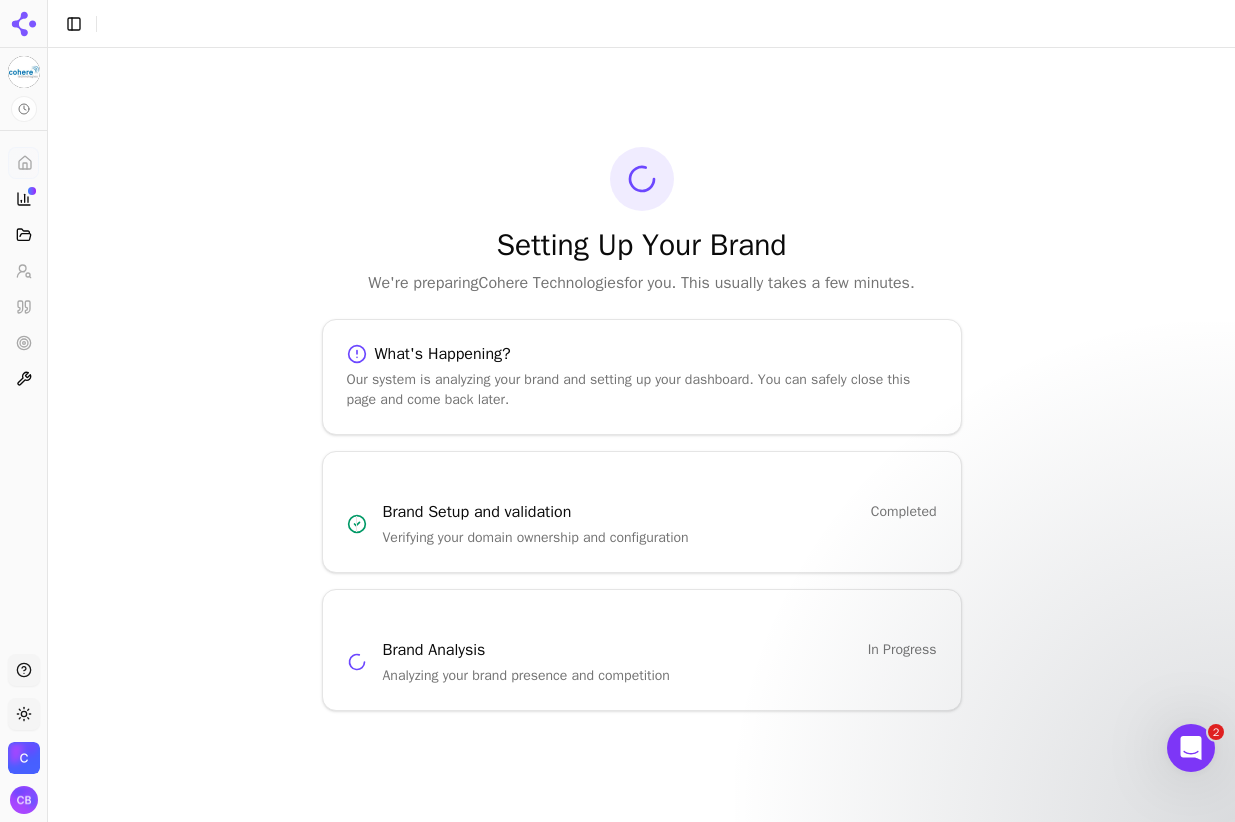 click 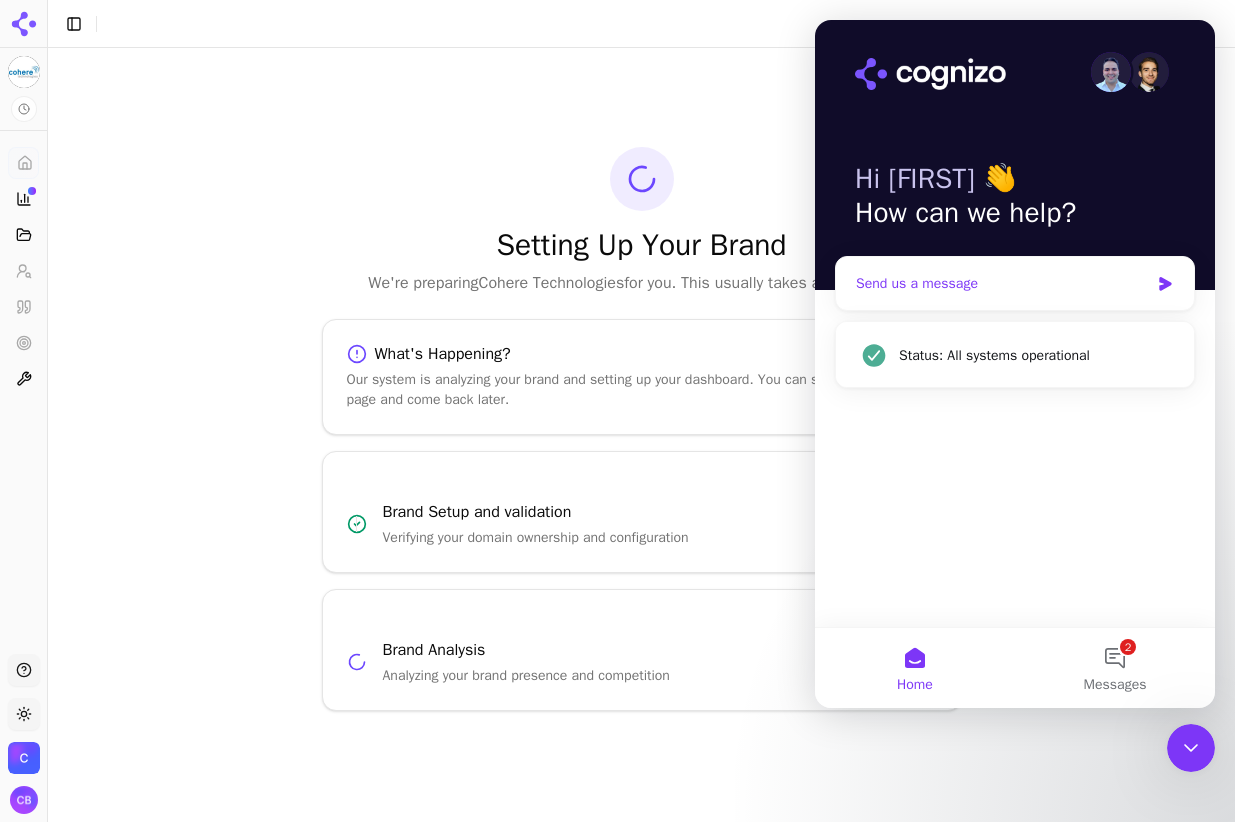 click on "Send us a message" at bounding box center [1002, 283] 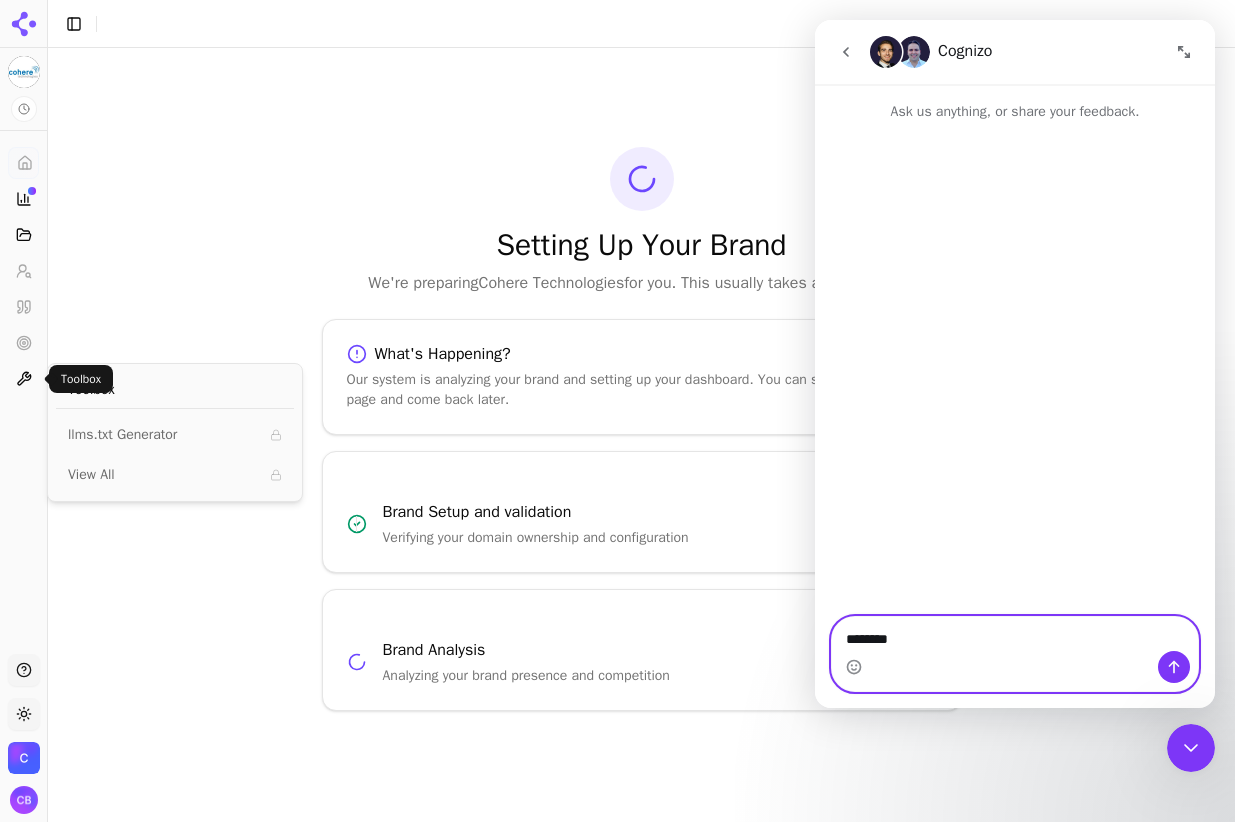type on "*******" 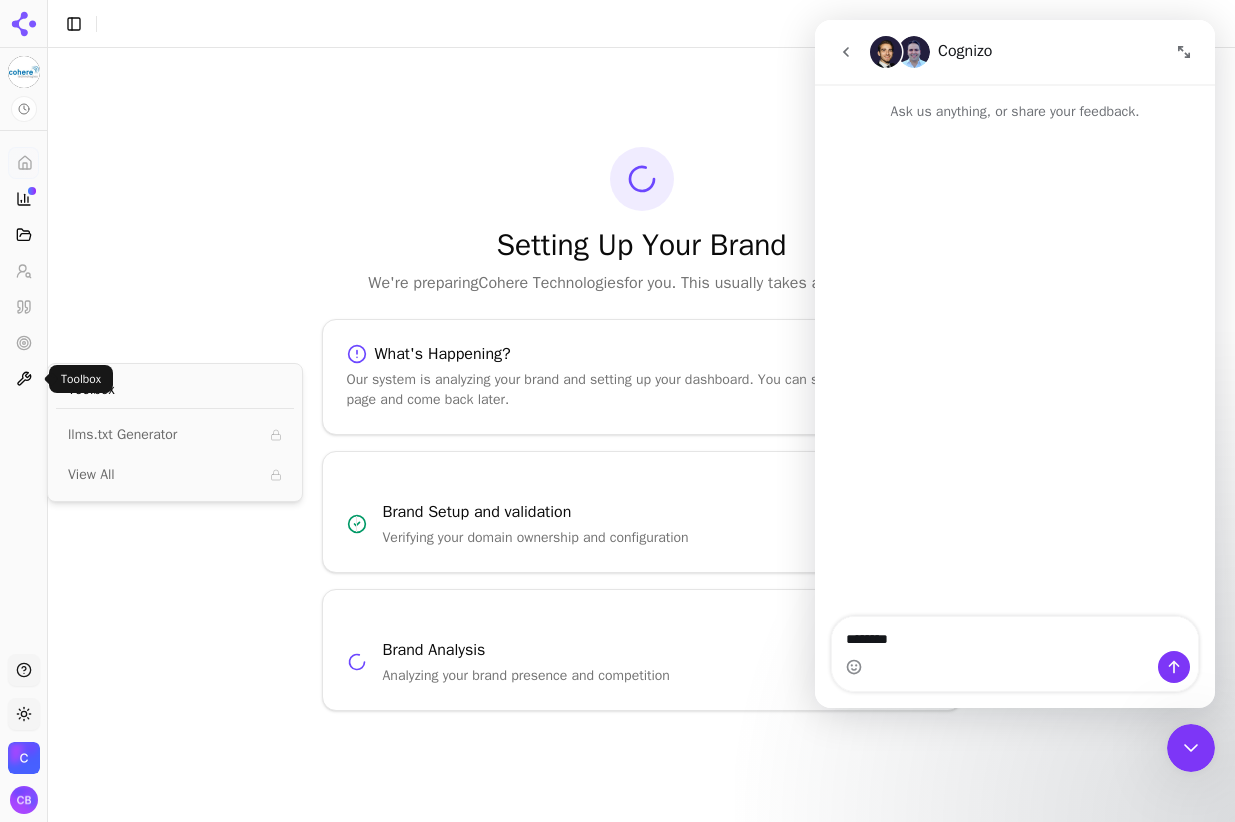 click 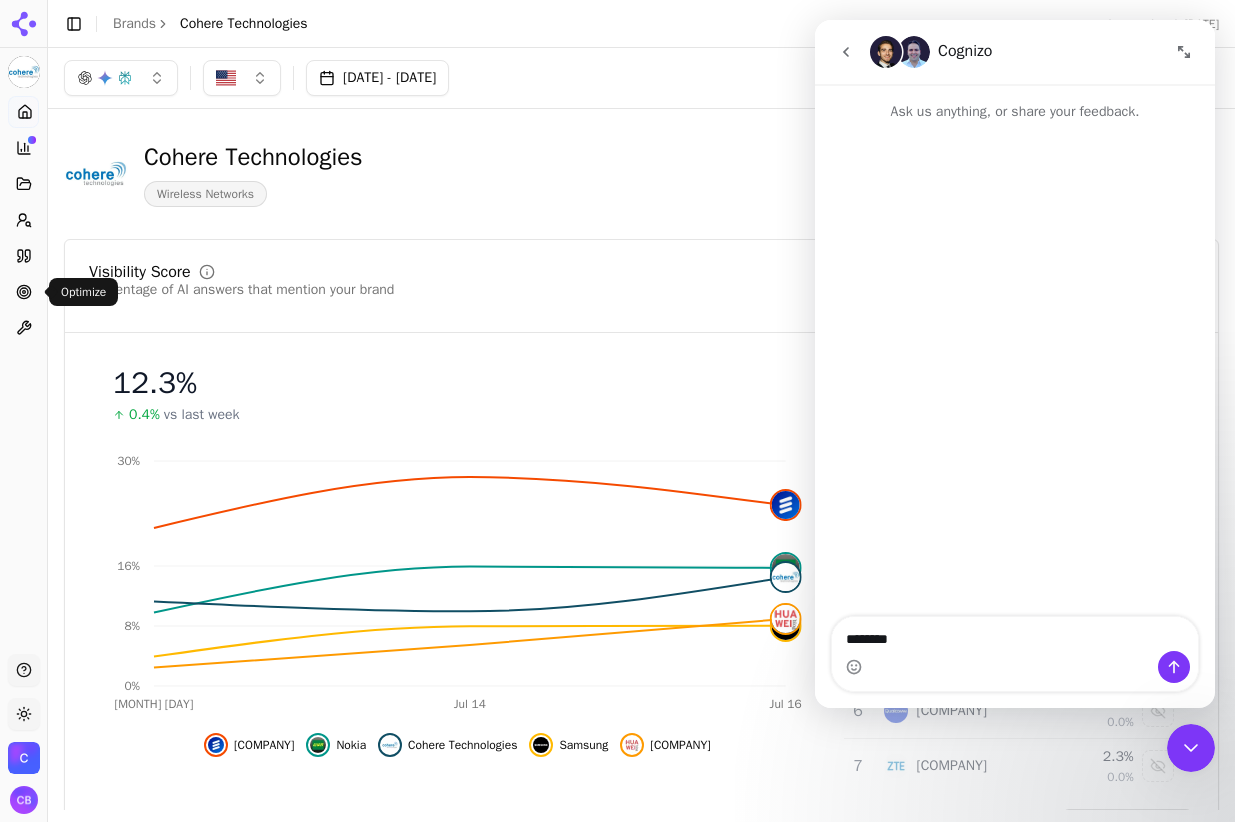 click 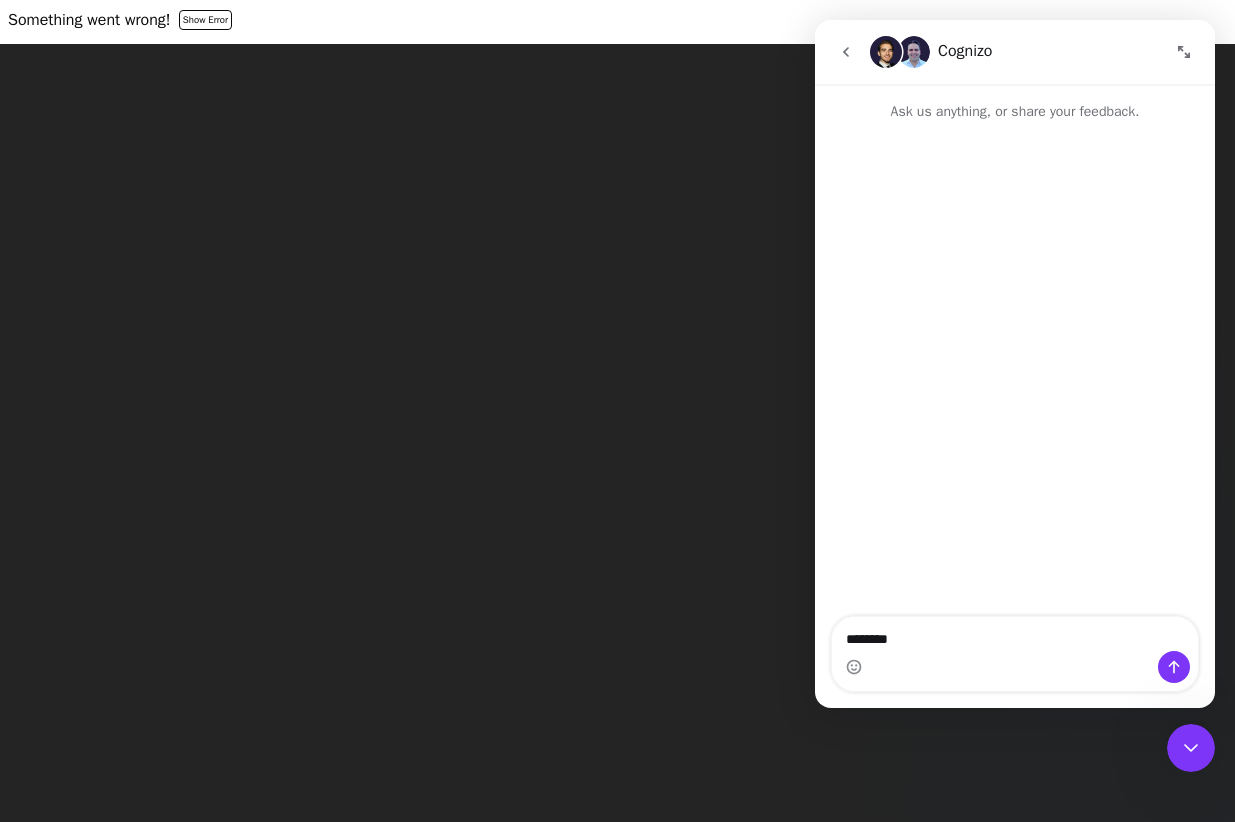 click on "Show Error" at bounding box center (206, 20) 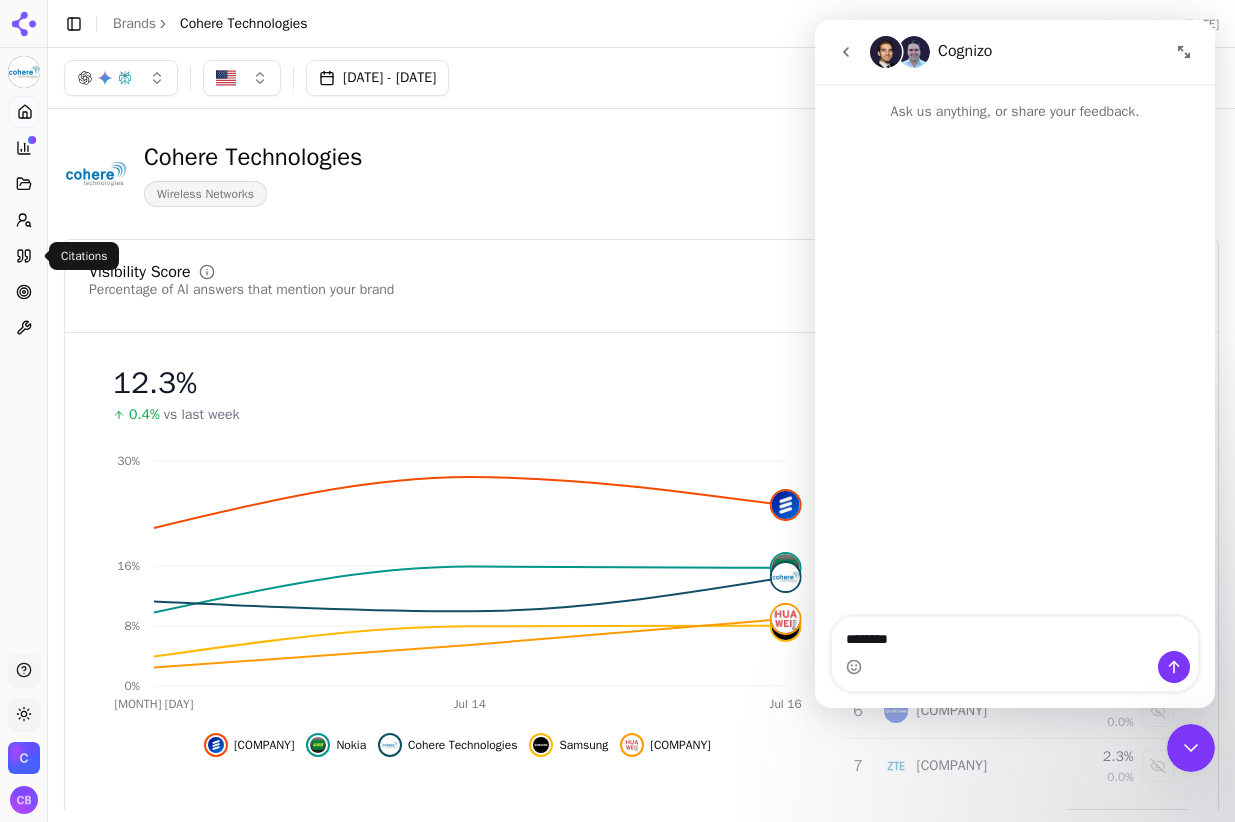 click 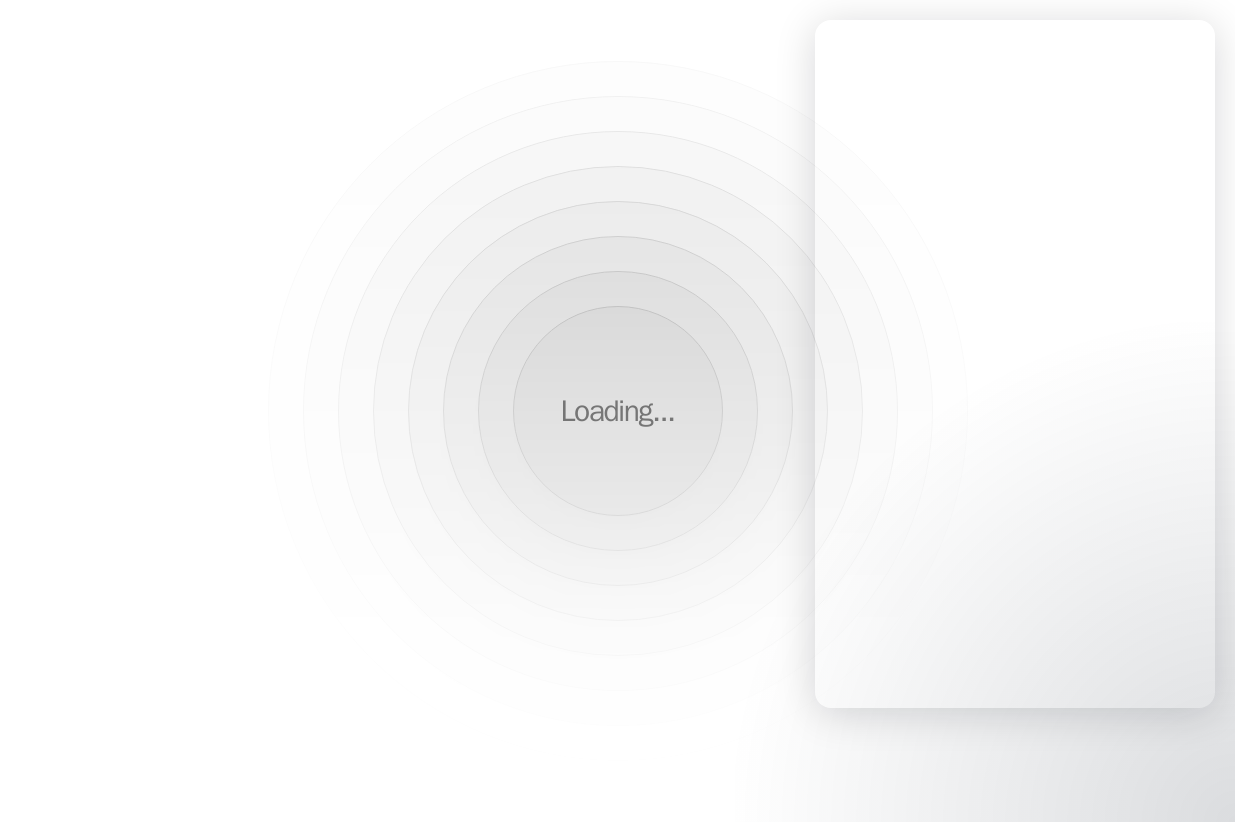 scroll, scrollTop: 0, scrollLeft: 0, axis: both 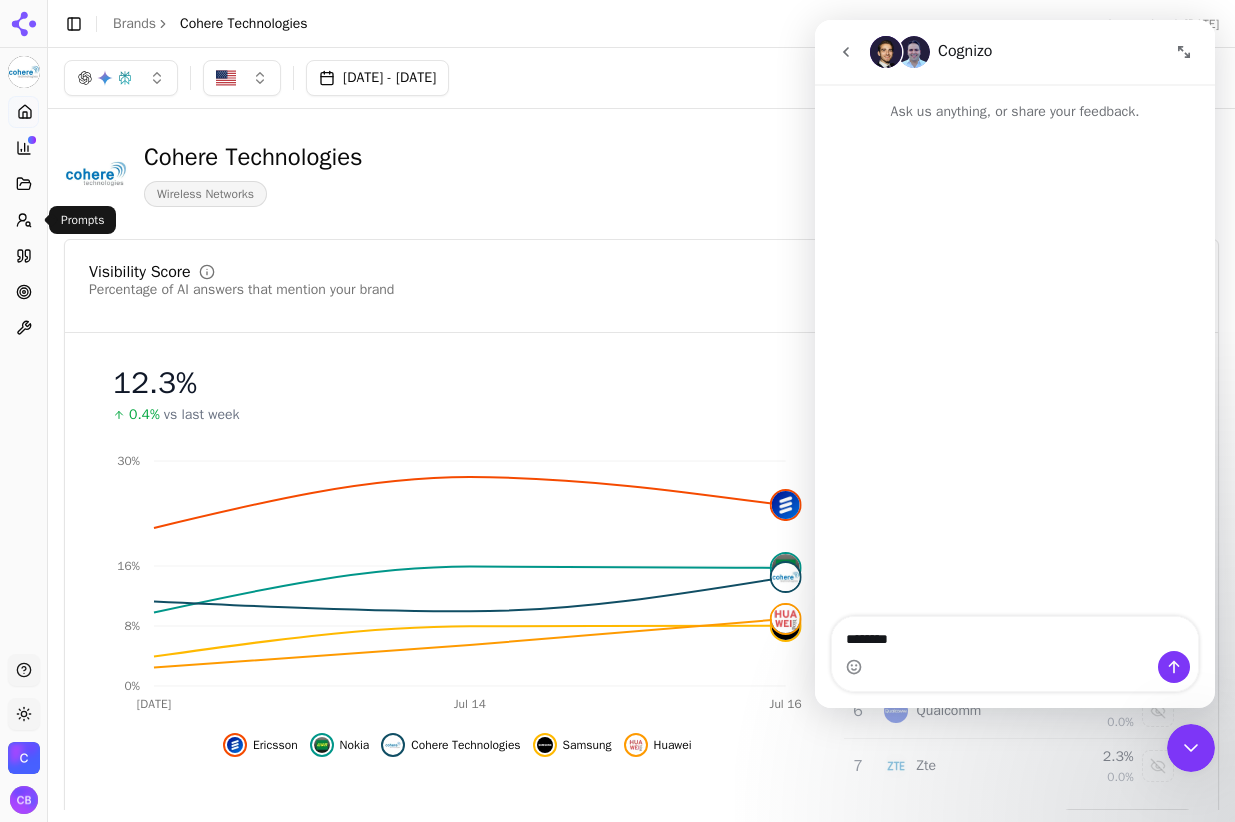 click 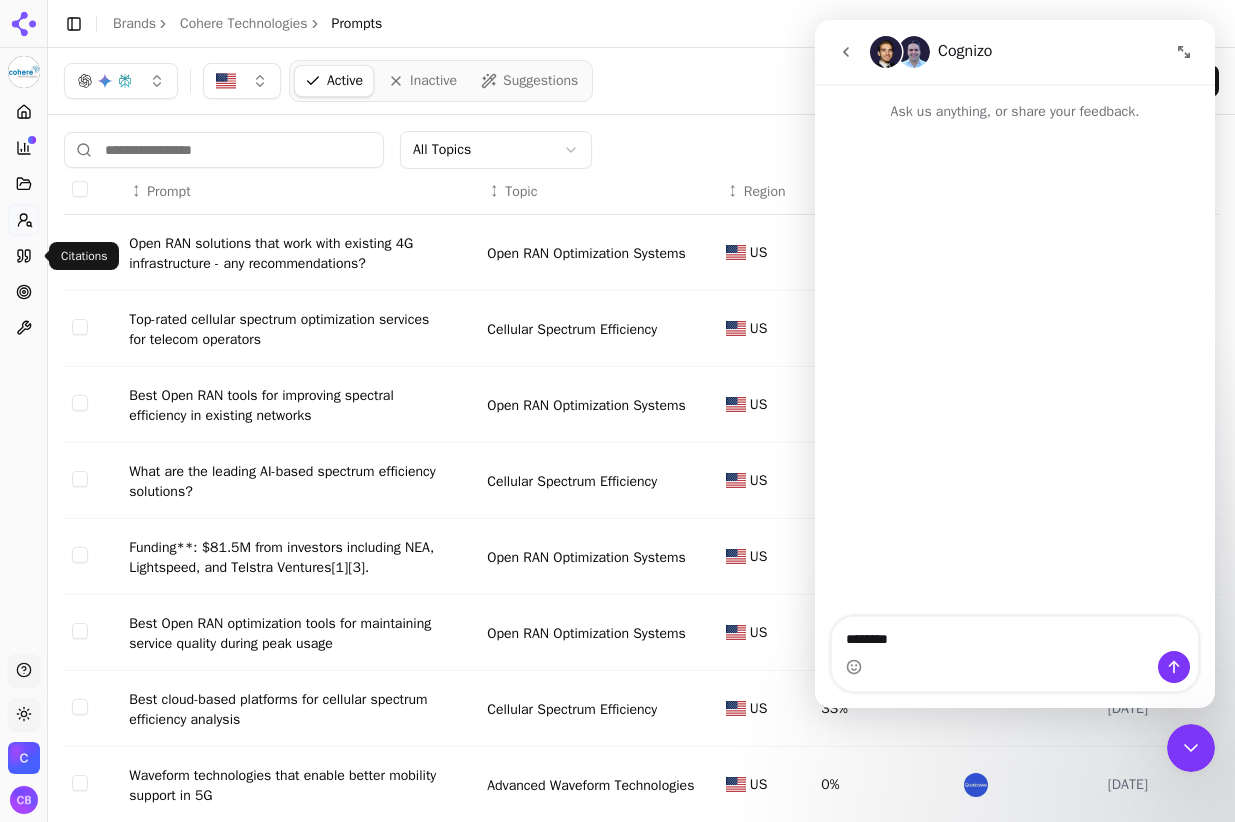 click 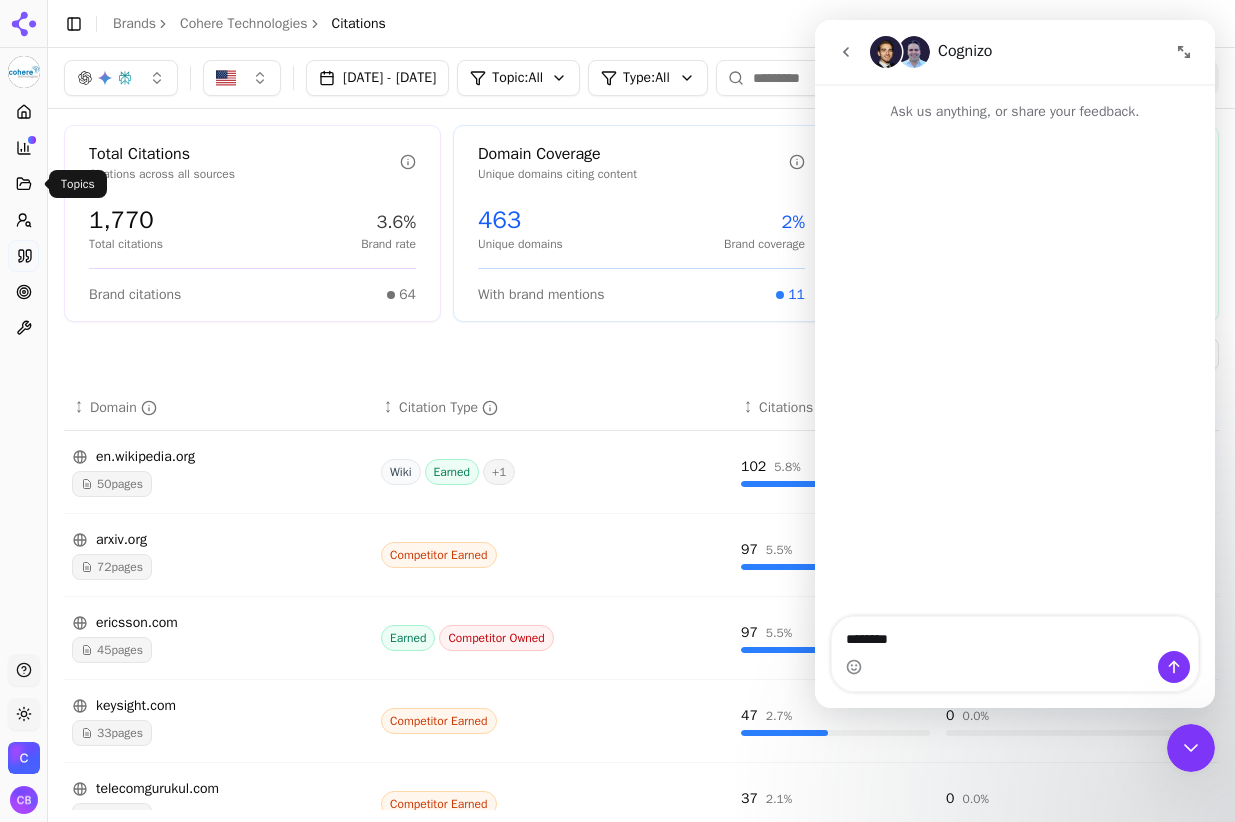 click 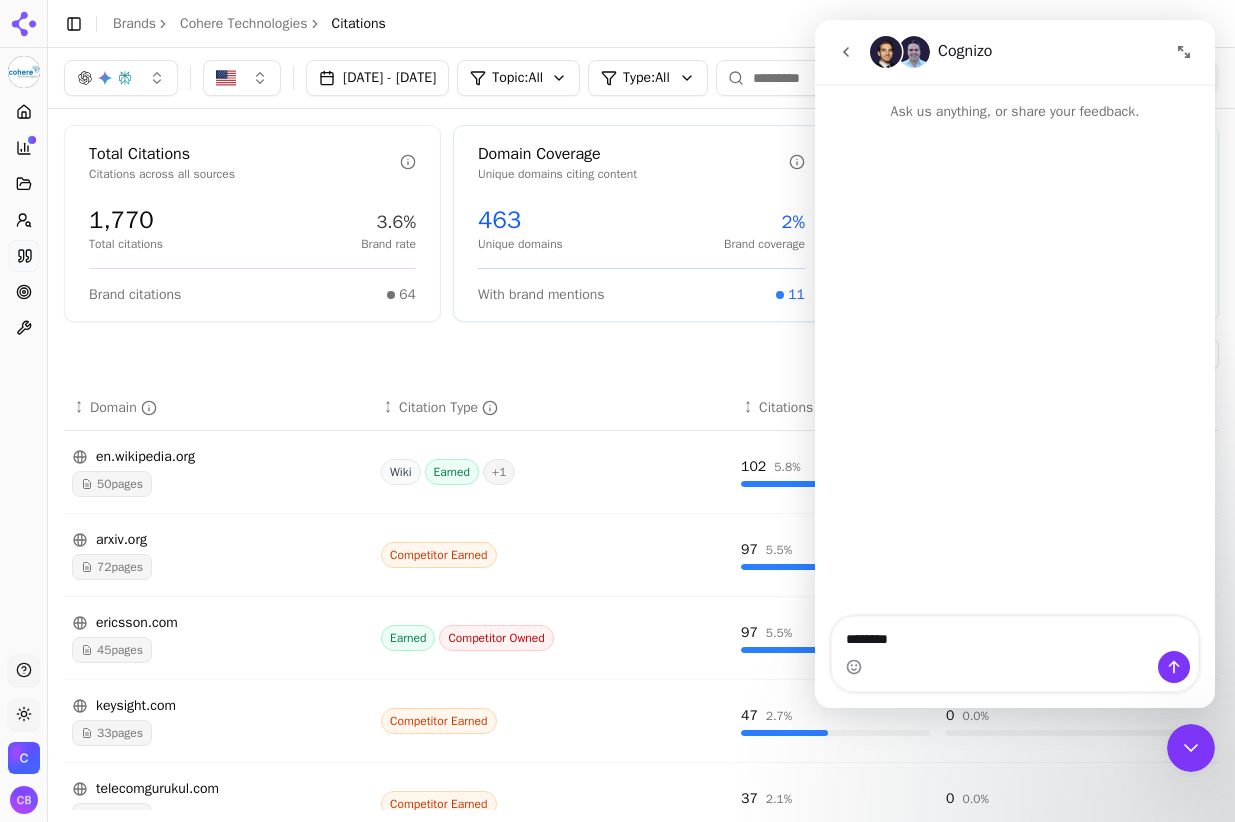 click 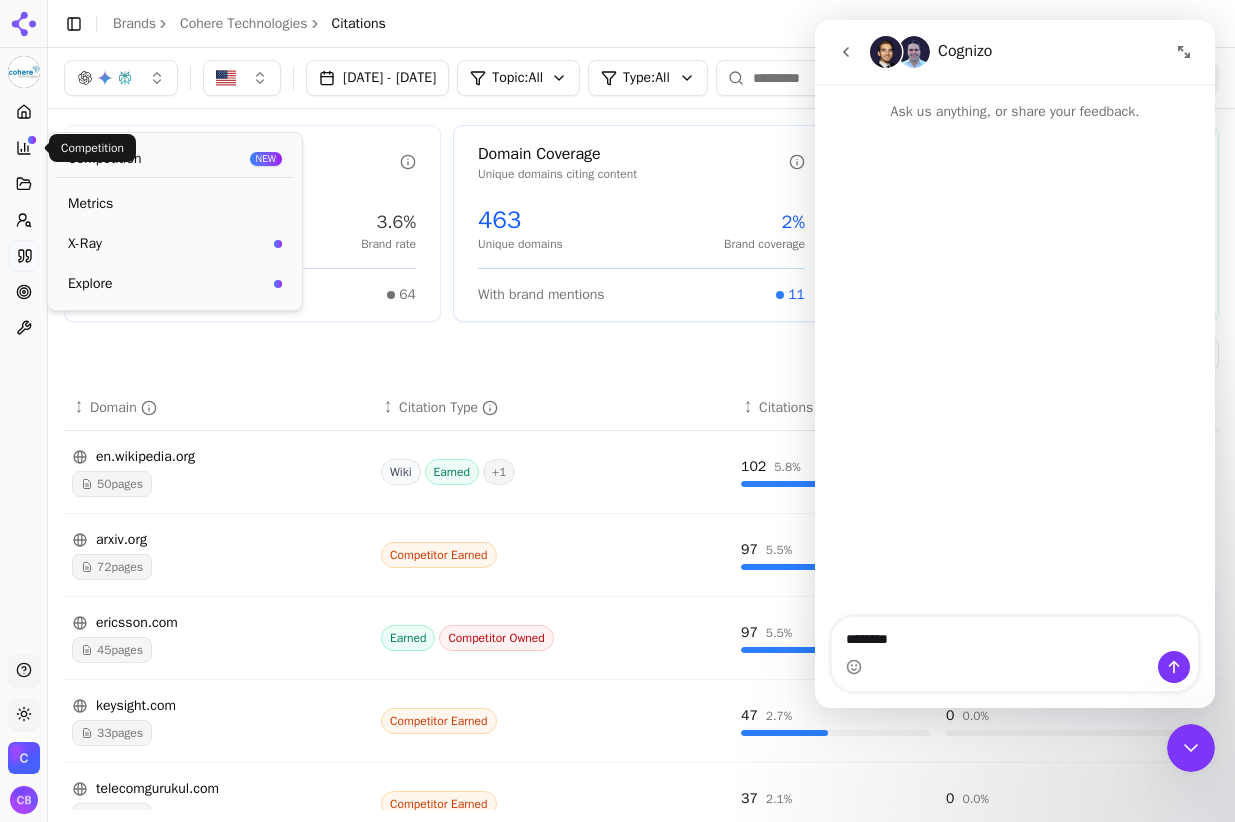 click 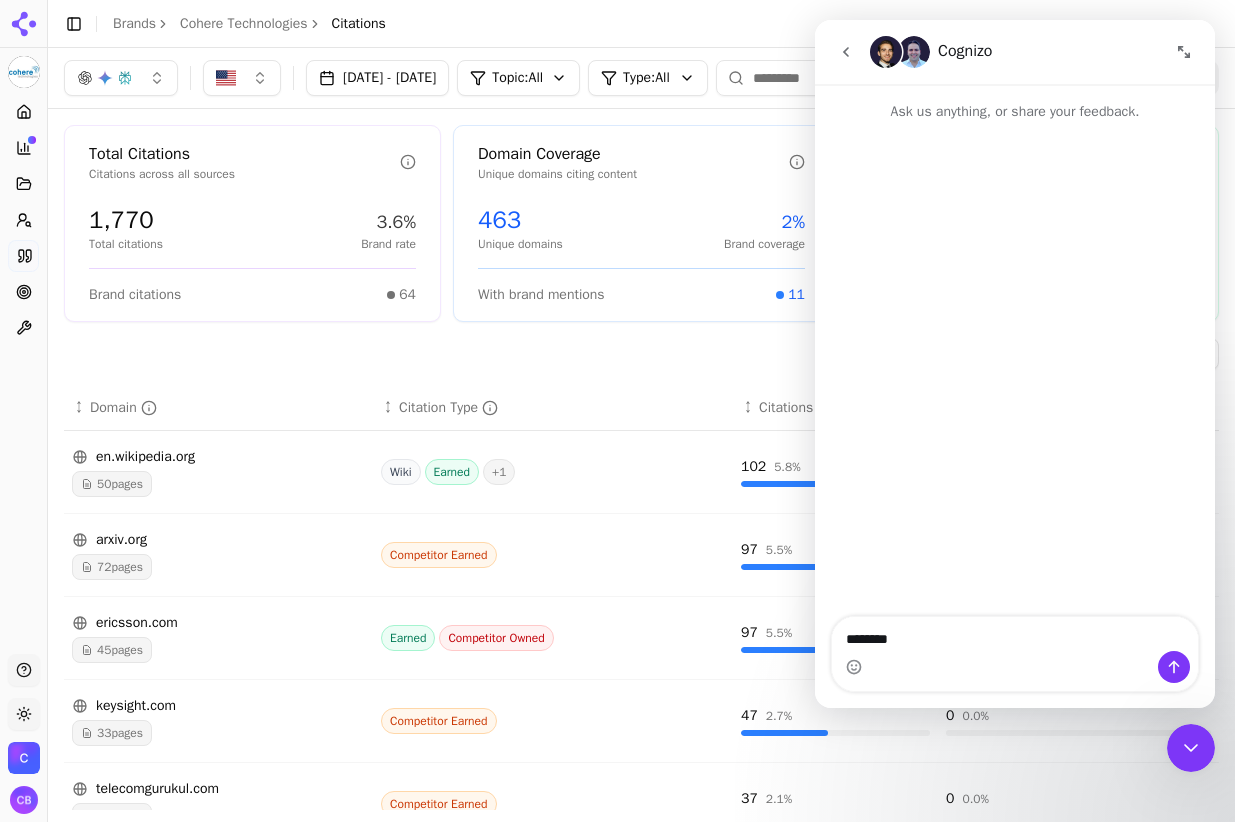 click 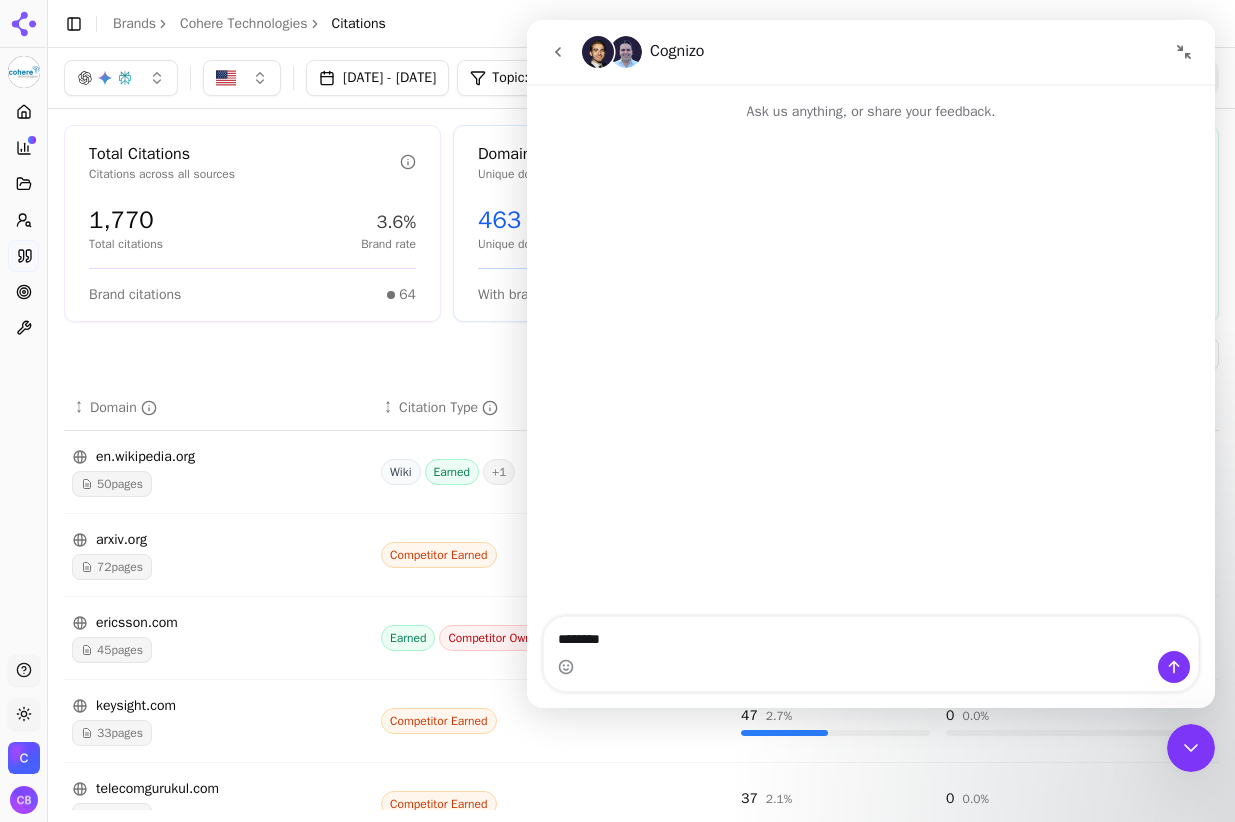 click 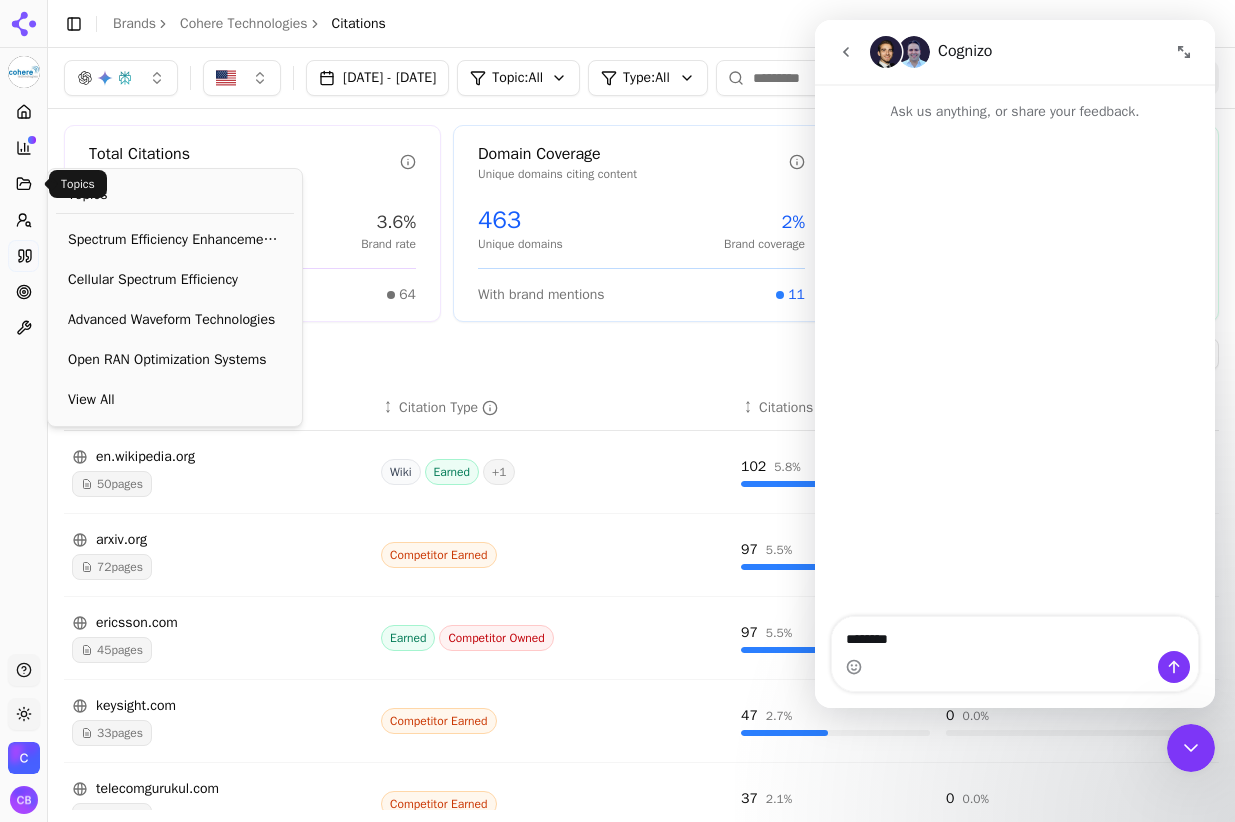 click on "Topics" at bounding box center [23, 184] 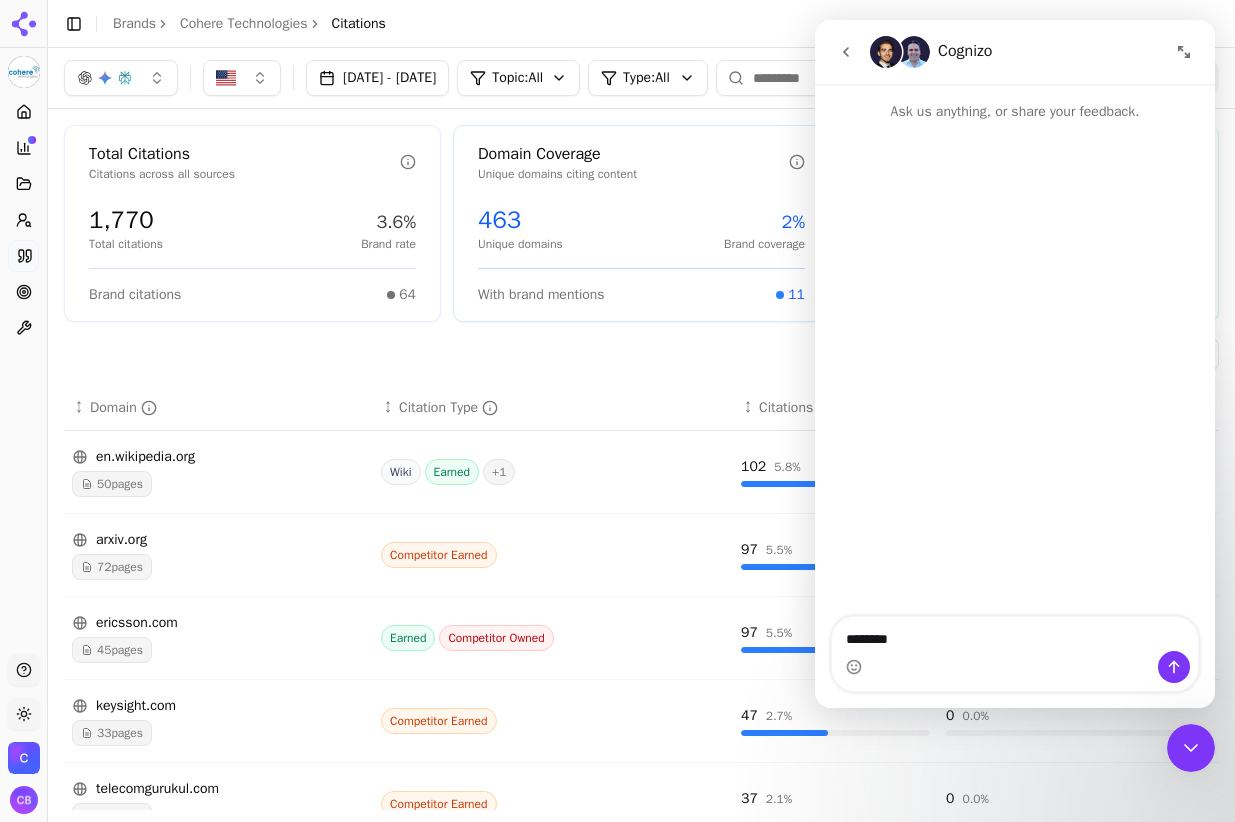 click 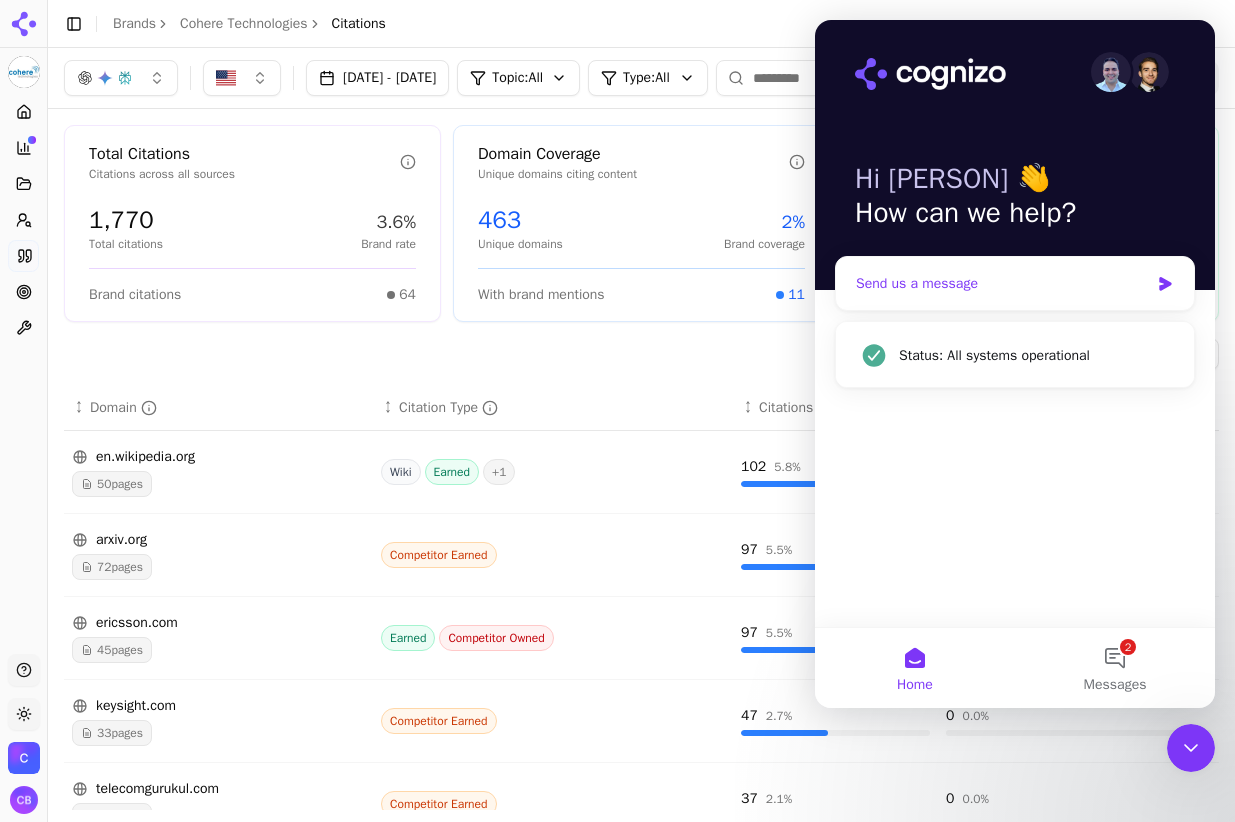 click on "Send us a message" at bounding box center (1015, 283) 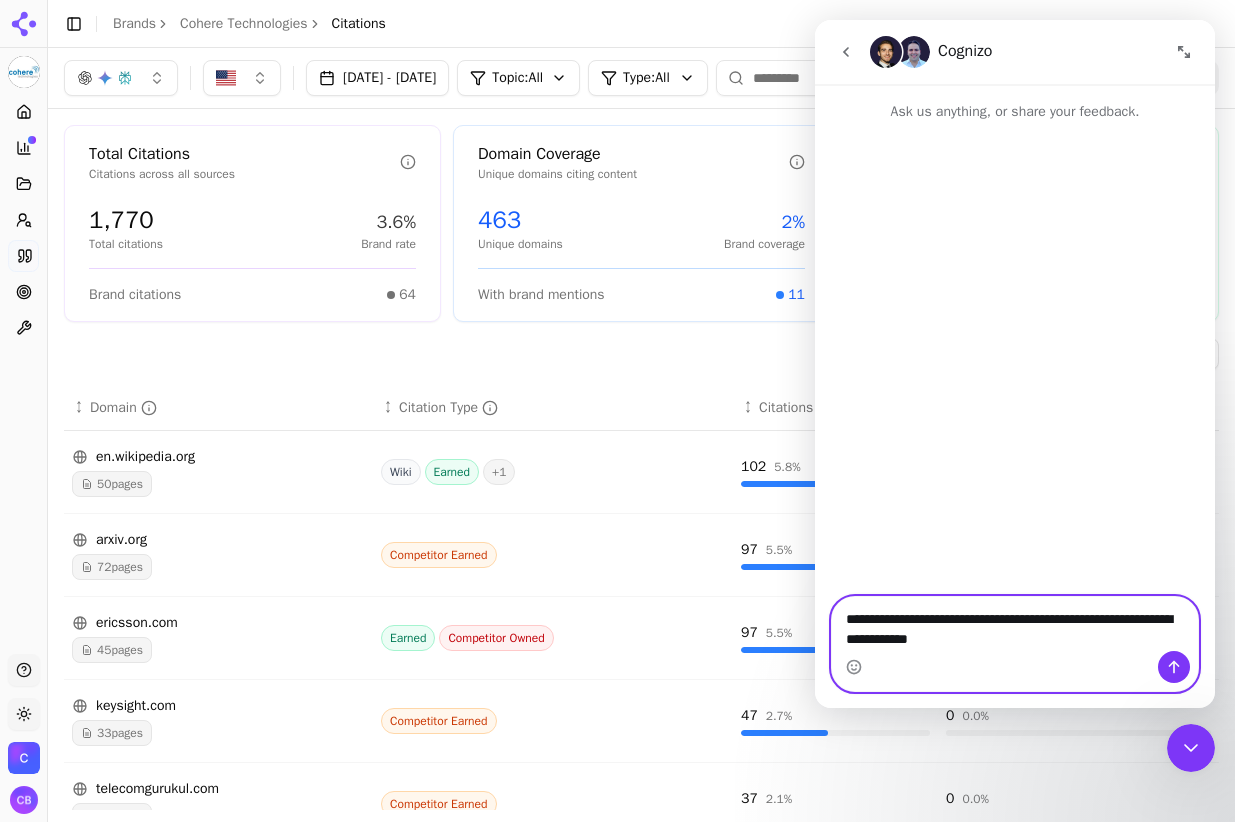 paste on "**********" 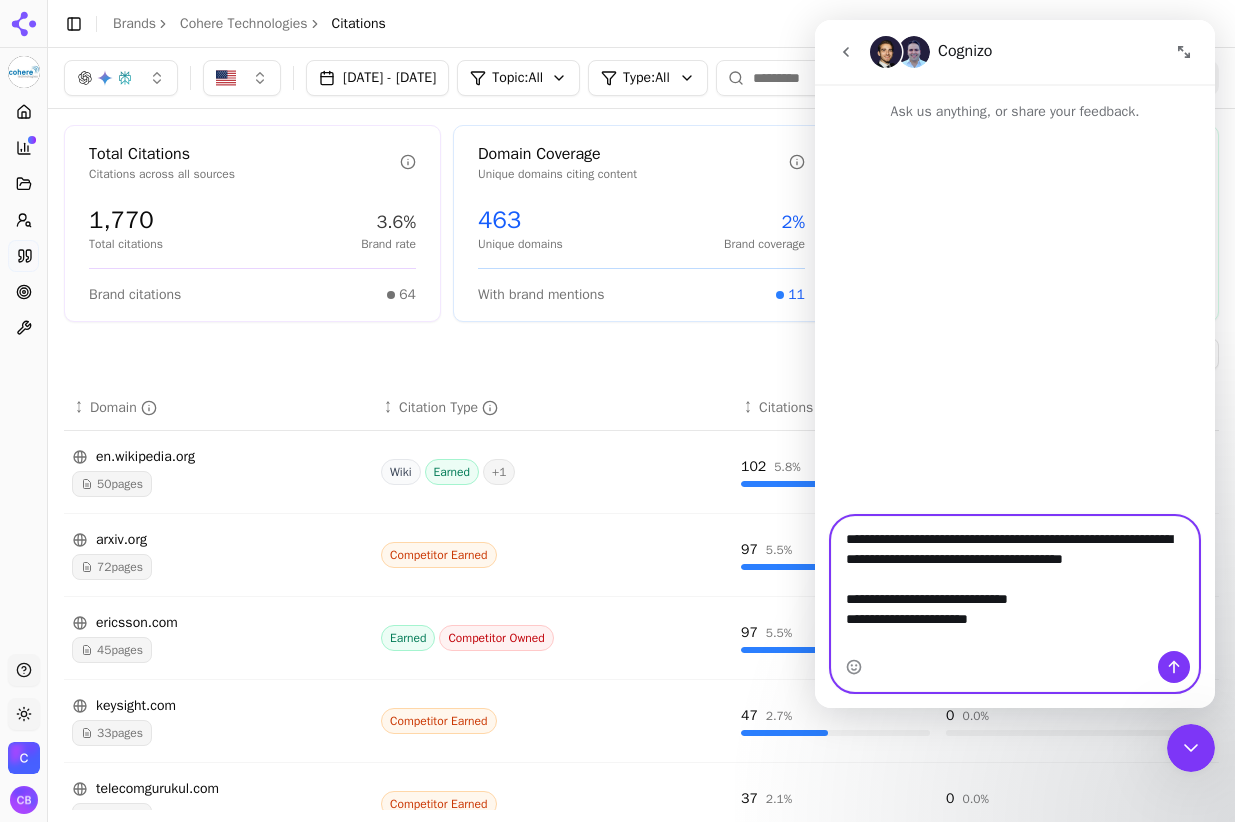 click on "**********" at bounding box center (1015, 584) 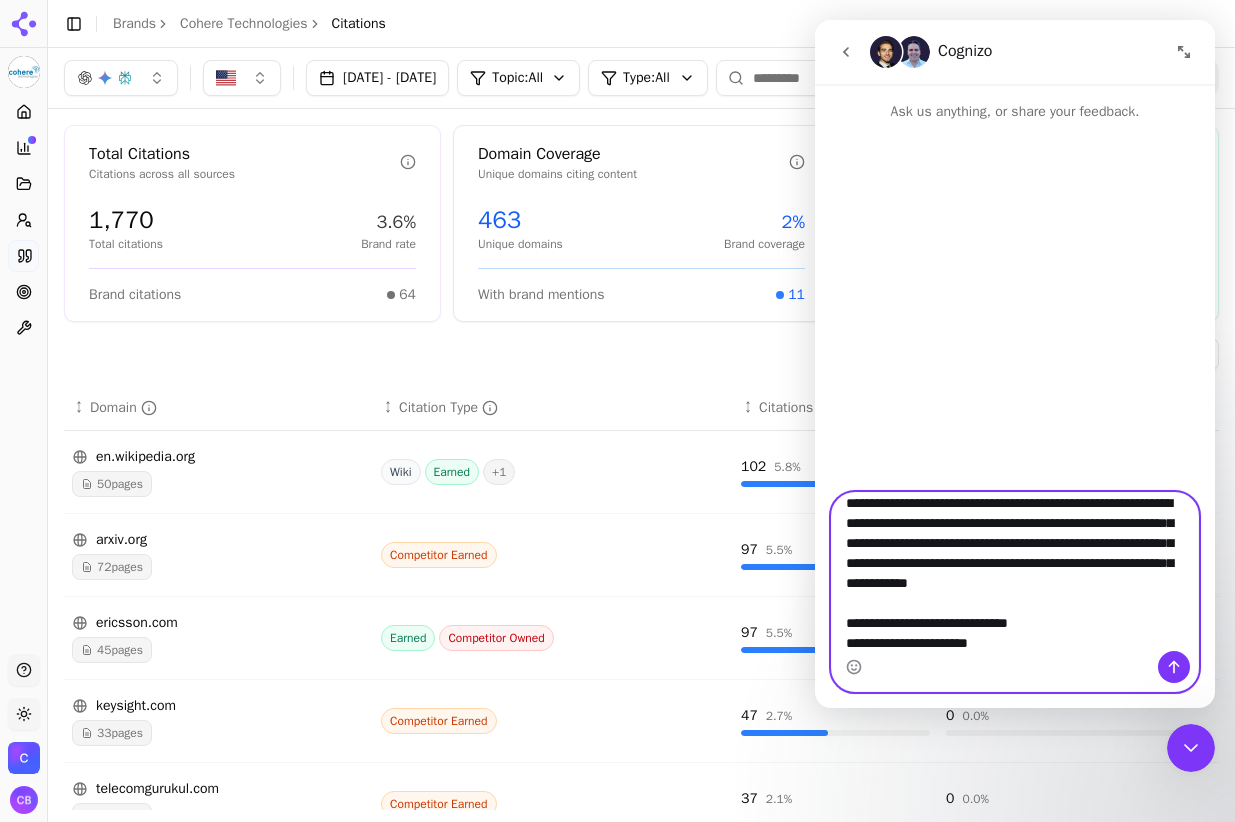 scroll, scrollTop: 56, scrollLeft: 0, axis: vertical 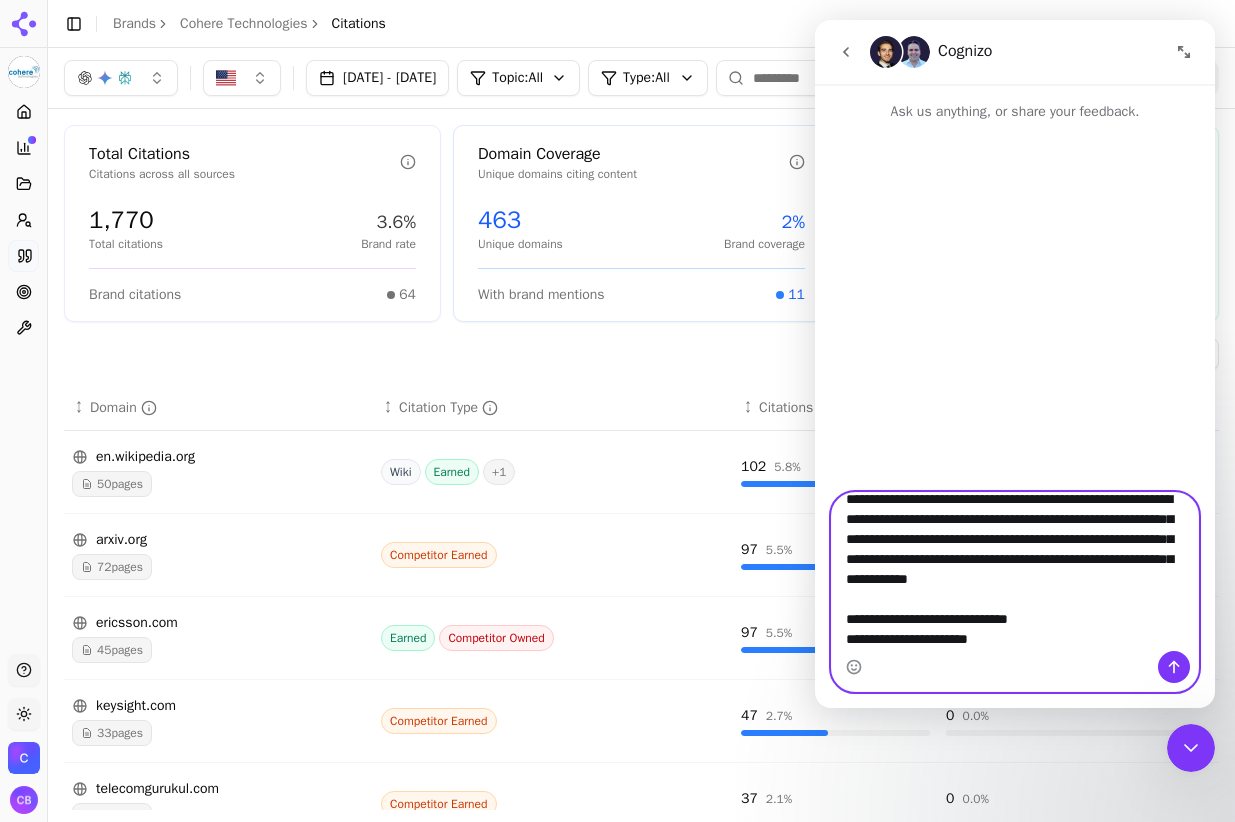 type on "**********" 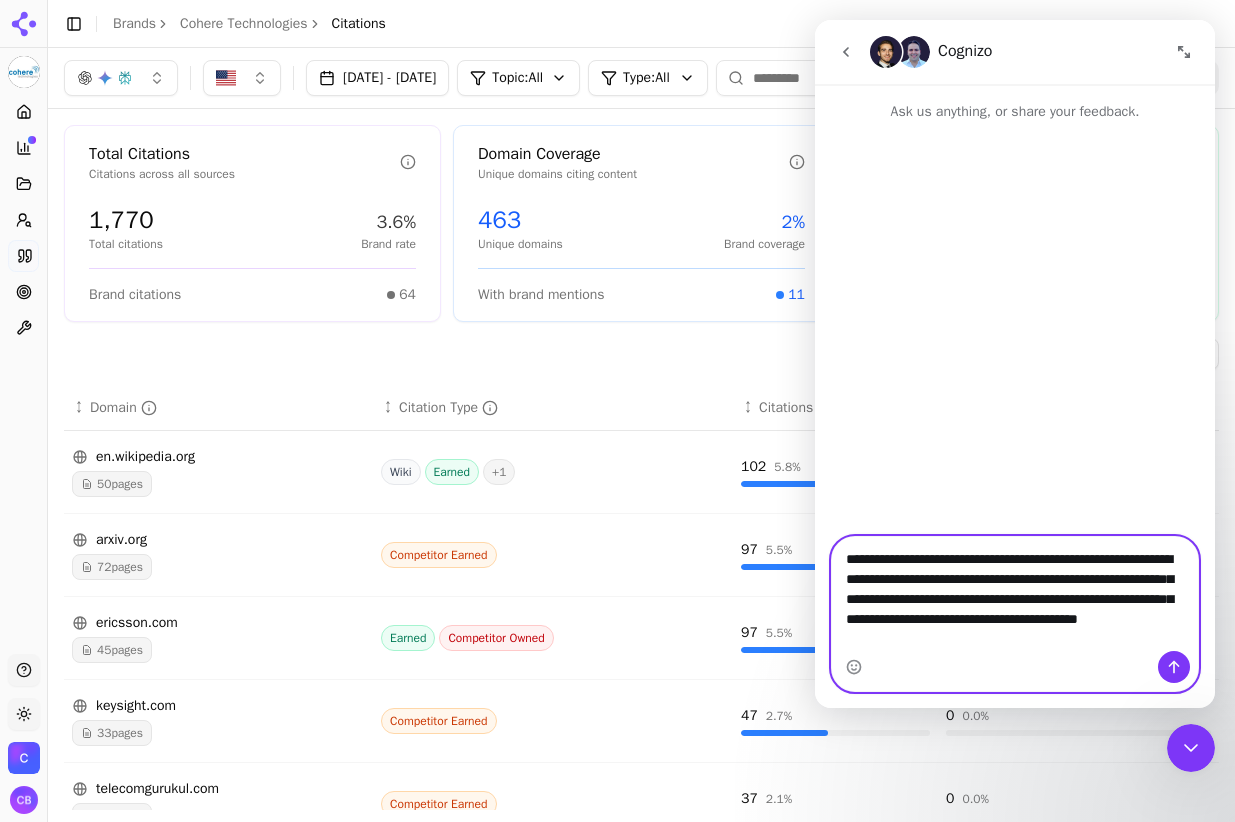 scroll, scrollTop: 0, scrollLeft: 0, axis: both 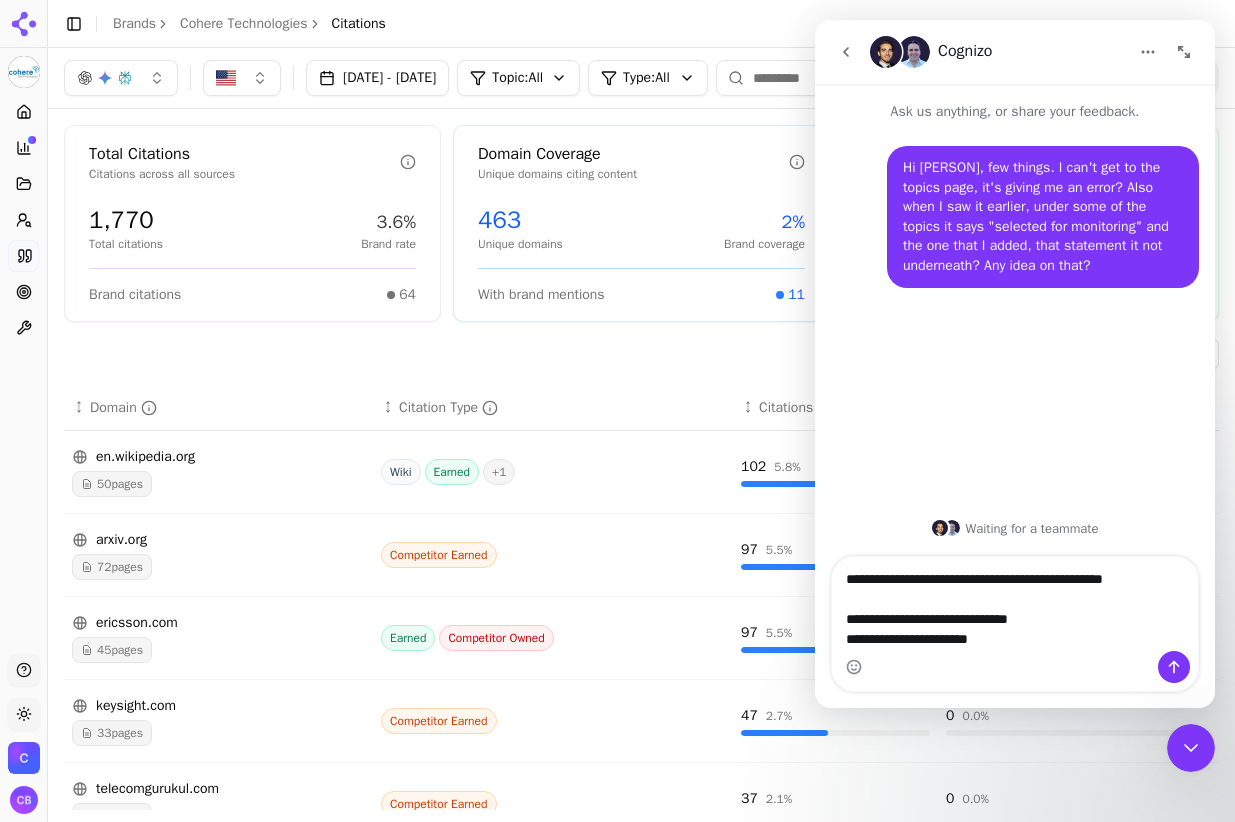 drag, startPoint x: 975, startPoint y: 559, endPoint x: 1119, endPoint y: 557, distance: 144.01389 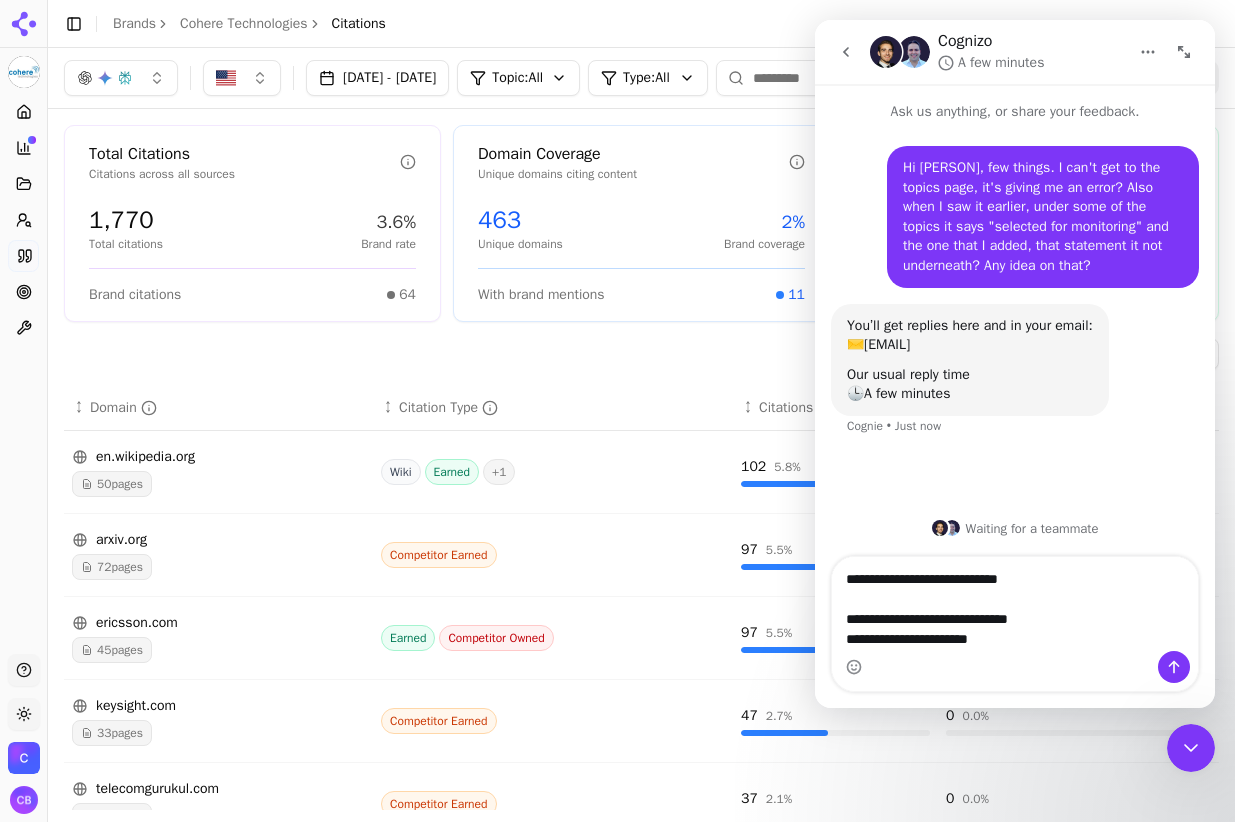 drag, startPoint x: 1018, startPoint y: 560, endPoint x: 1030, endPoint y: 621, distance: 62.169125 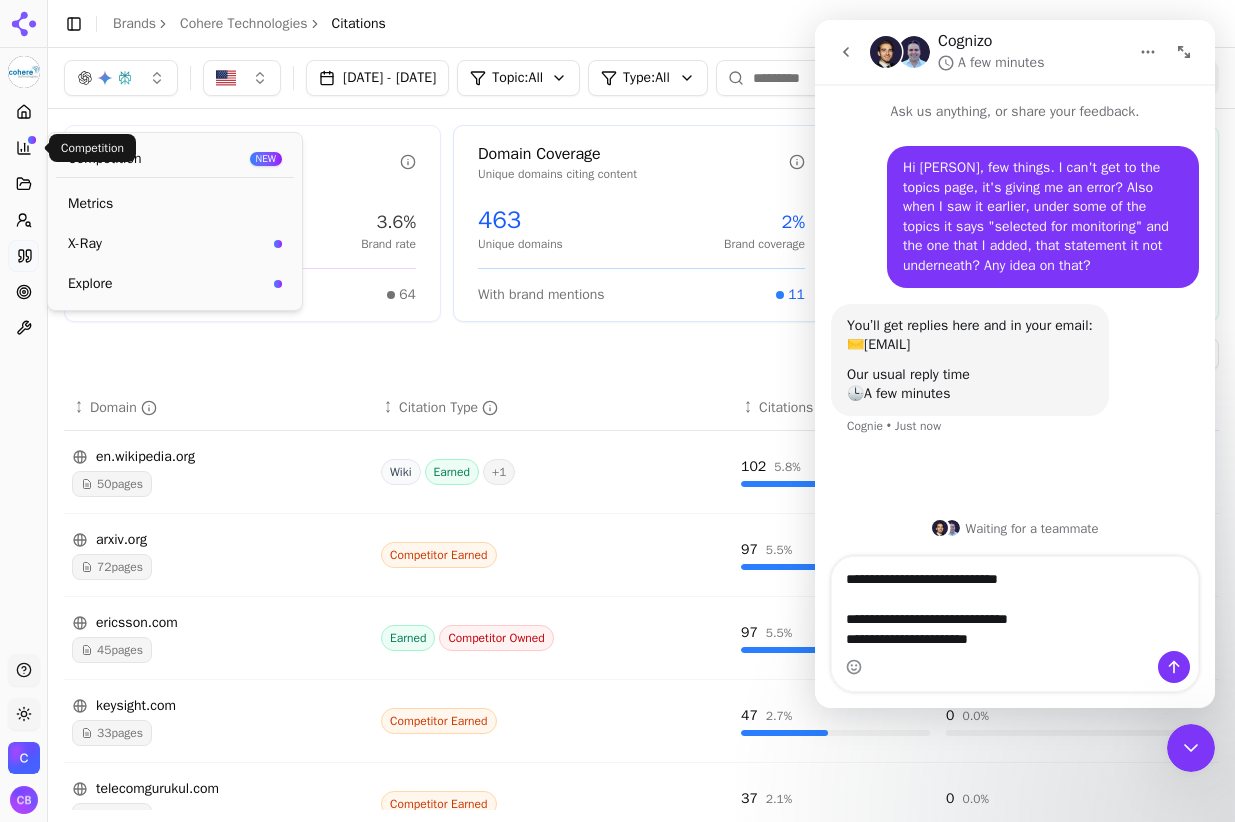 click 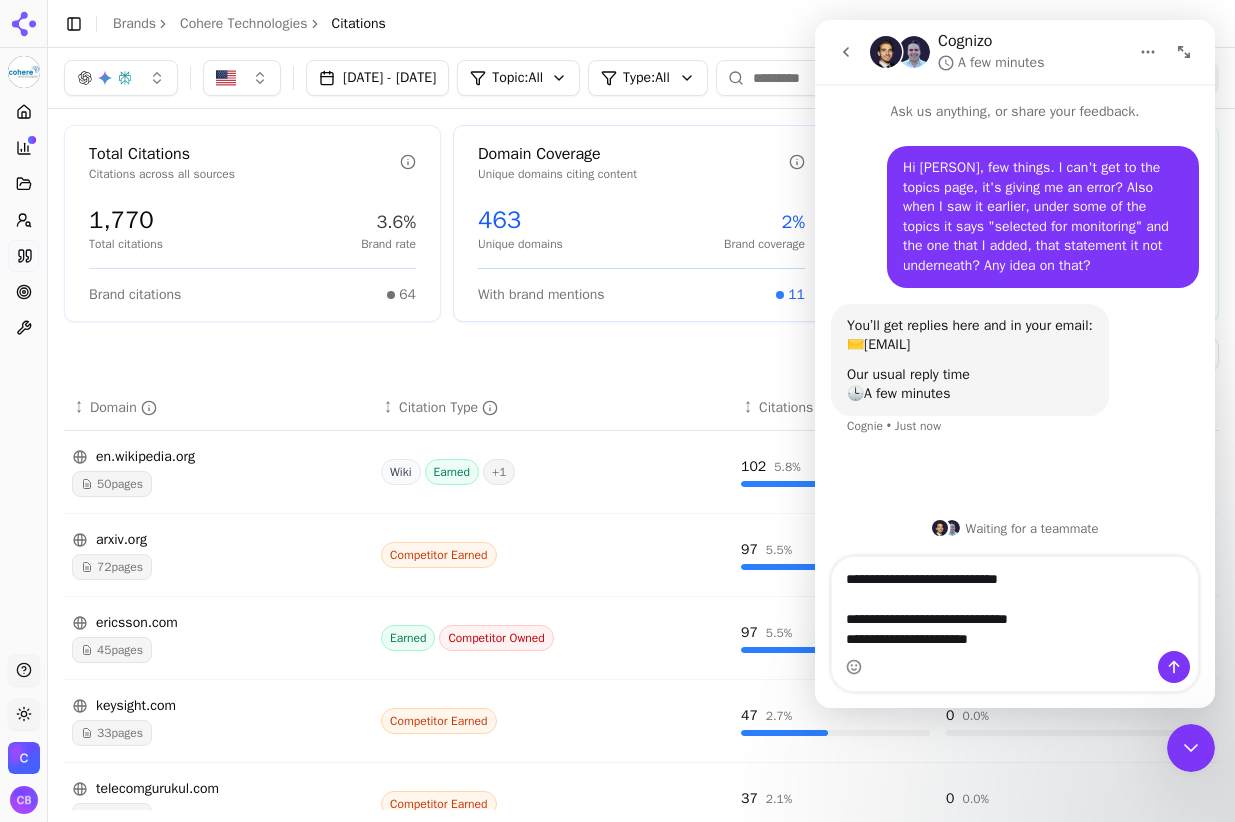 click 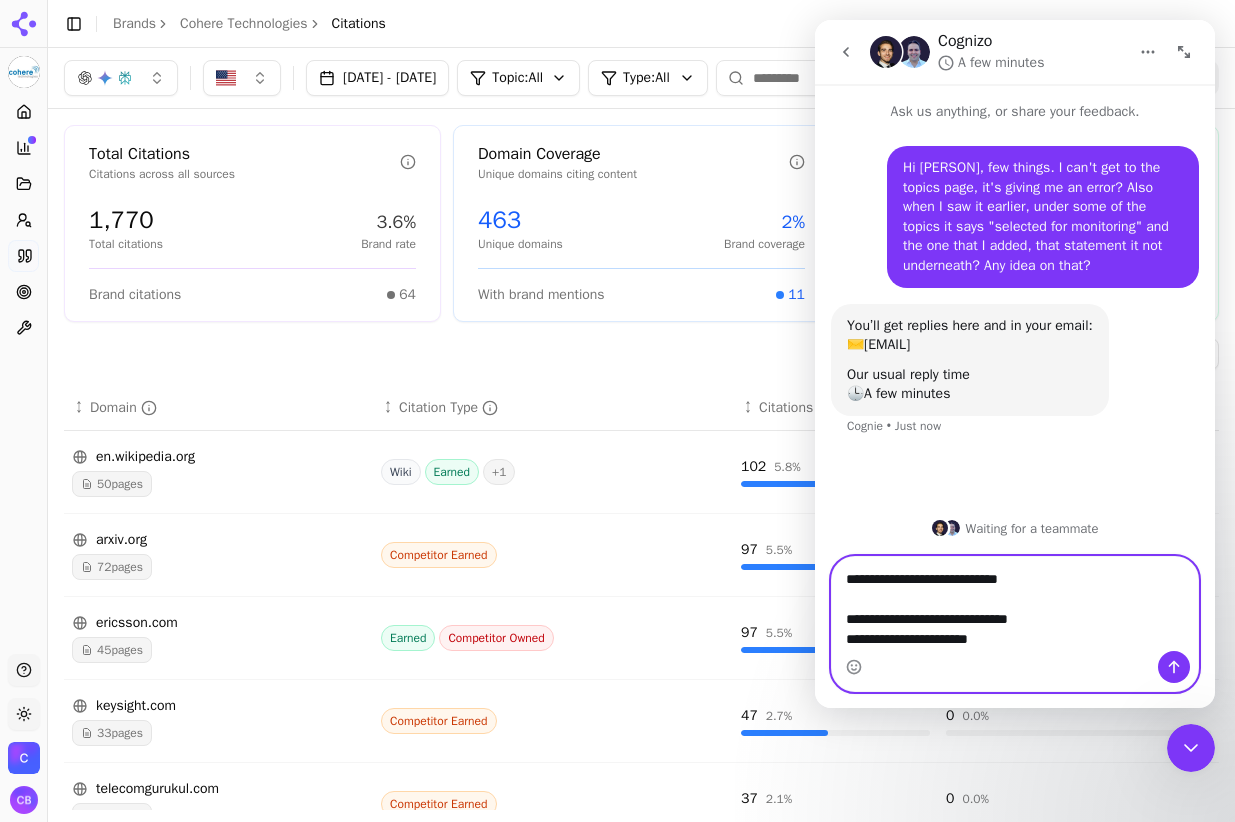 click on "**********" at bounding box center (1015, 614) 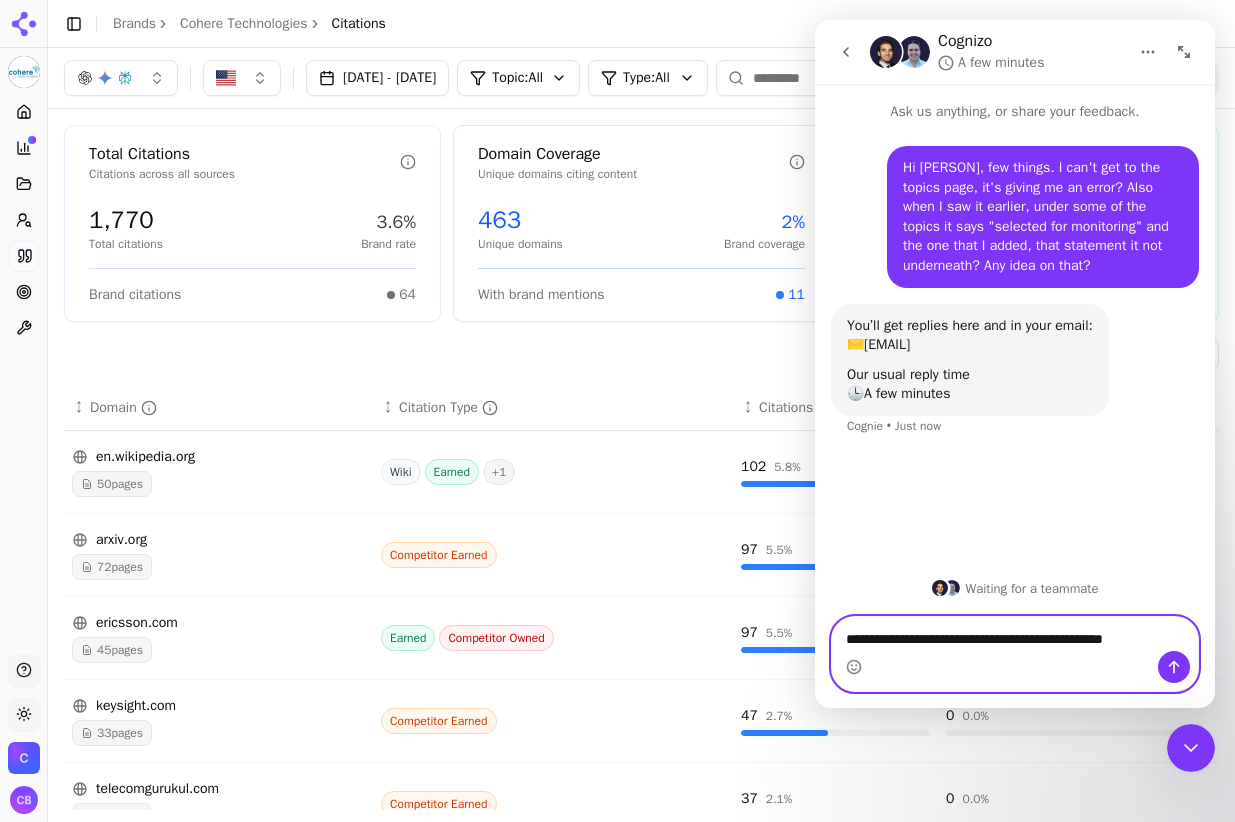 scroll, scrollTop: 0, scrollLeft: 0, axis: both 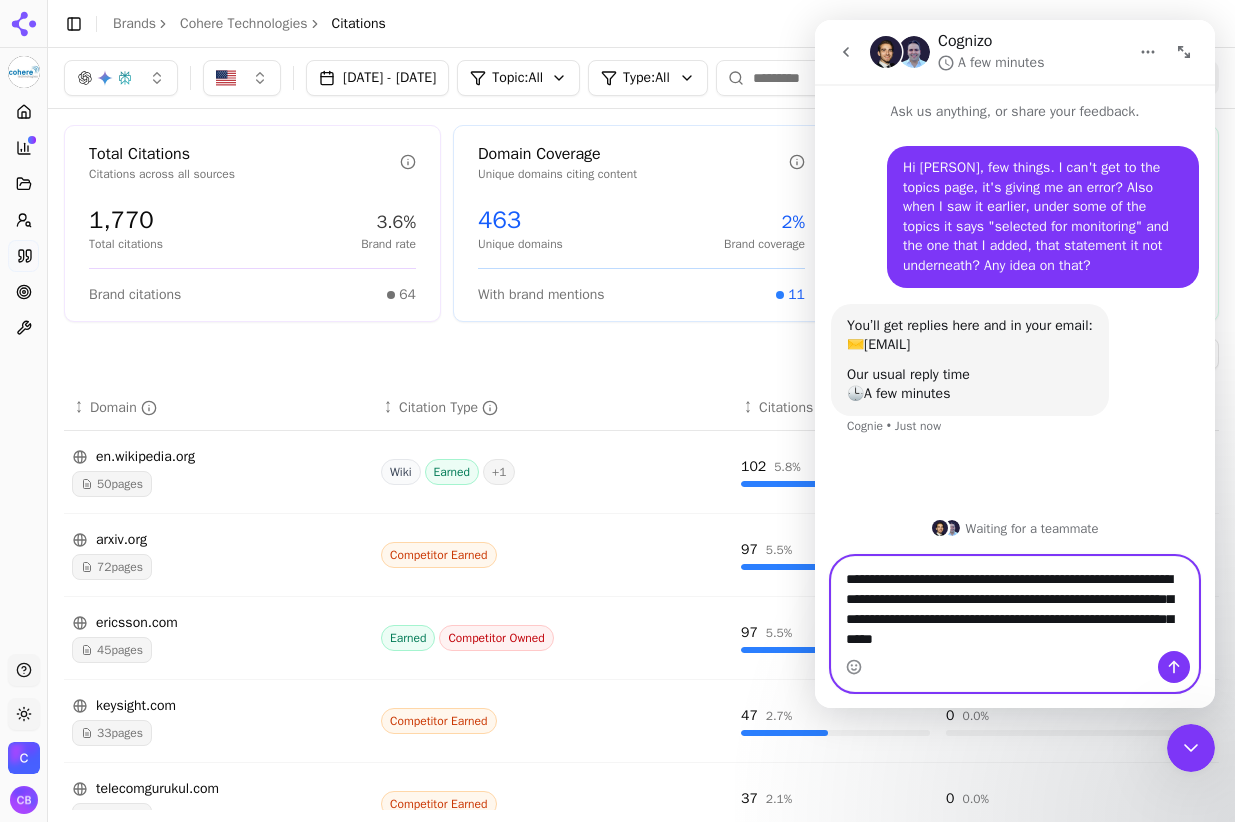 type on "**********" 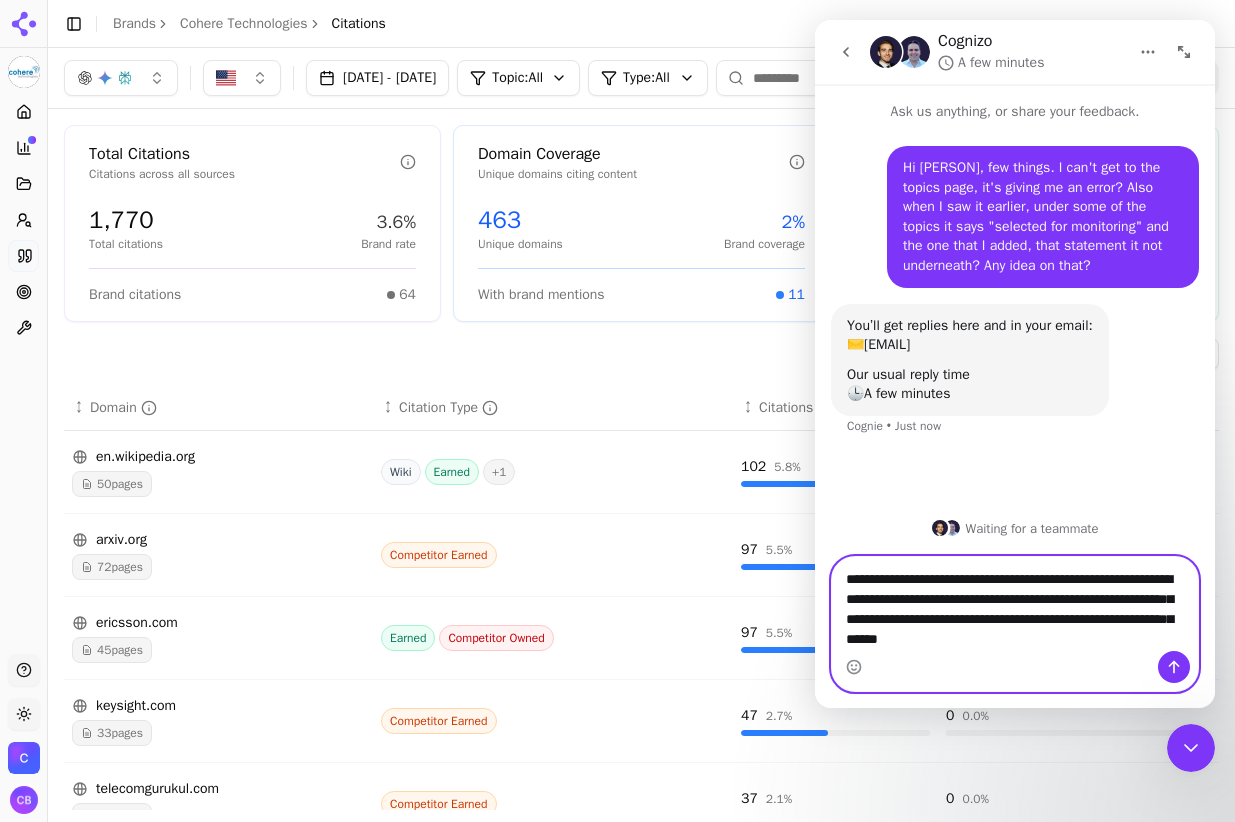 type 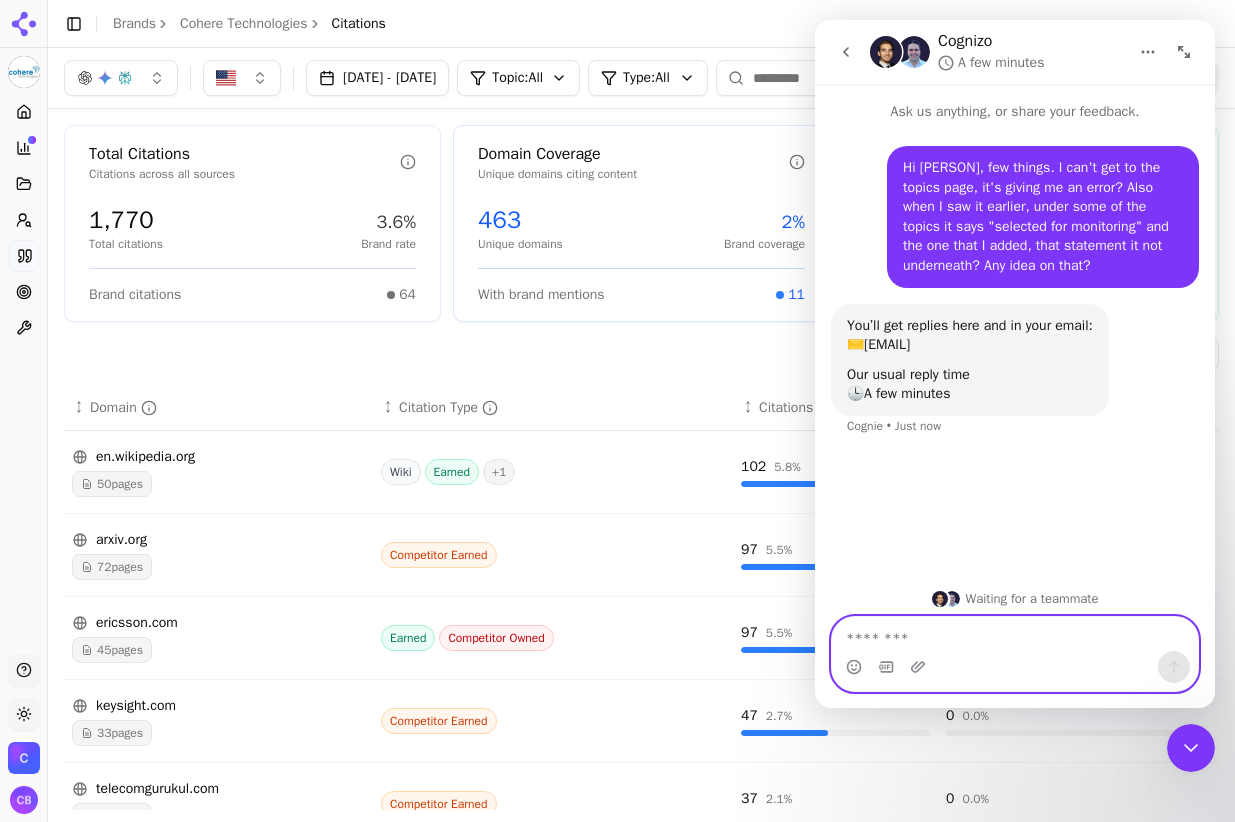 scroll, scrollTop: 26, scrollLeft: 0, axis: vertical 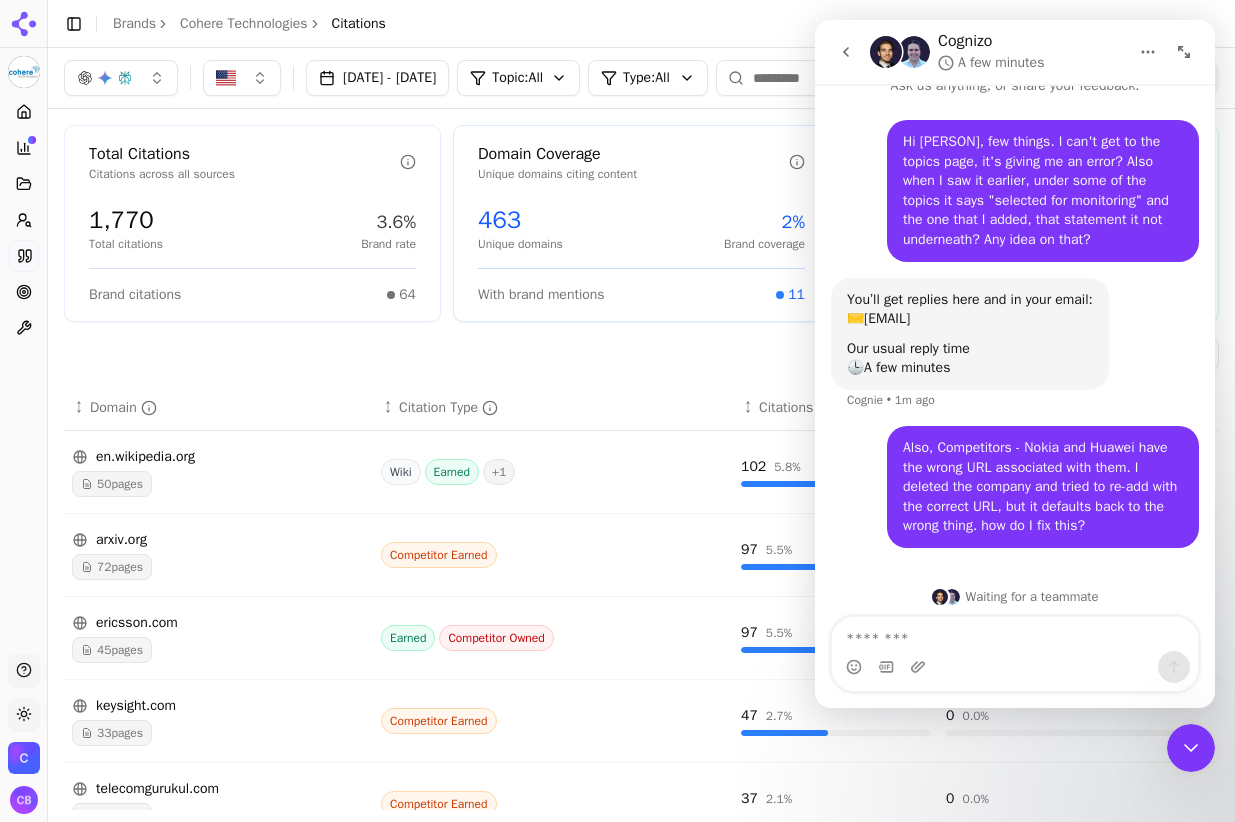 click on "Export" at bounding box center (641, 354) 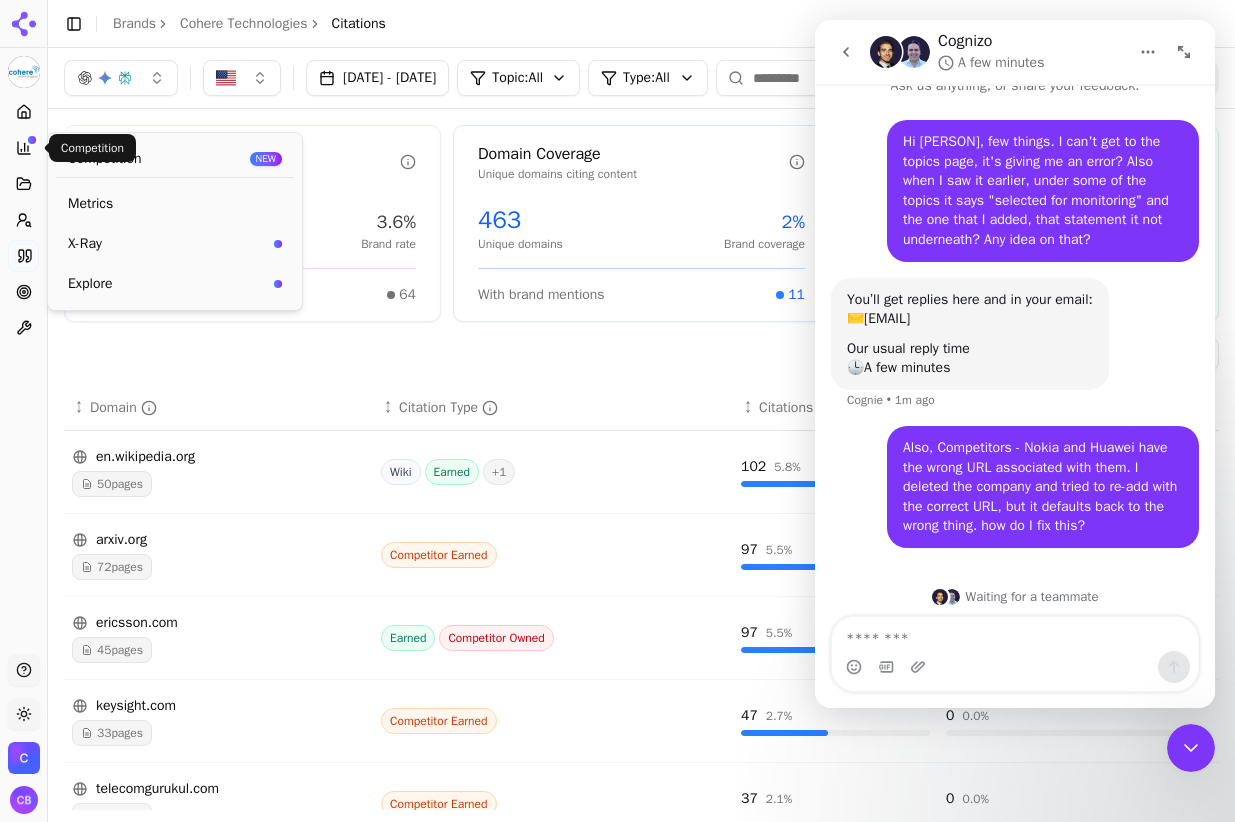 click 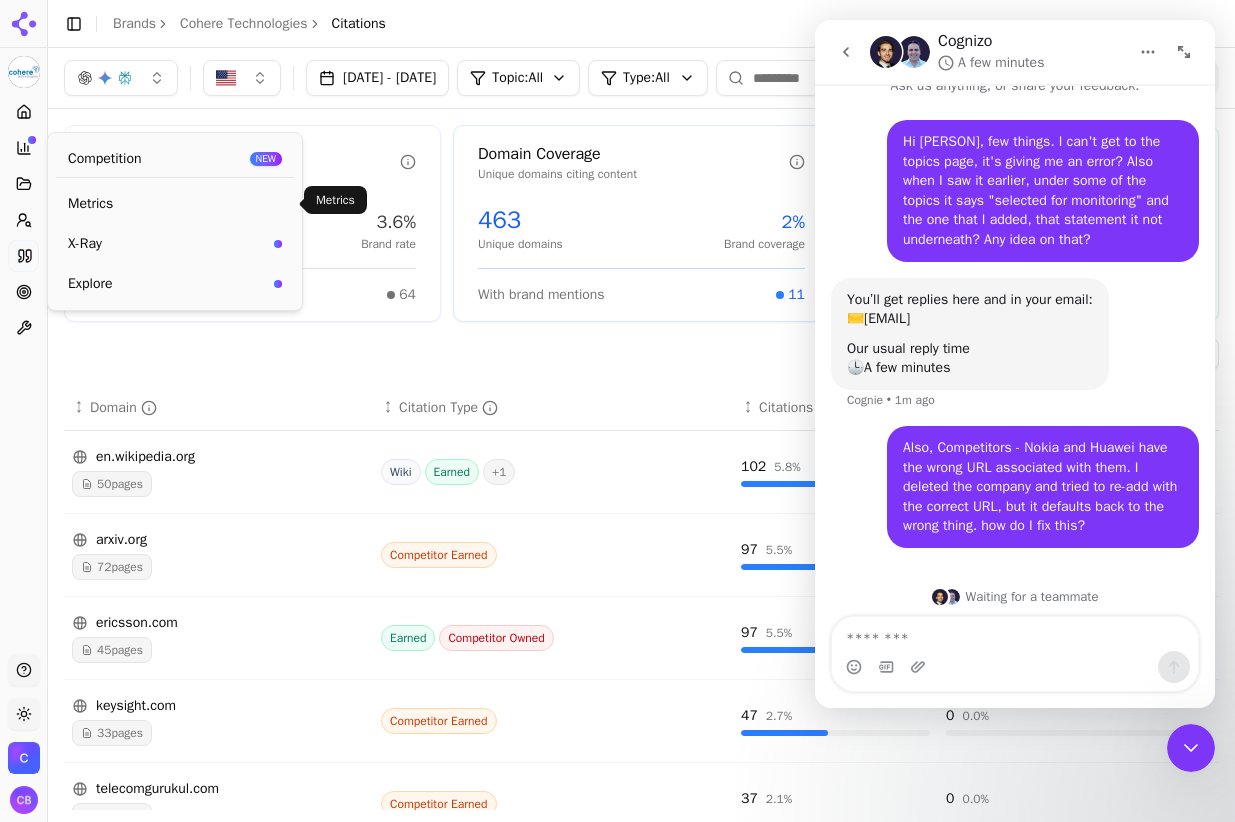 click on "Metrics" at bounding box center [175, 204] 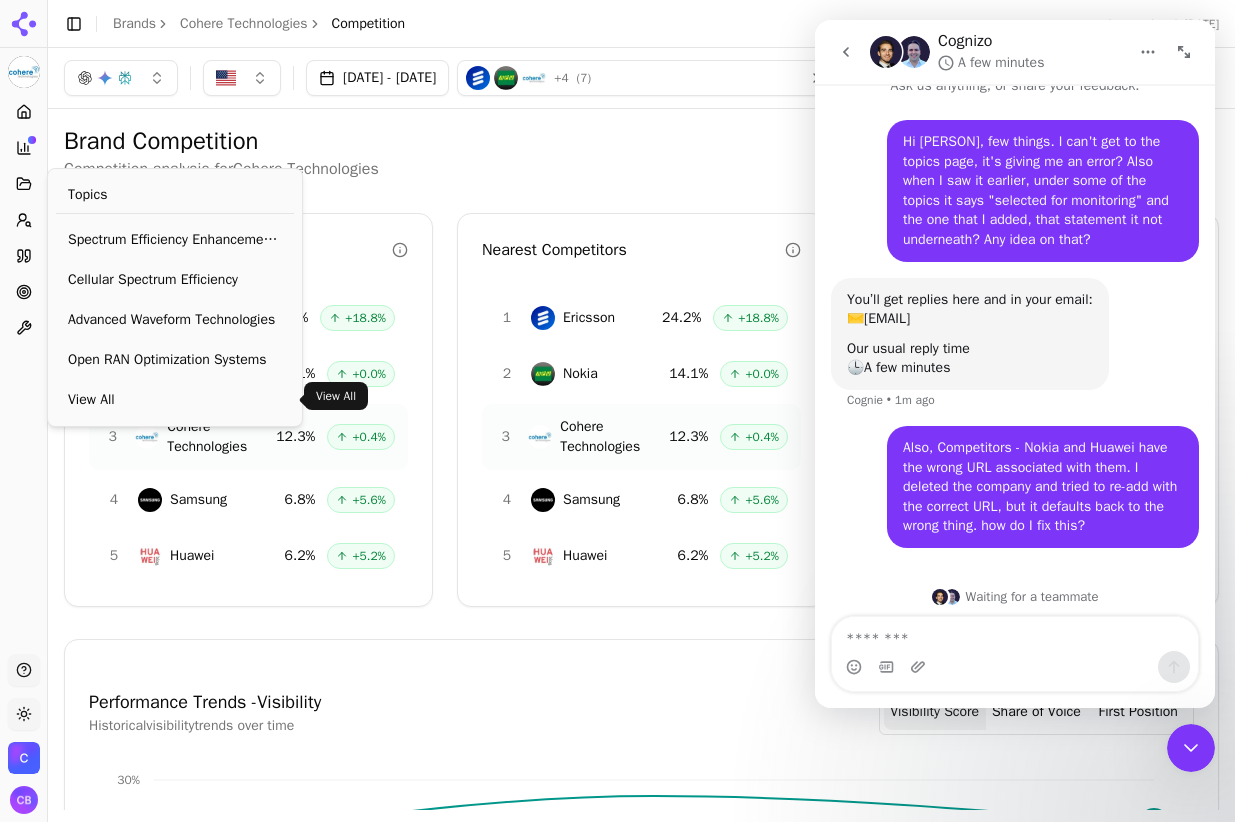 click on "View All" at bounding box center (175, 400) 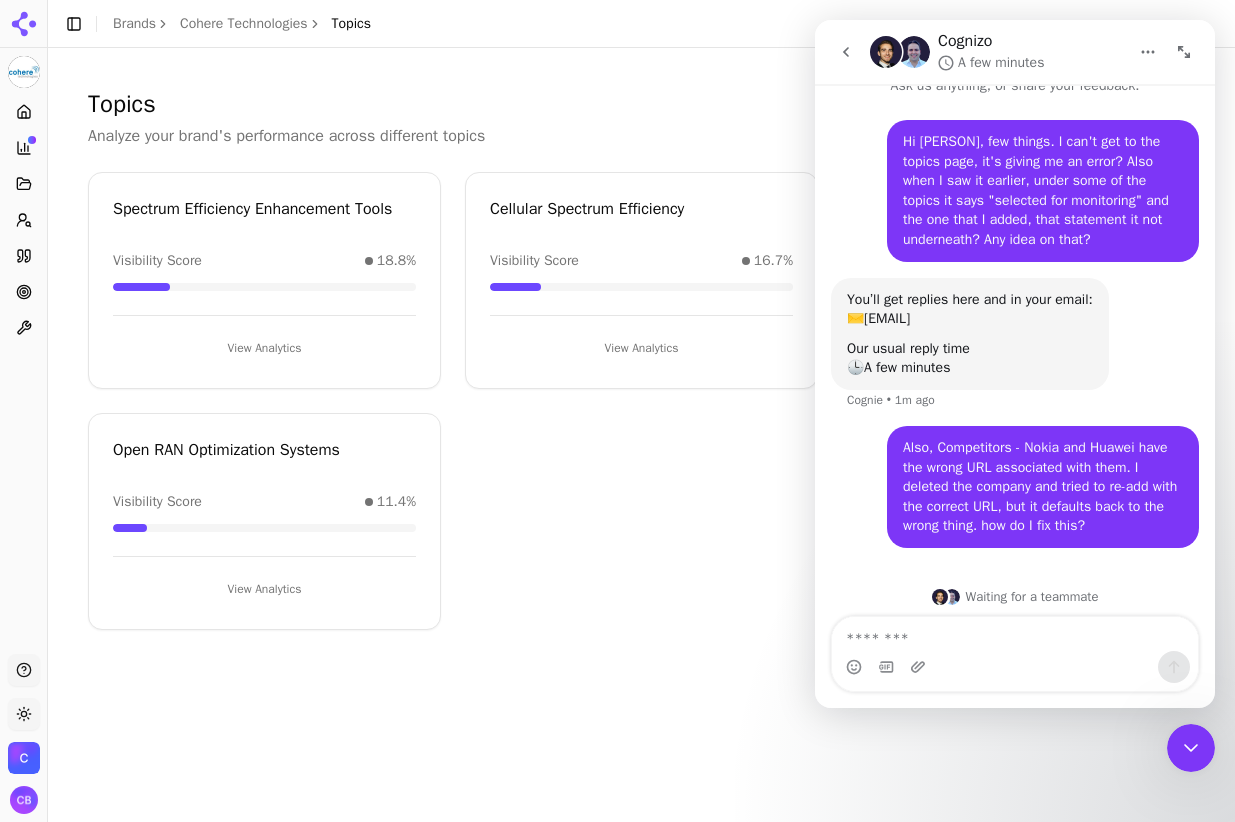 scroll, scrollTop: 0, scrollLeft: 0, axis: both 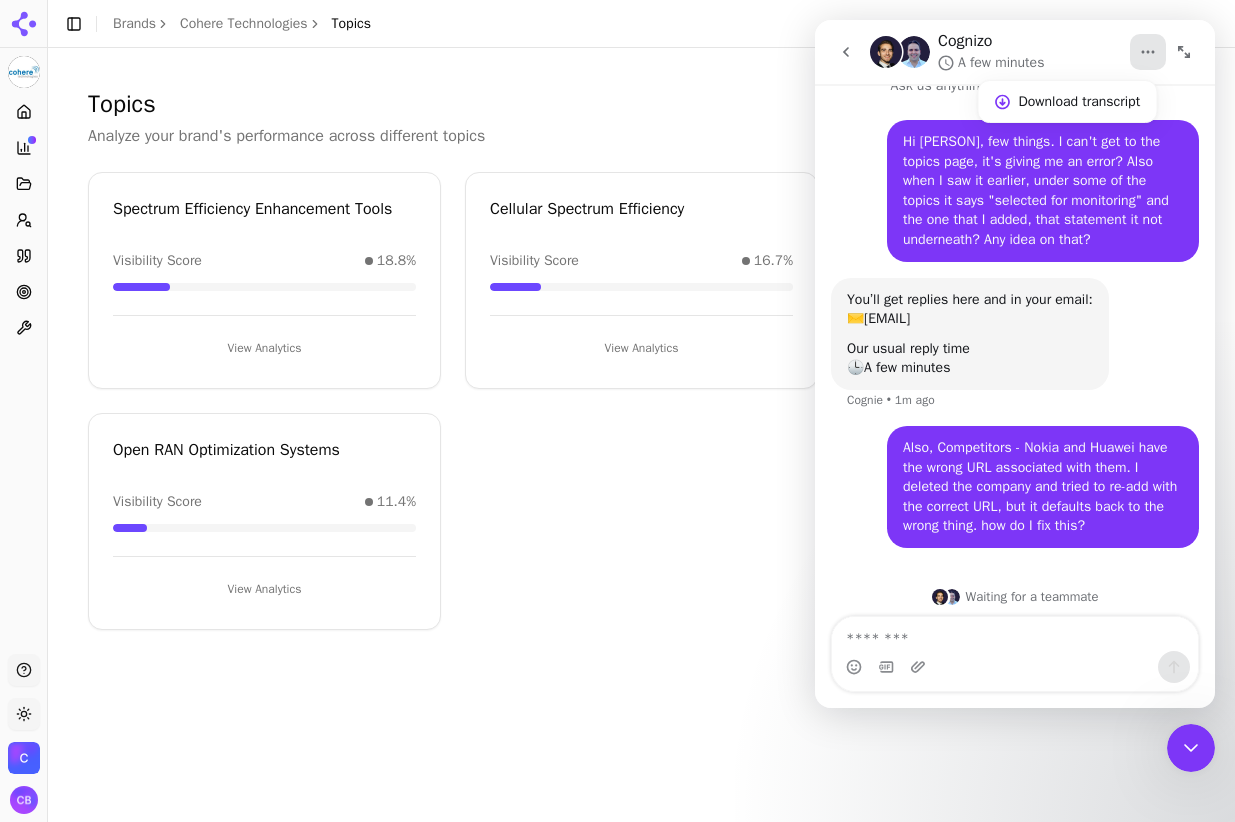 click 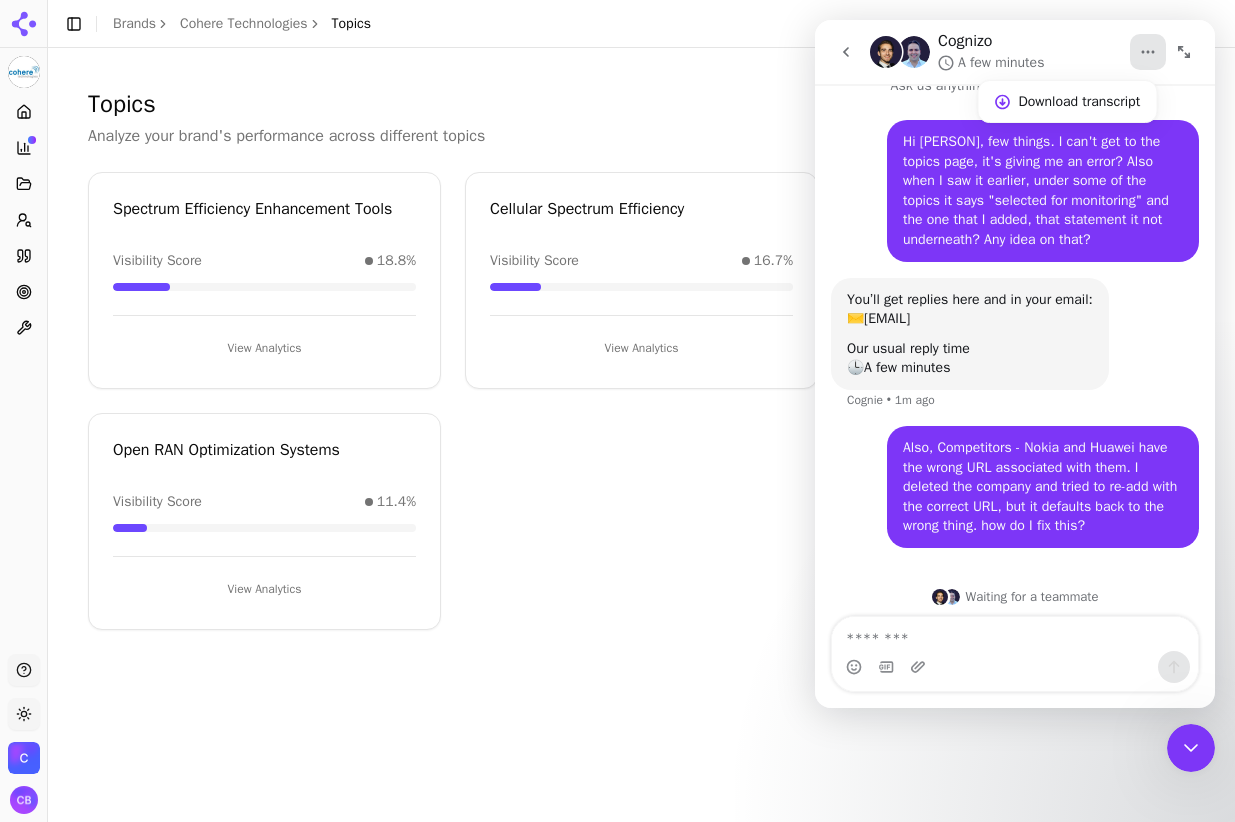 scroll, scrollTop: 0, scrollLeft: 0, axis: both 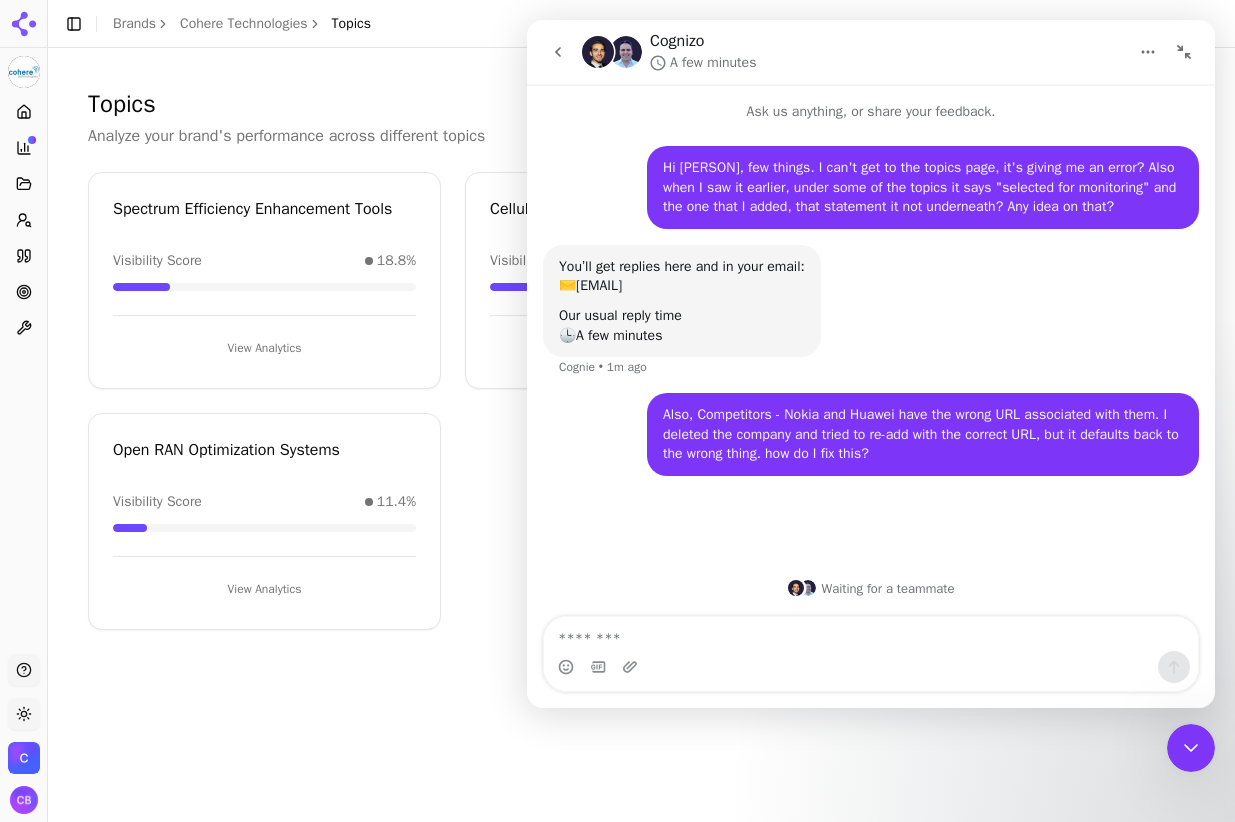 click 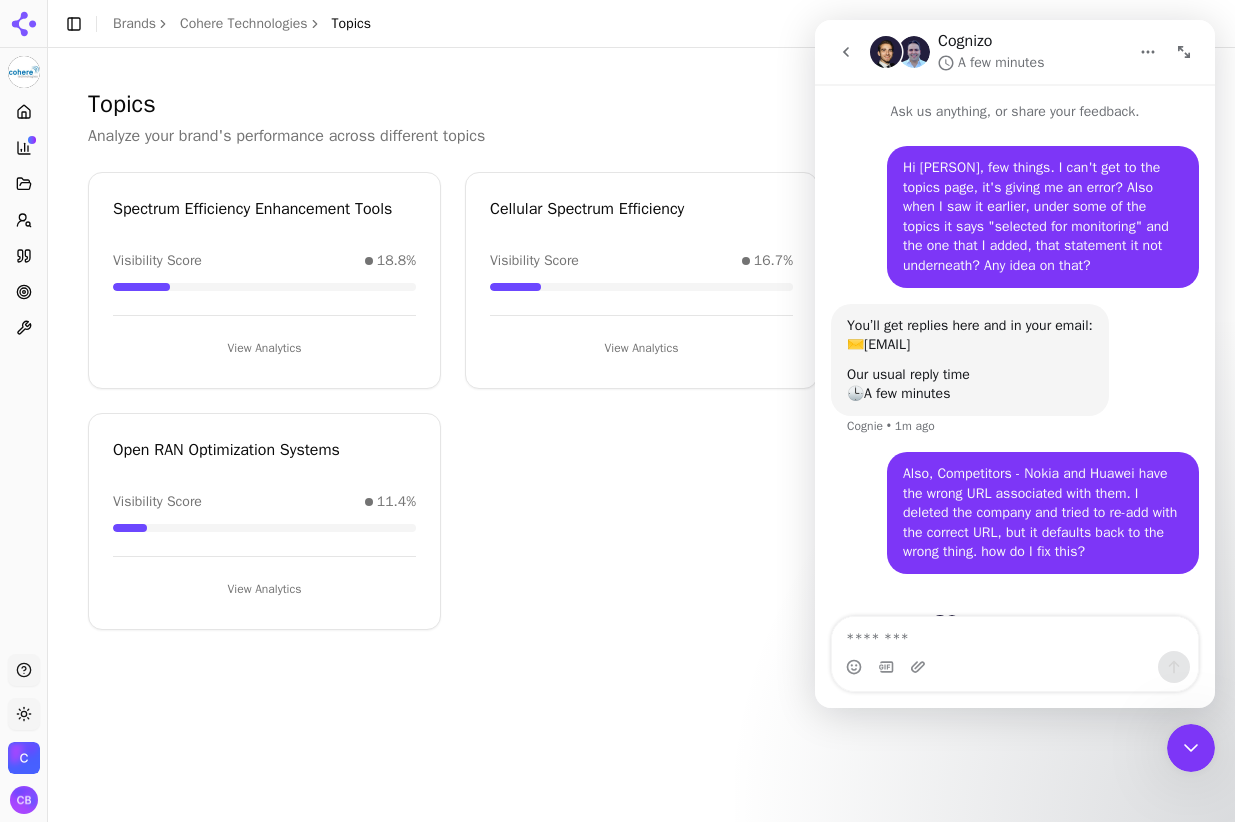 scroll, scrollTop: 26, scrollLeft: 0, axis: vertical 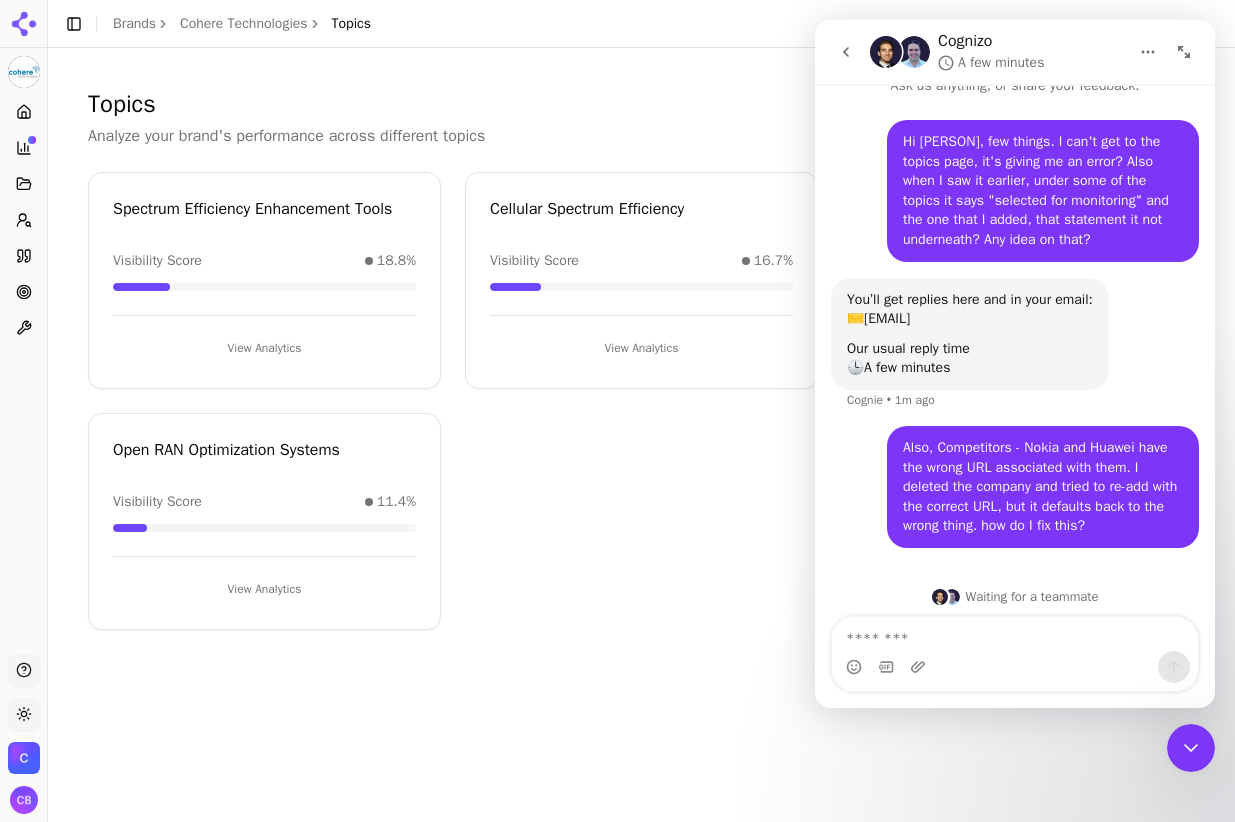 click on "Spectrum Efficiency Enhancement Tools Visibility Score 18.8% View Analytics Cellular Spectrum Efficiency Visibility Score 16.7% View Analytics Advanced Waveform Technologies Visibility Score 6.5% View Analytics Open RAN Optimization Systems Visibility Score 11.4% View Analytics" at bounding box center [641, 401] 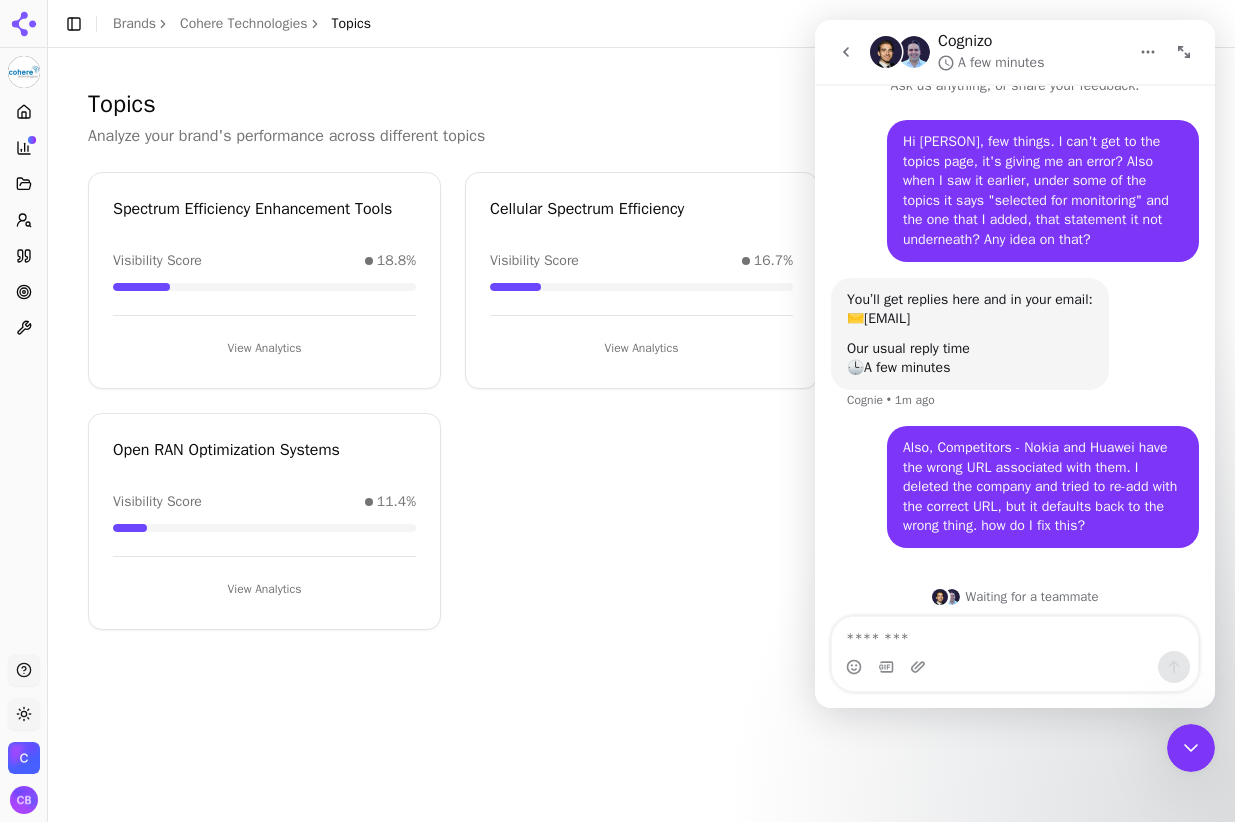 scroll, scrollTop: 0, scrollLeft: 0, axis: both 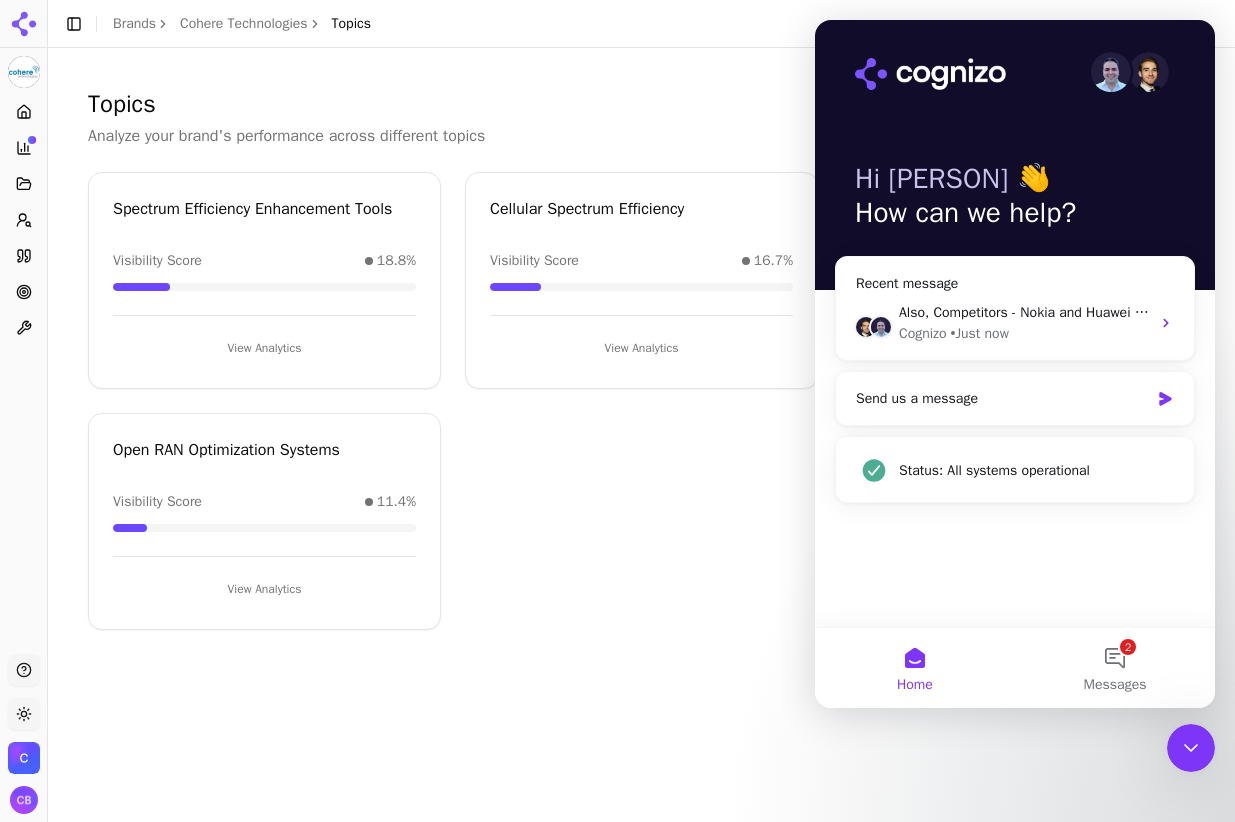 click 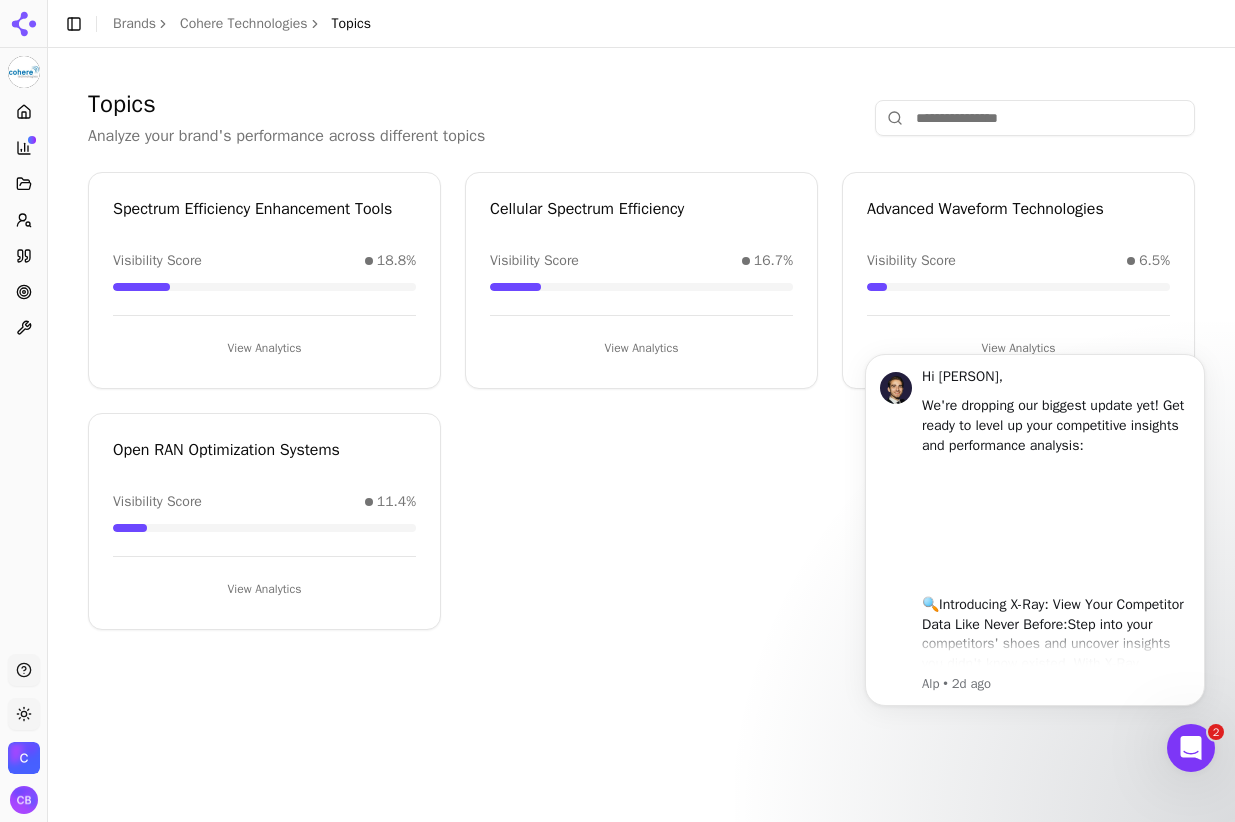 scroll, scrollTop: 0, scrollLeft: 0, axis: both 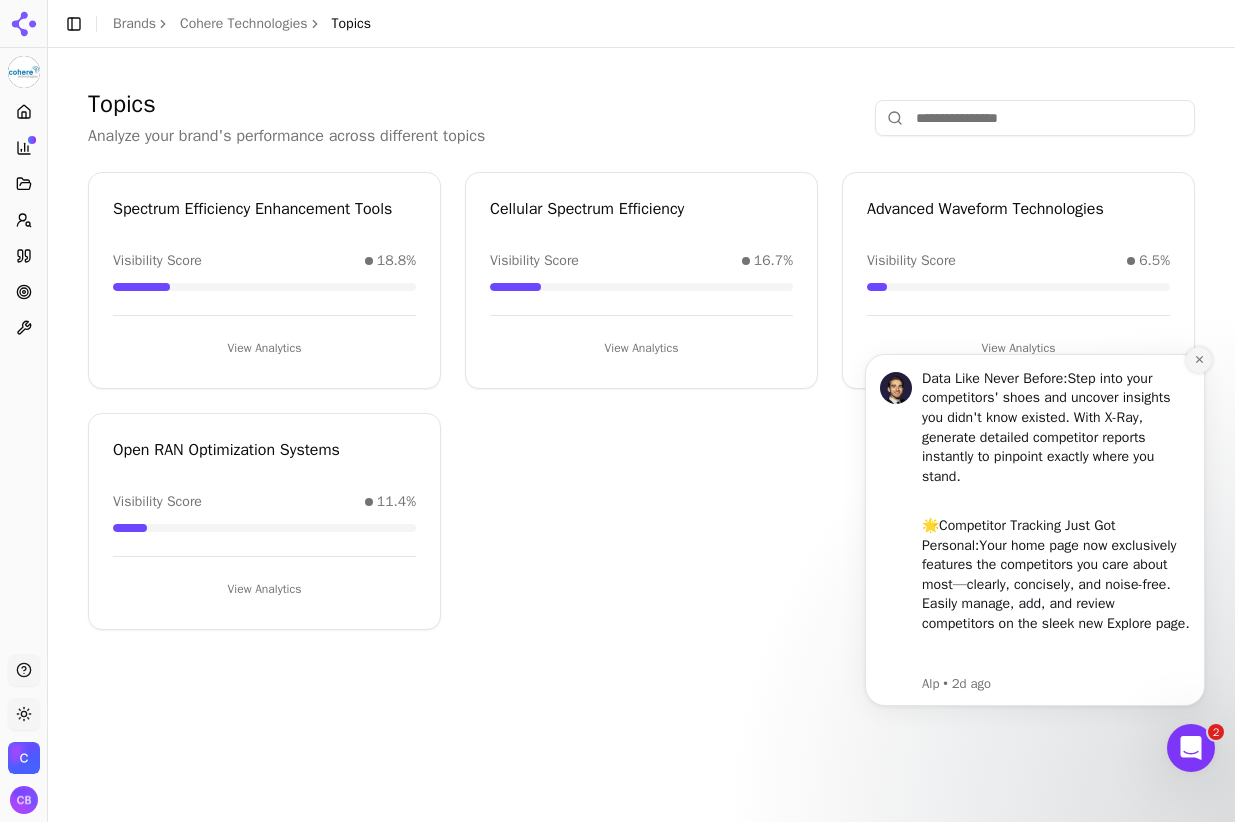 click 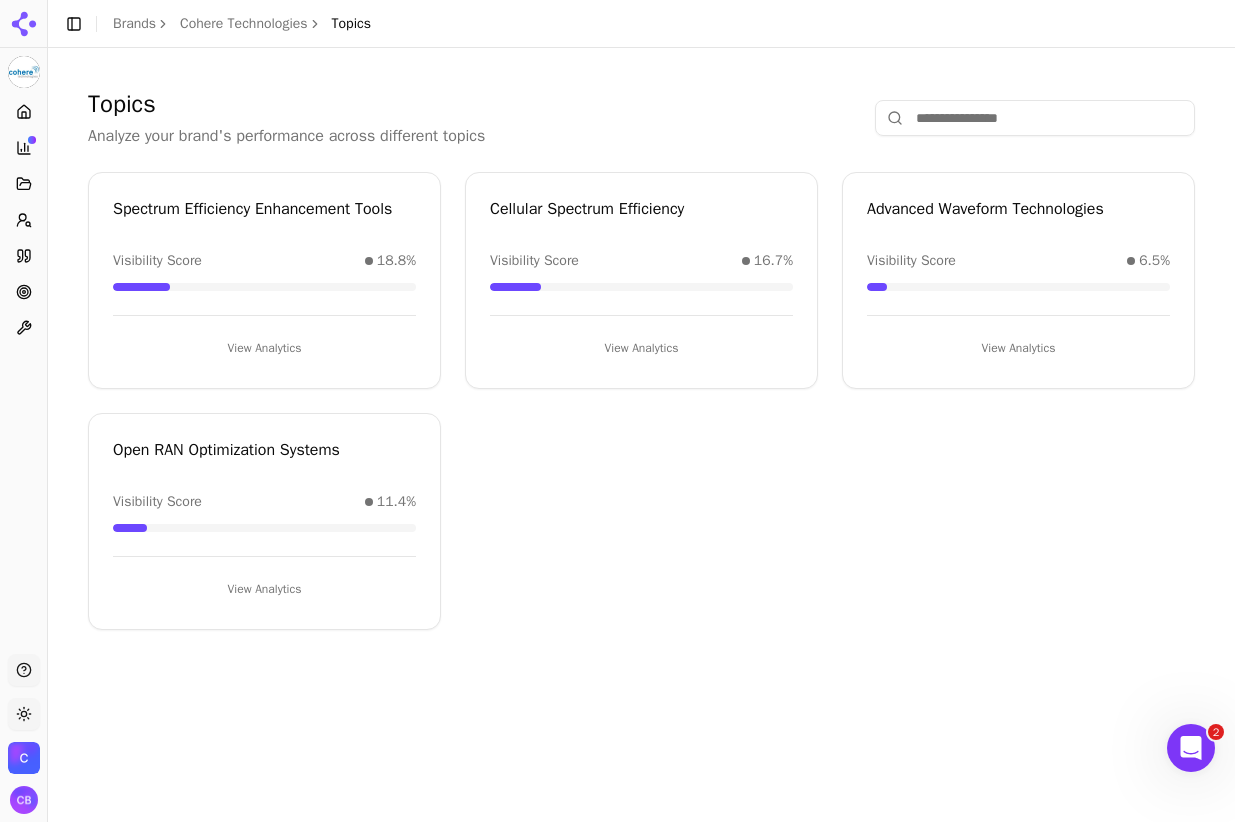 scroll, scrollTop: 0, scrollLeft: 0, axis: both 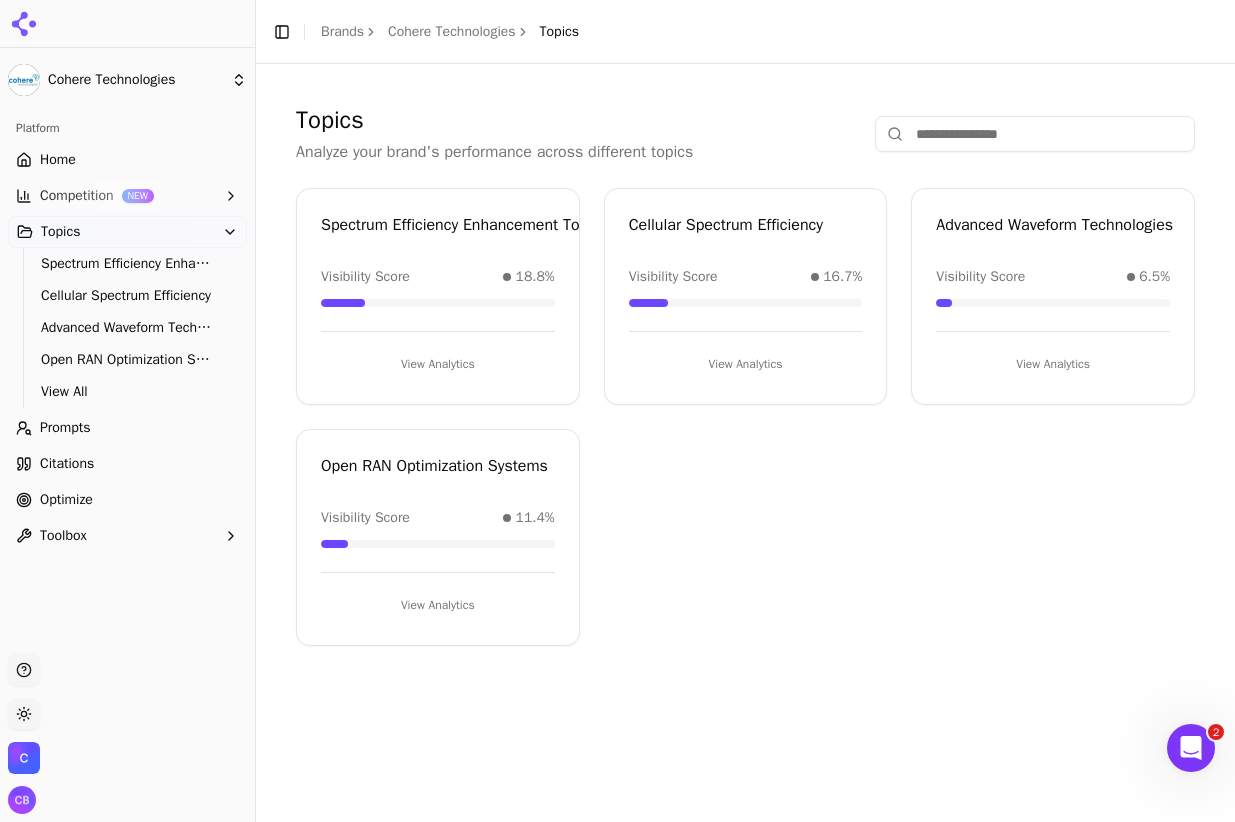 click on "Toolbox" at bounding box center [63, 536] 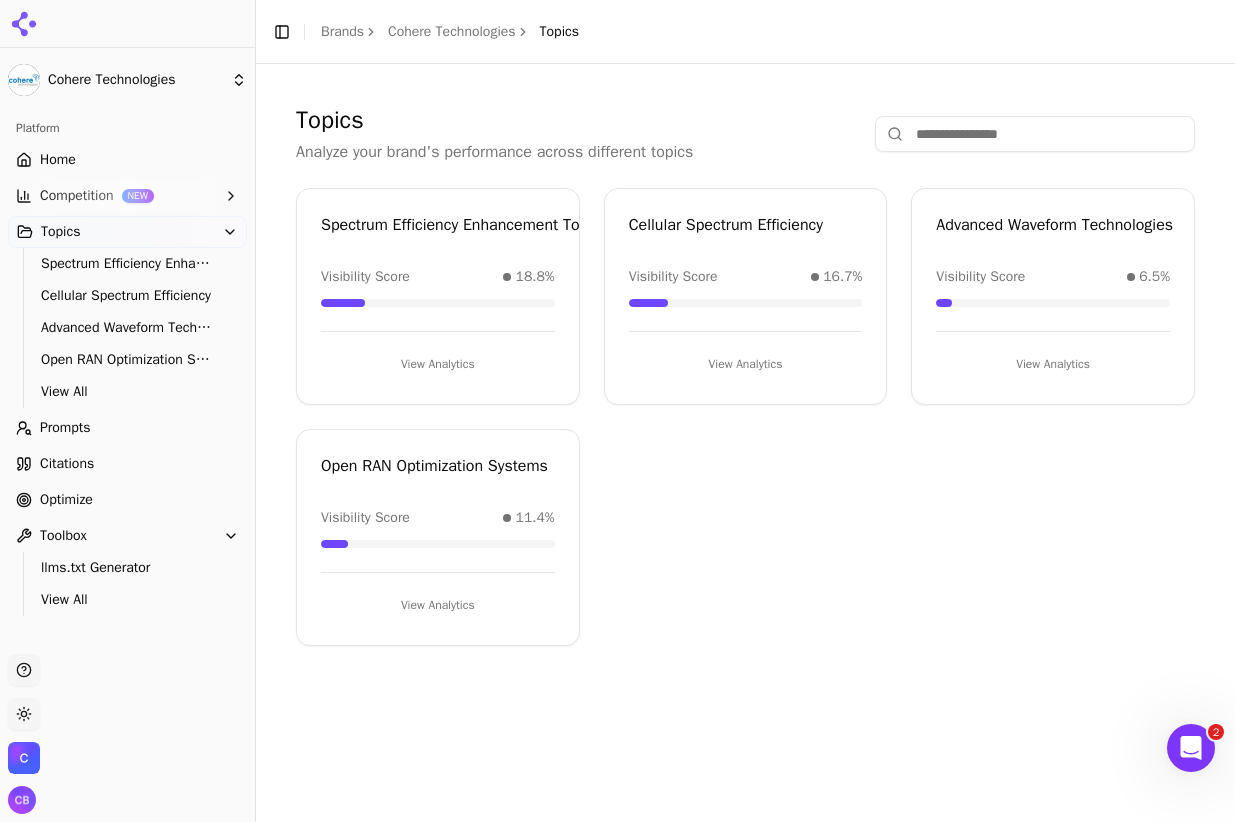 click on "Prompts" at bounding box center (65, 428) 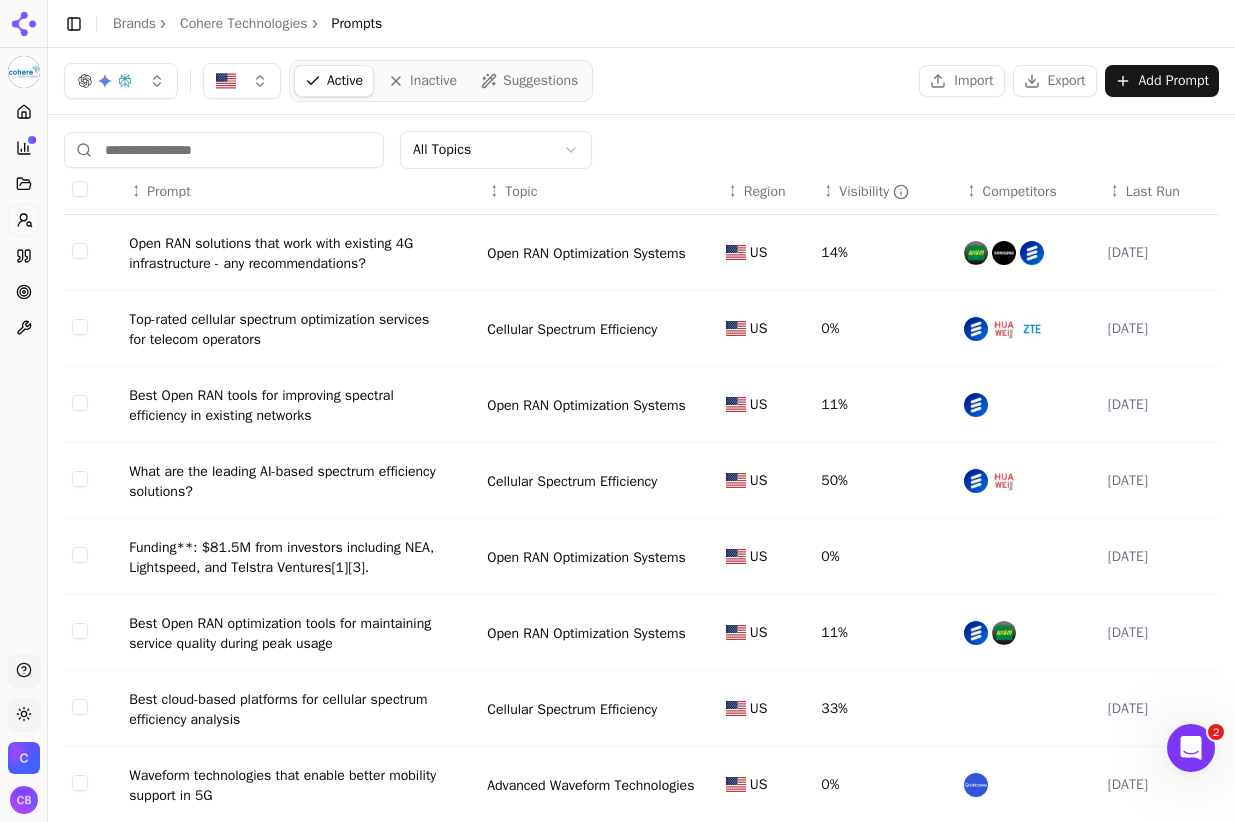 click at bounding box center (80, 189) 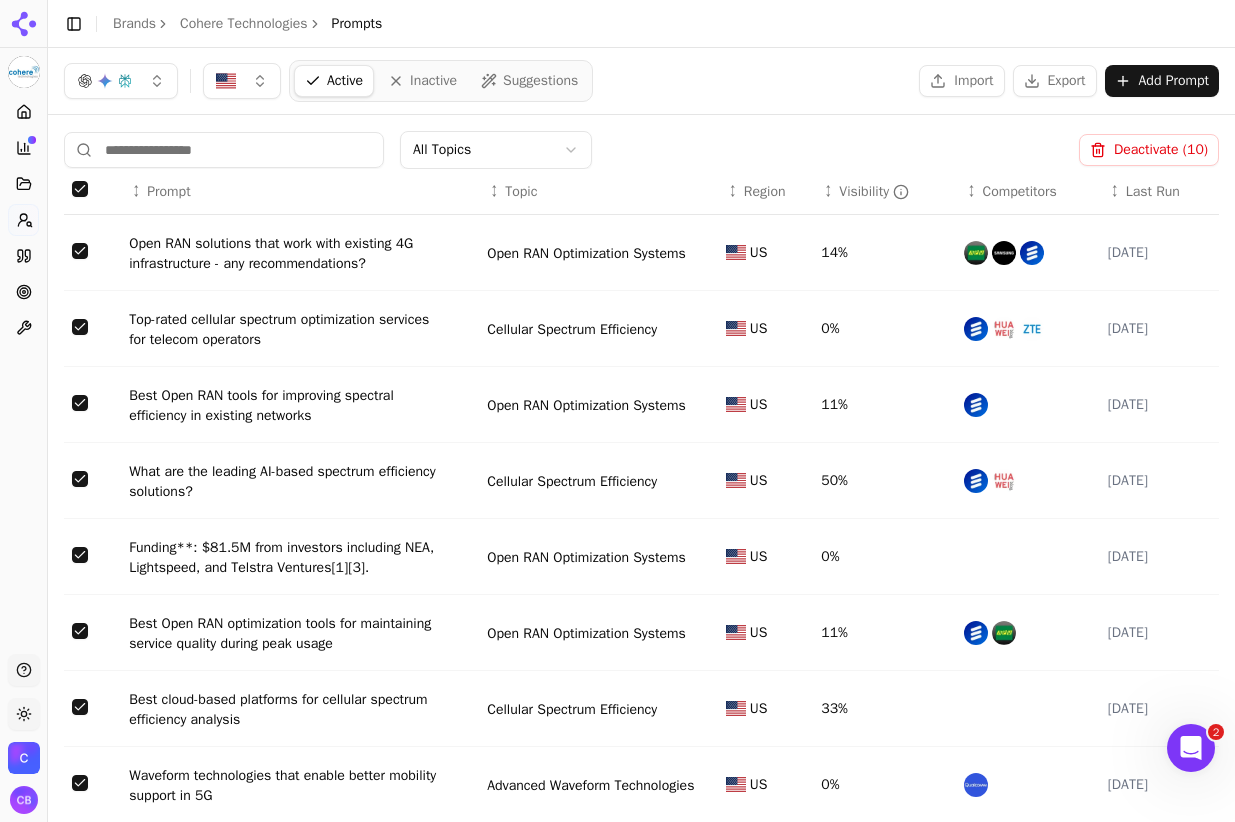 click on "Export" at bounding box center (1055, 81) 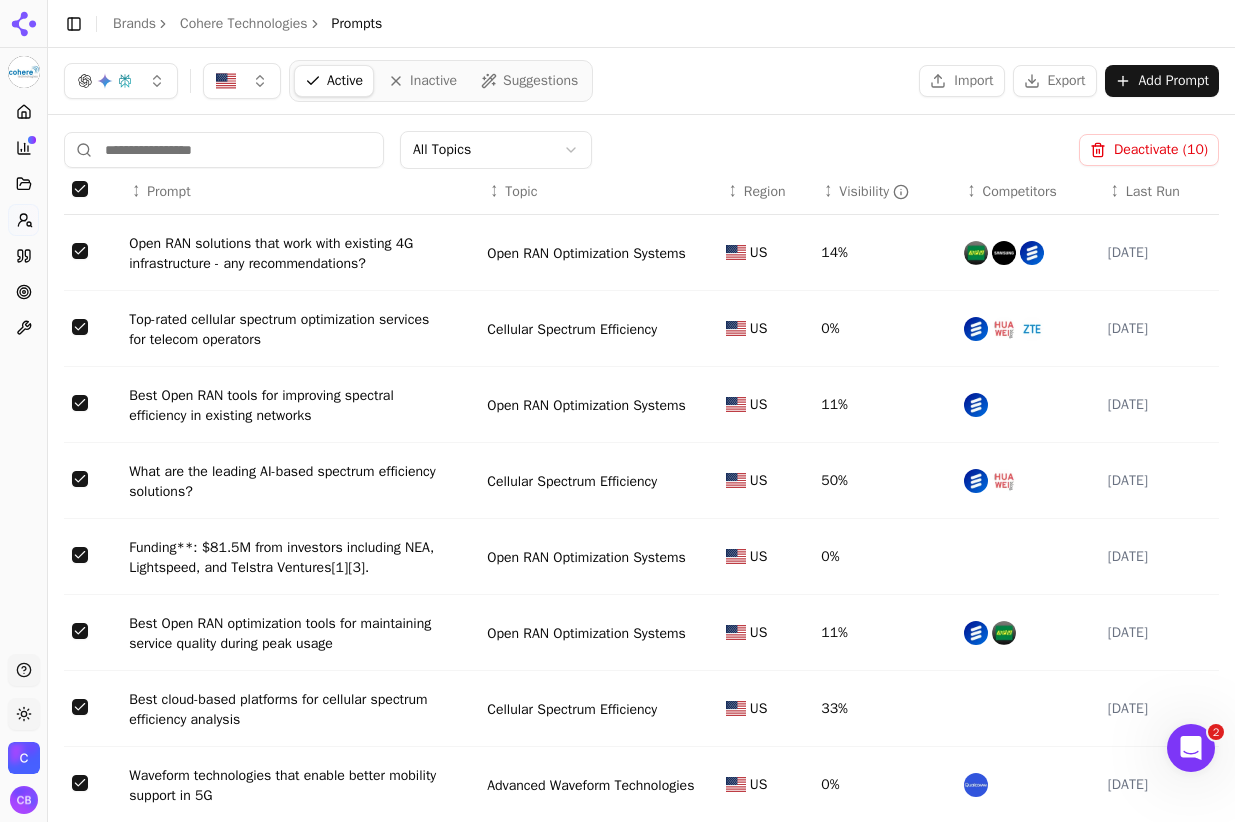 click 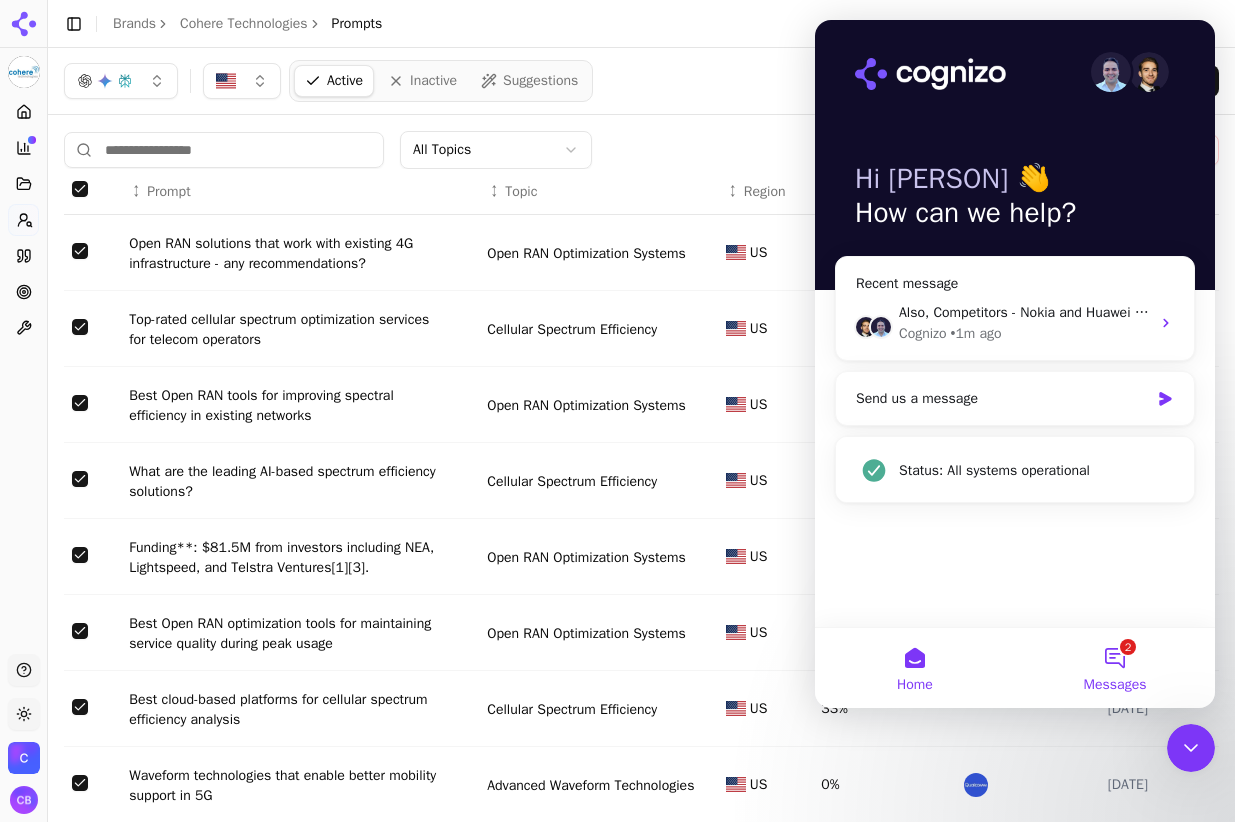 click on "2 Messages" at bounding box center [1115, 668] 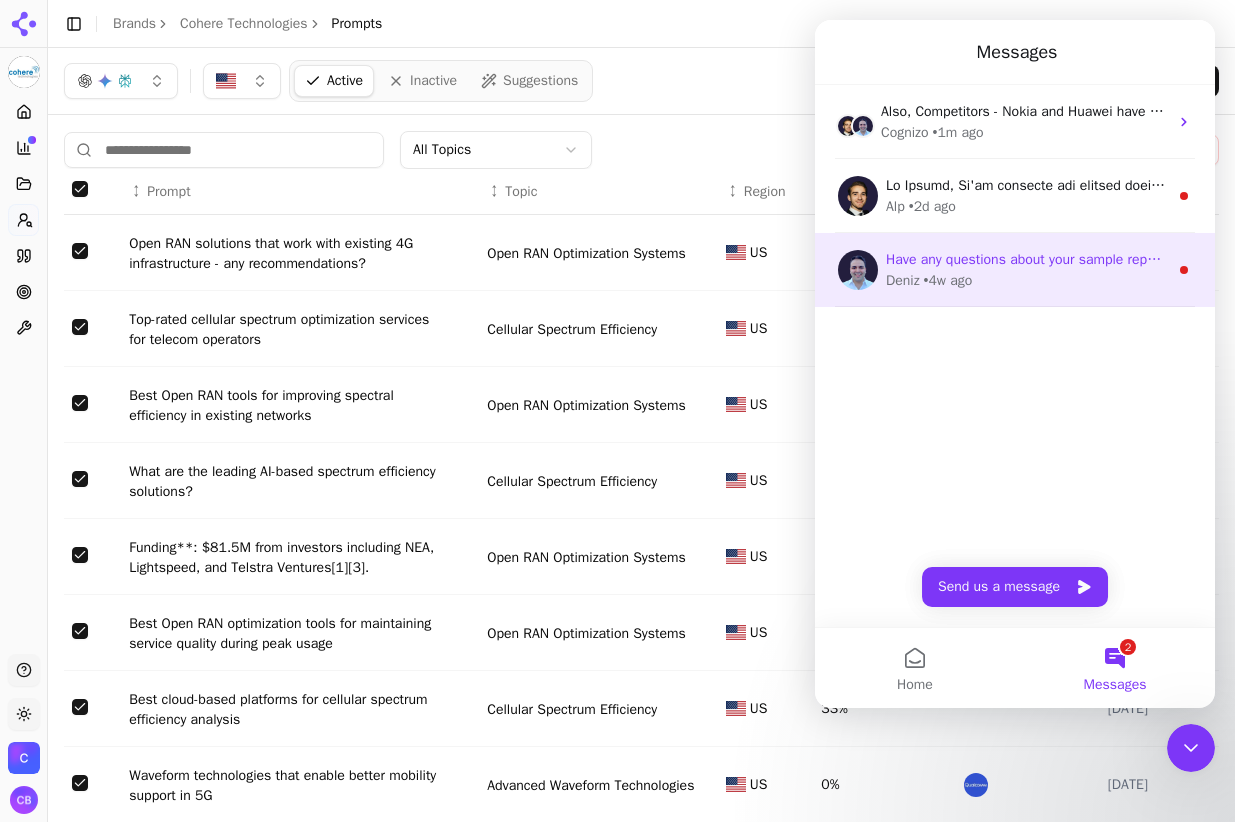 click on "[PERSON] • 4w ago" at bounding box center (1027, 280) 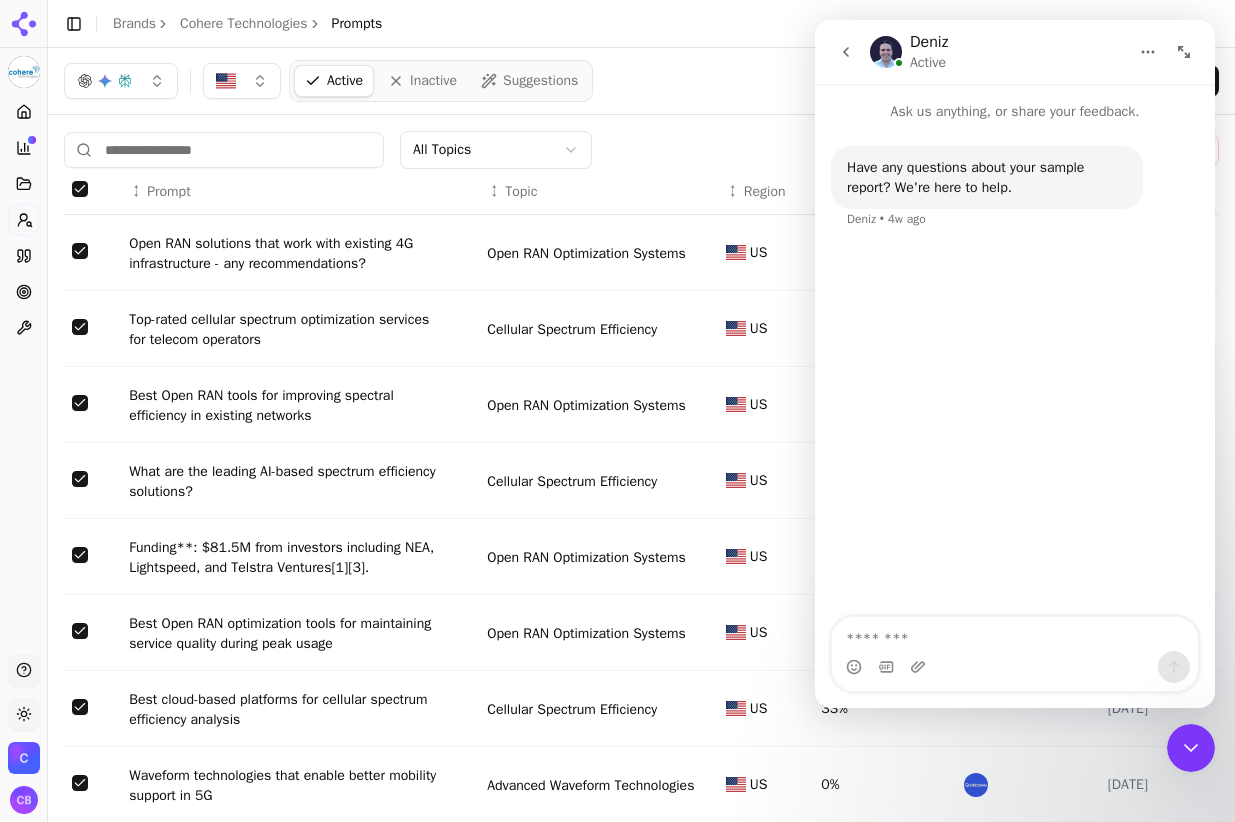 click at bounding box center [1191, 748] 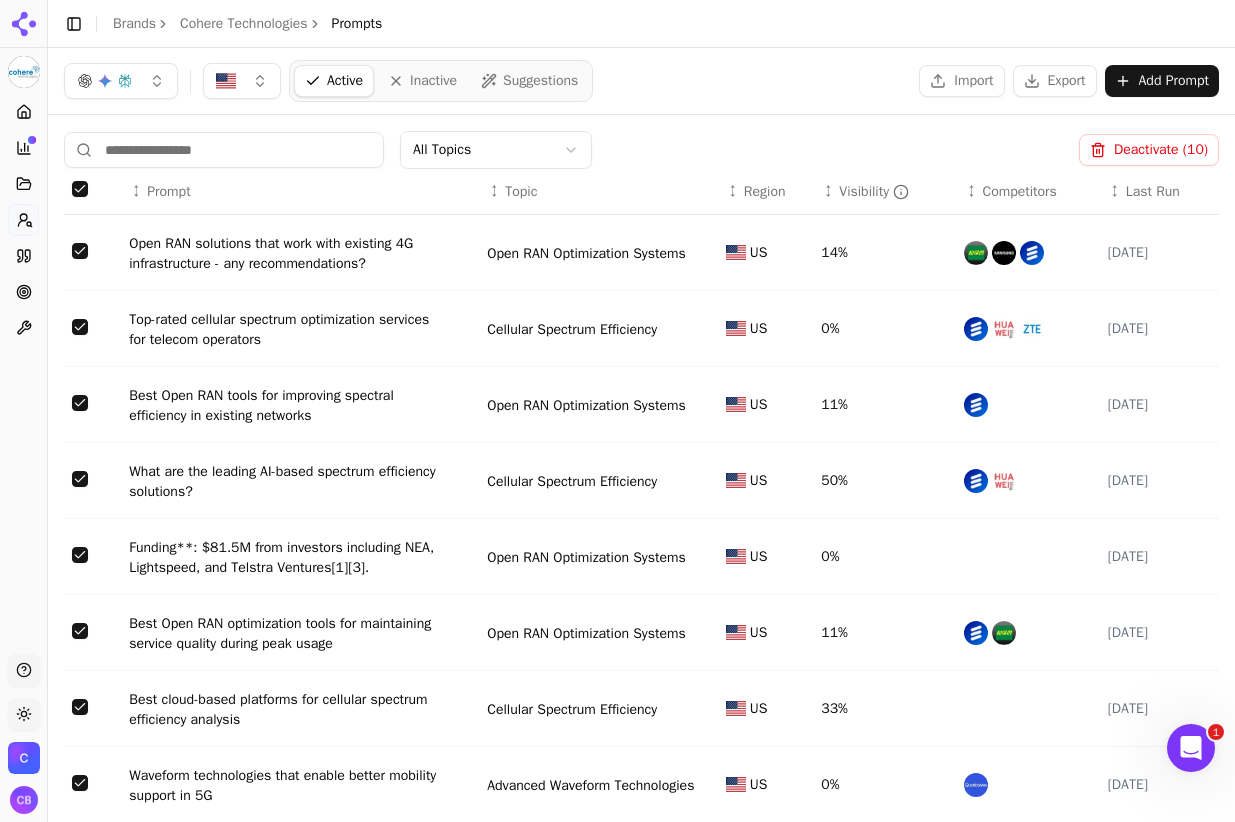 click 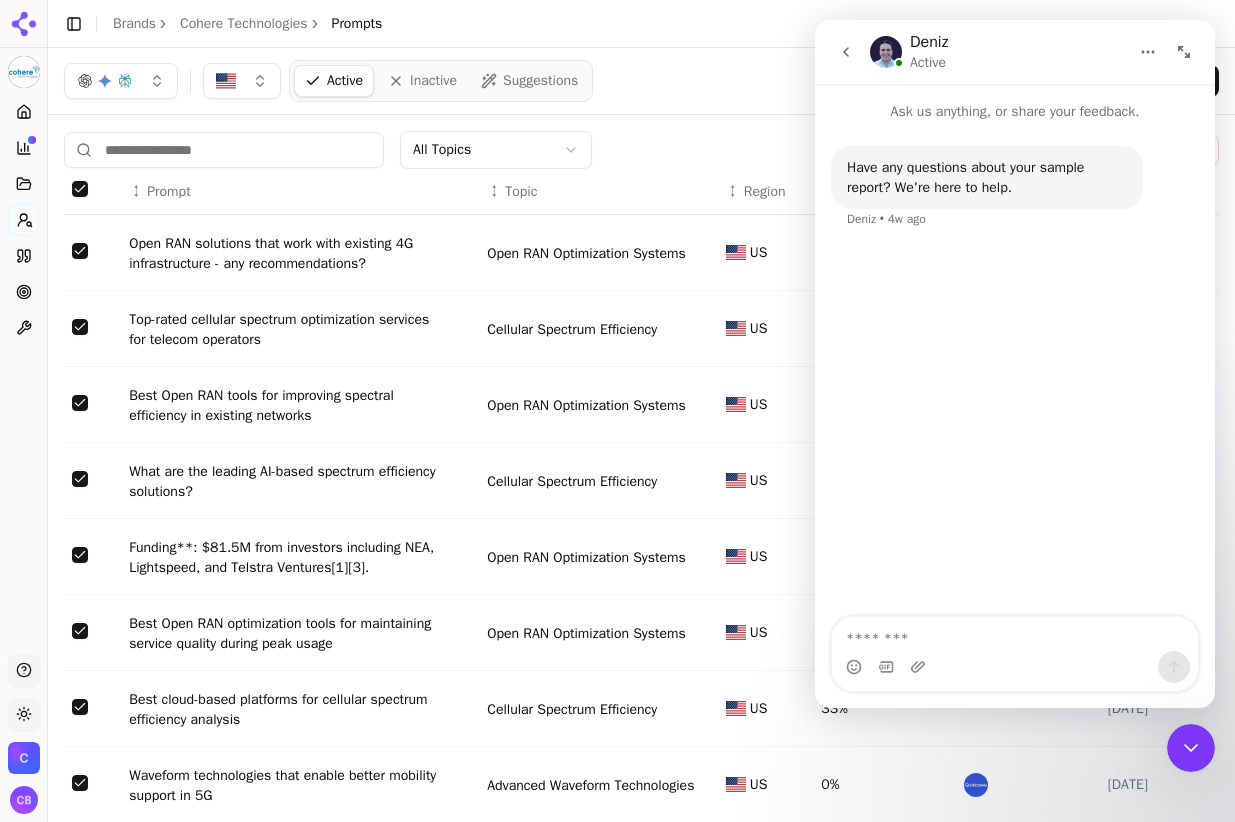 click 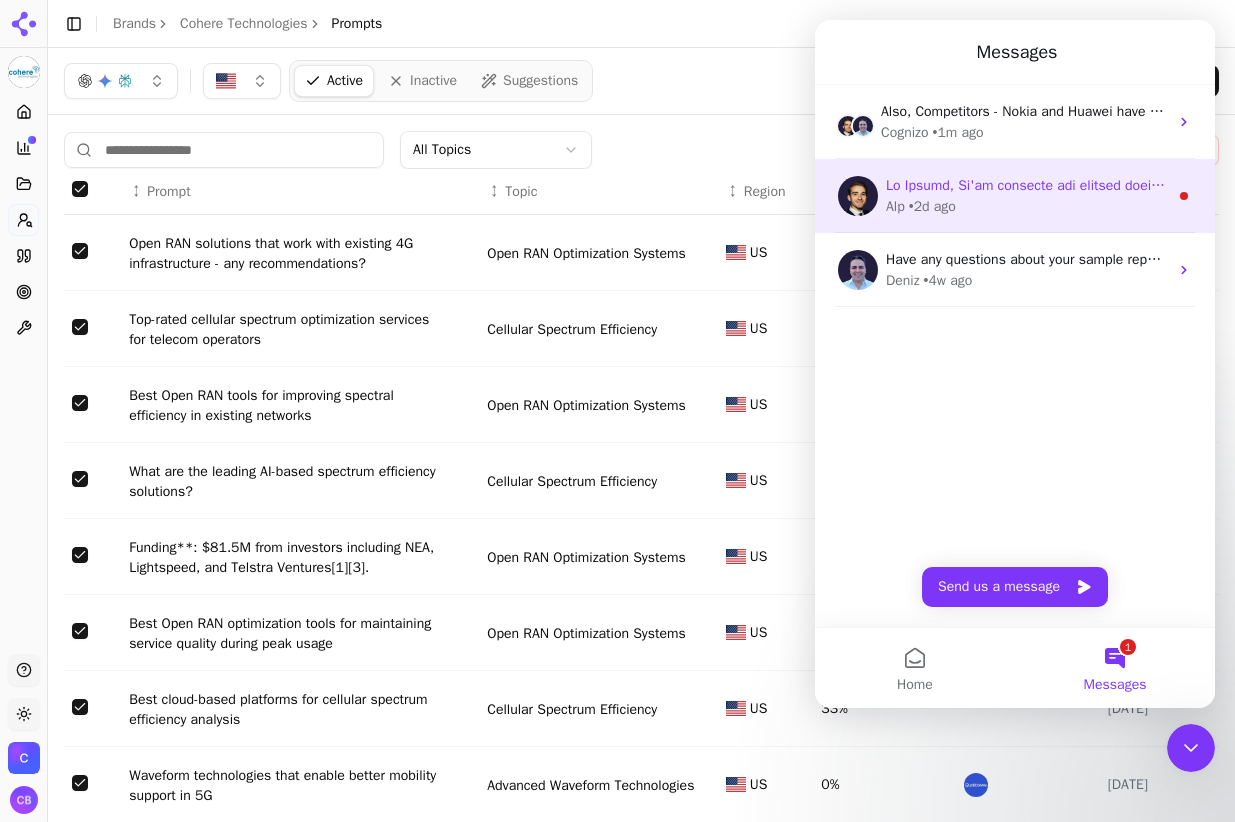click at bounding box center (6437, 185) 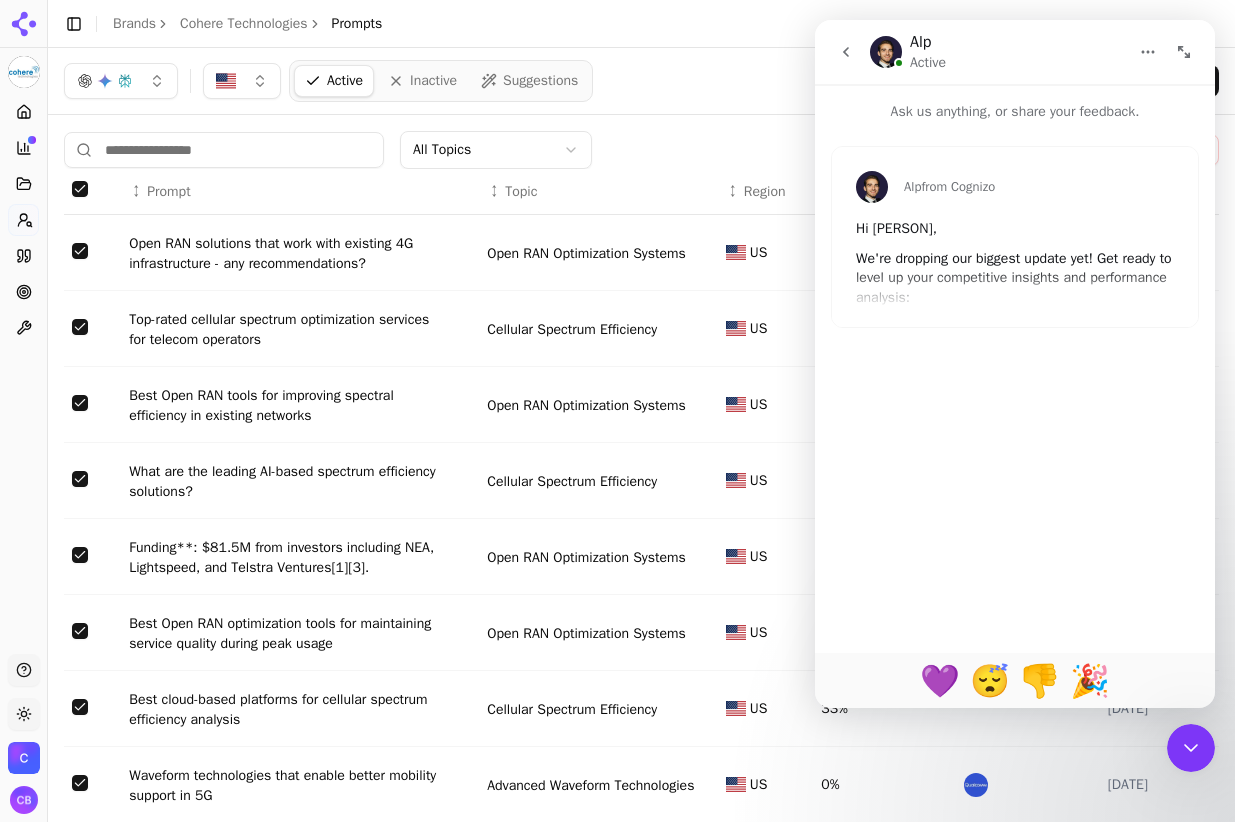 scroll, scrollTop: 0, scrollLeft: 0, axis: both 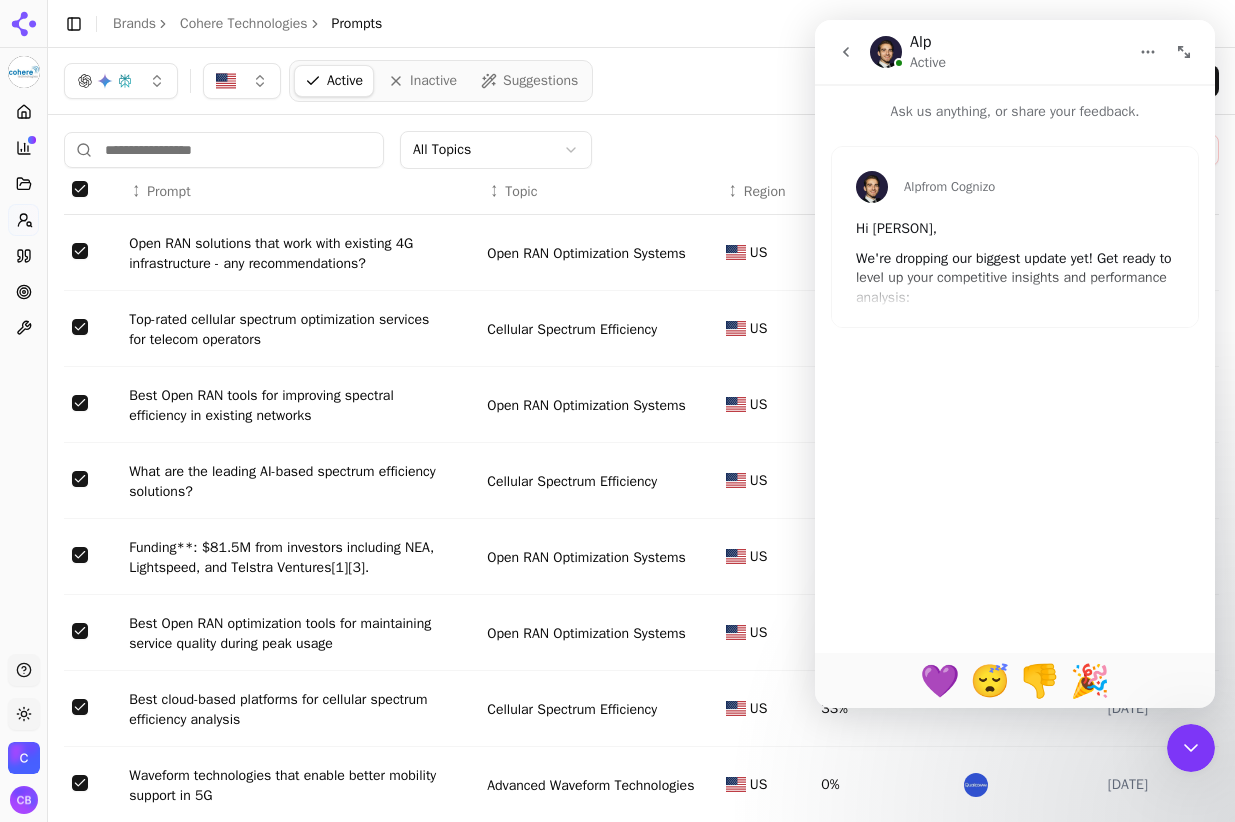 click on "We're dropping our biggest update yet! Get ready to level up your competitive insights and performance analysis:" at bounding box center (1015, 278) 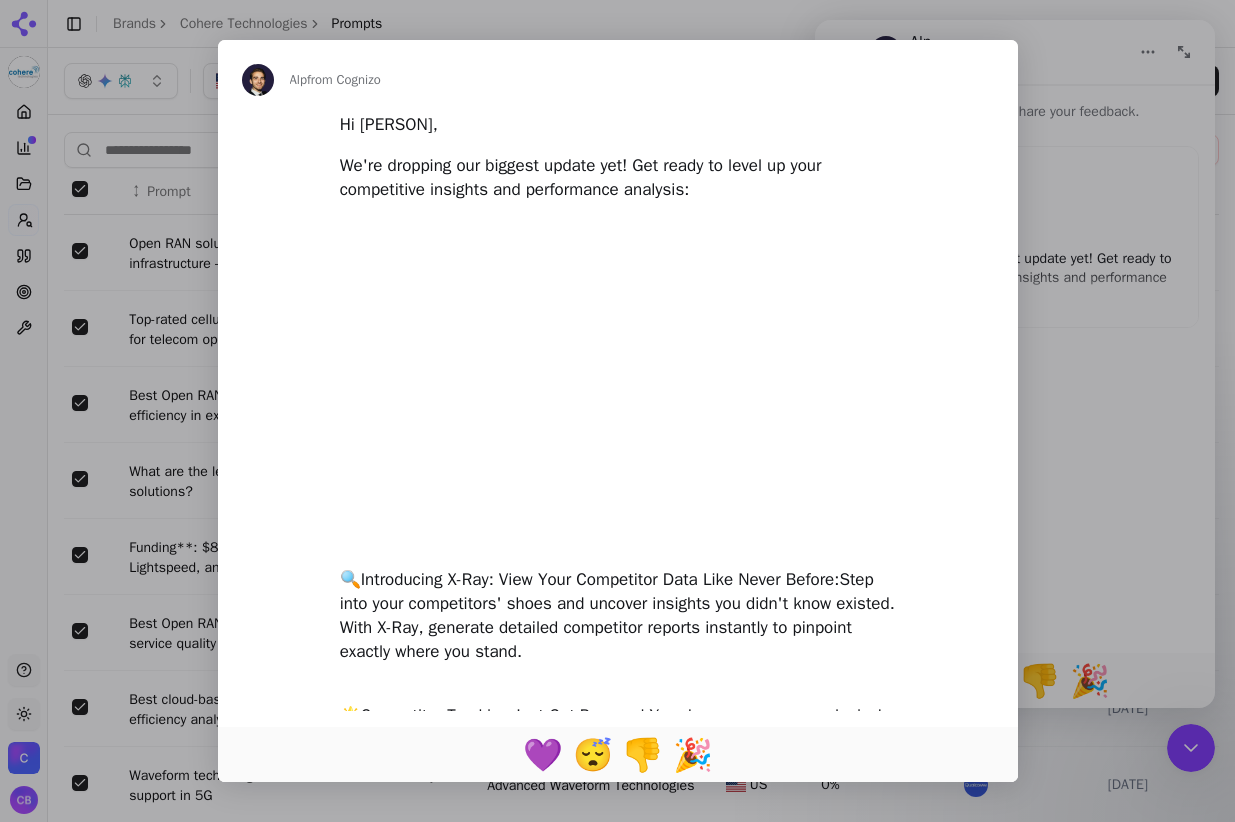 scroll, scrollTop: 0, scrollLeft: 0, axis: both 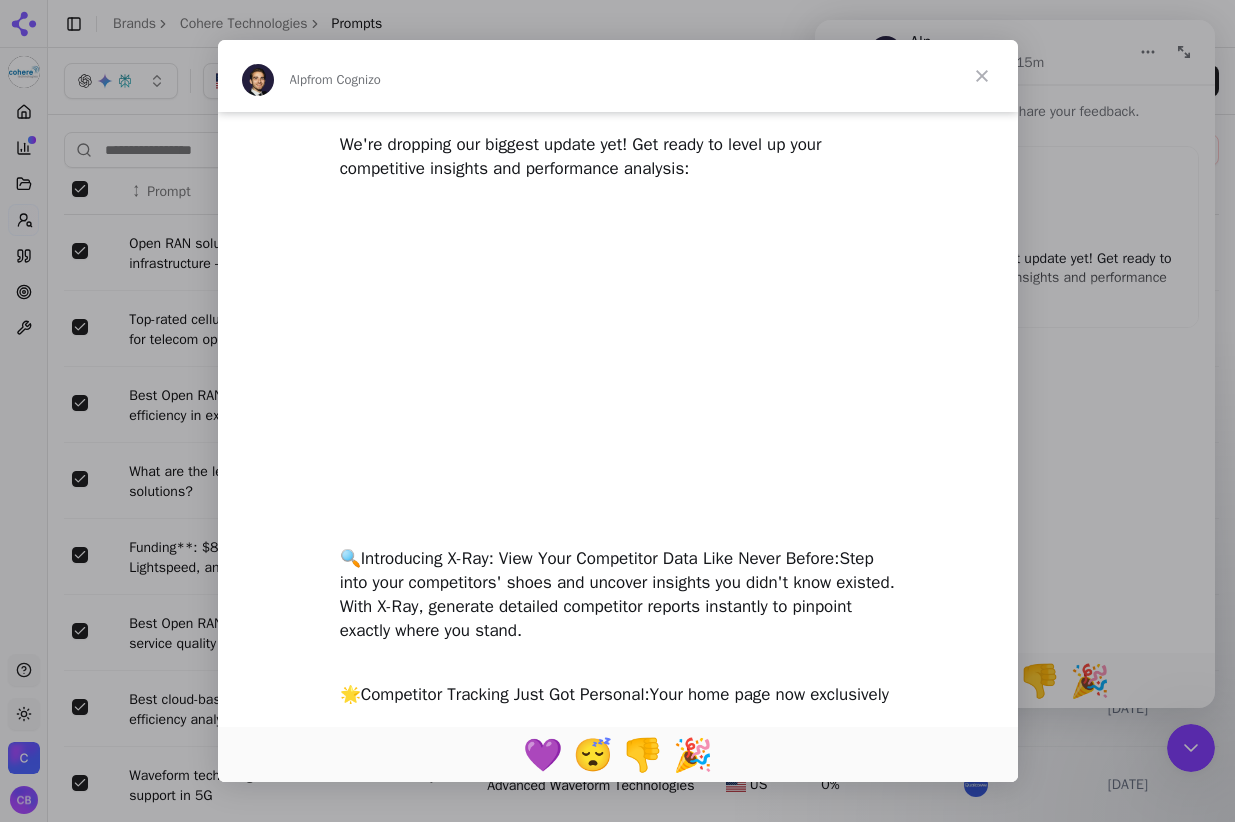 click on "Hi Camile, We're dropping our biggest update yet! Get ready to level up your competitive insights and performance analysis: 🔍 Introducing X-Ray: View Your Competitor Data Like Never Before: Step into your competitors' shoes and uncover insights you didn't know existed. With X-Ray, generate detailed competitor reports instantly to pinpoint exactly where you stand. ​ 🌟 Competitor Tracking Just Got Personal: Your home page now exclusively features the competitors you care about most—clearly, concisely, and noise-free. Easily manage, add, and review competitors on the sleek new Explore page. ​ 📅 Daily Data, Immediate Action: Forget waiting a week—your insights are now delivered daily, giving you the agility to respond to changes as they happen. Stay ahead, never behind. ​ ✏️ Content Revisions that Boost Results: Our new optimization engine now analyzes your existing web pages, delivering precise, actionable recommendations to maximize content performance. ​ 📥 ​ 🎨 ​ ​" at bounding box center [618, 823] 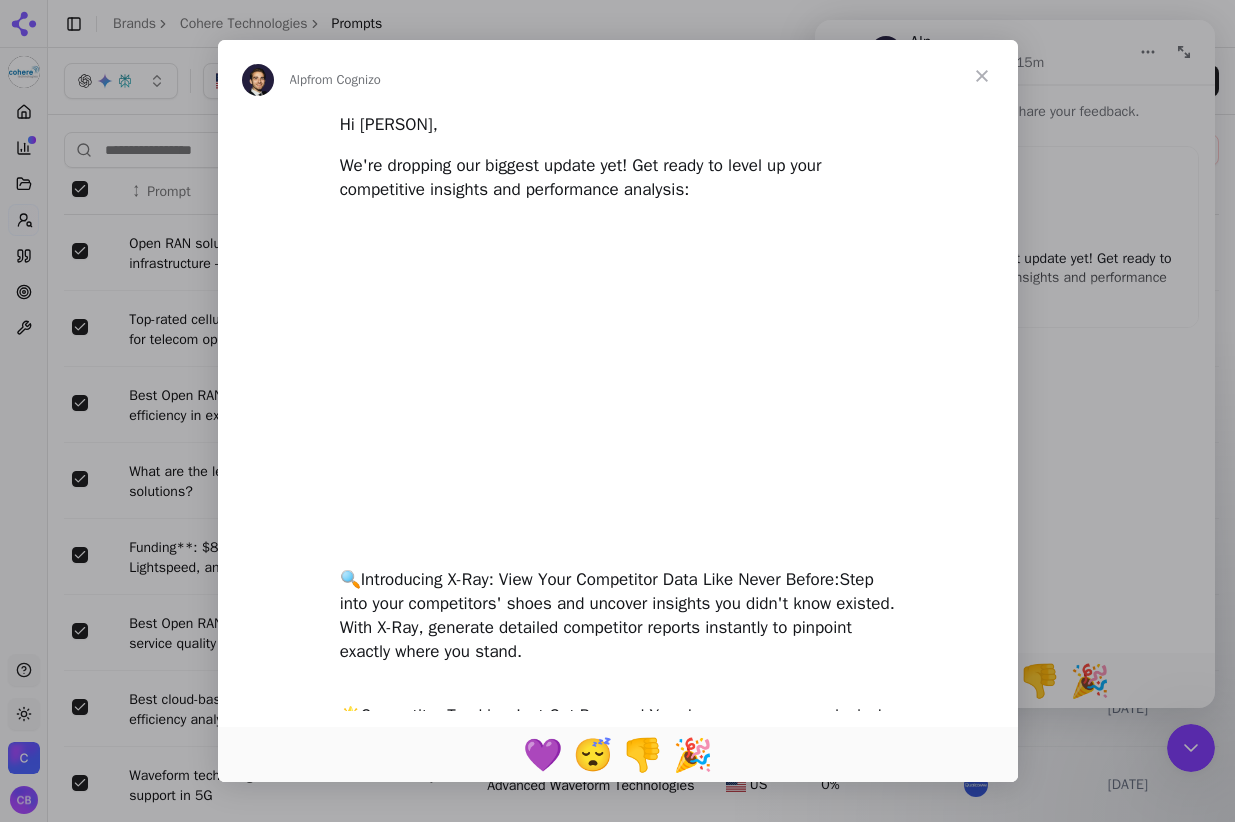 scroll, scrollTop: 0, scrollLeft: 0, axis: both 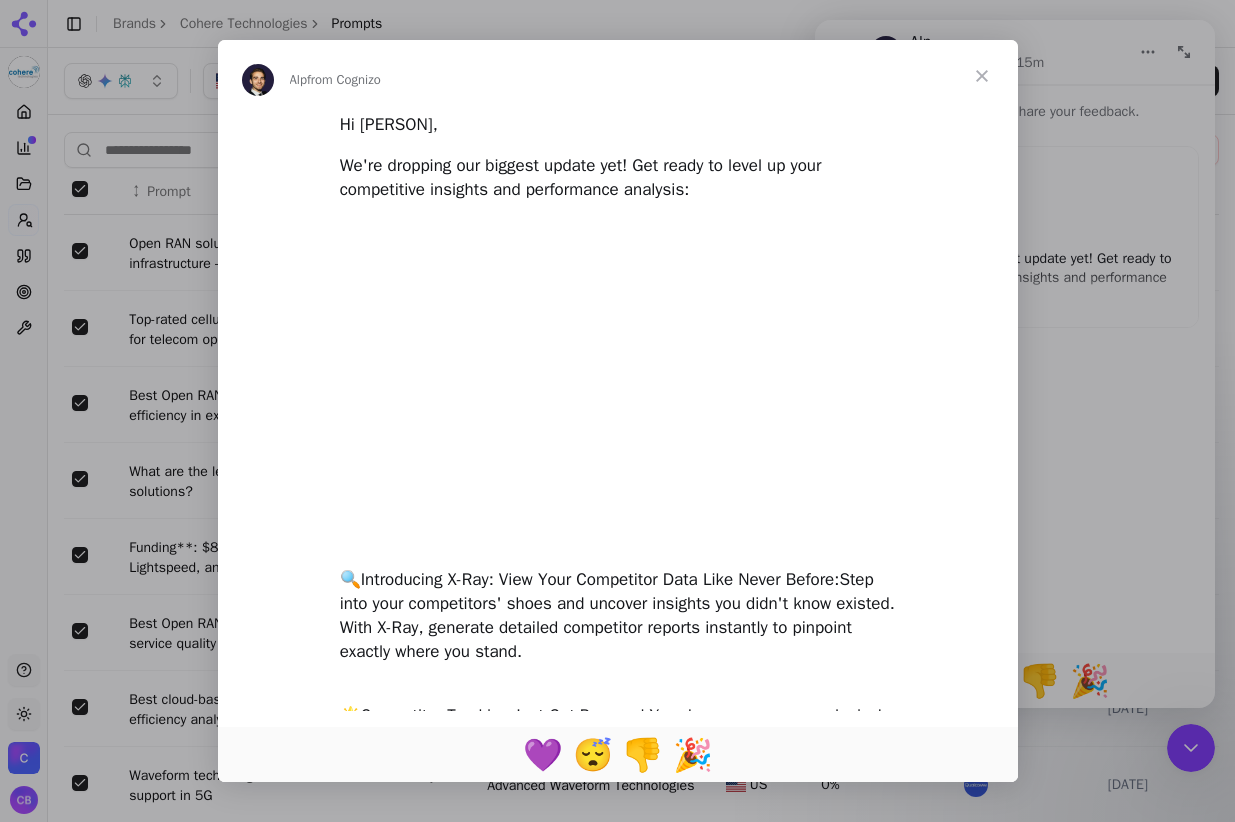 click at bounding box center (982, 76) 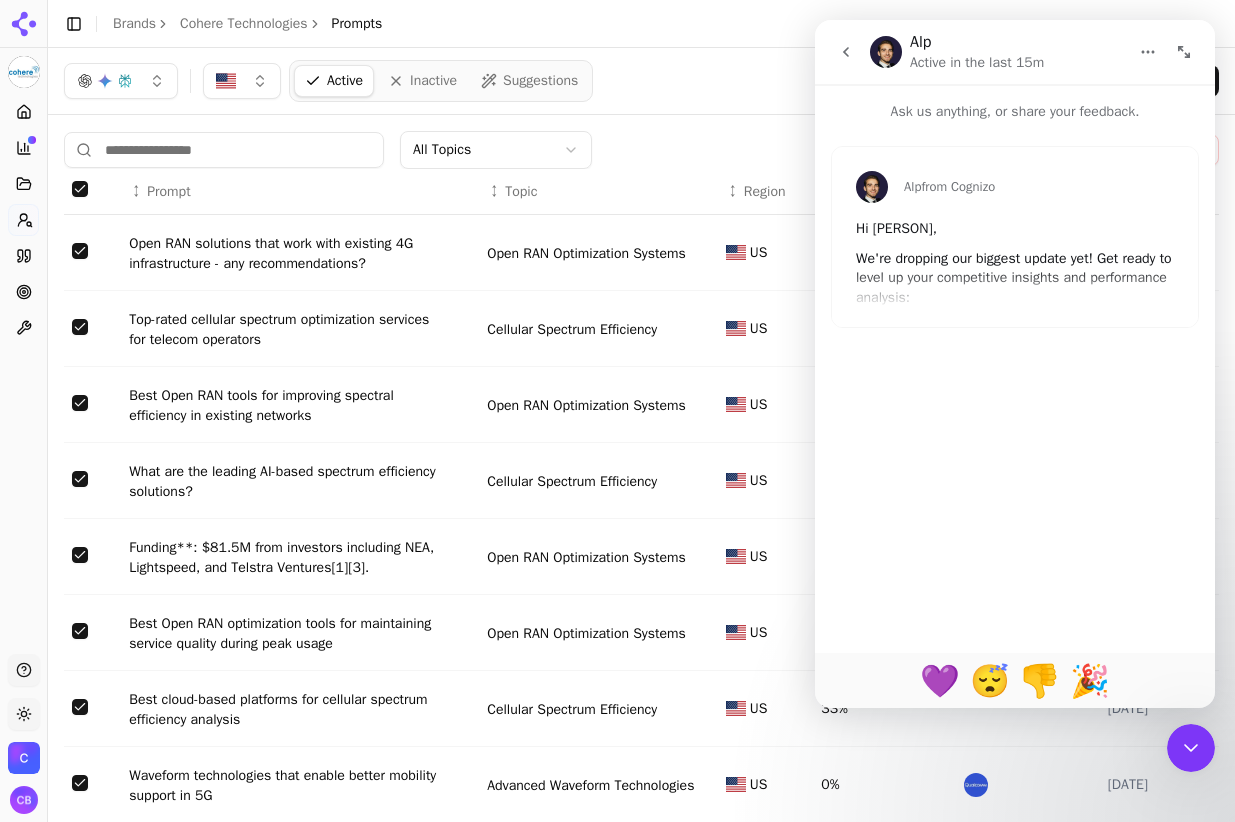 click 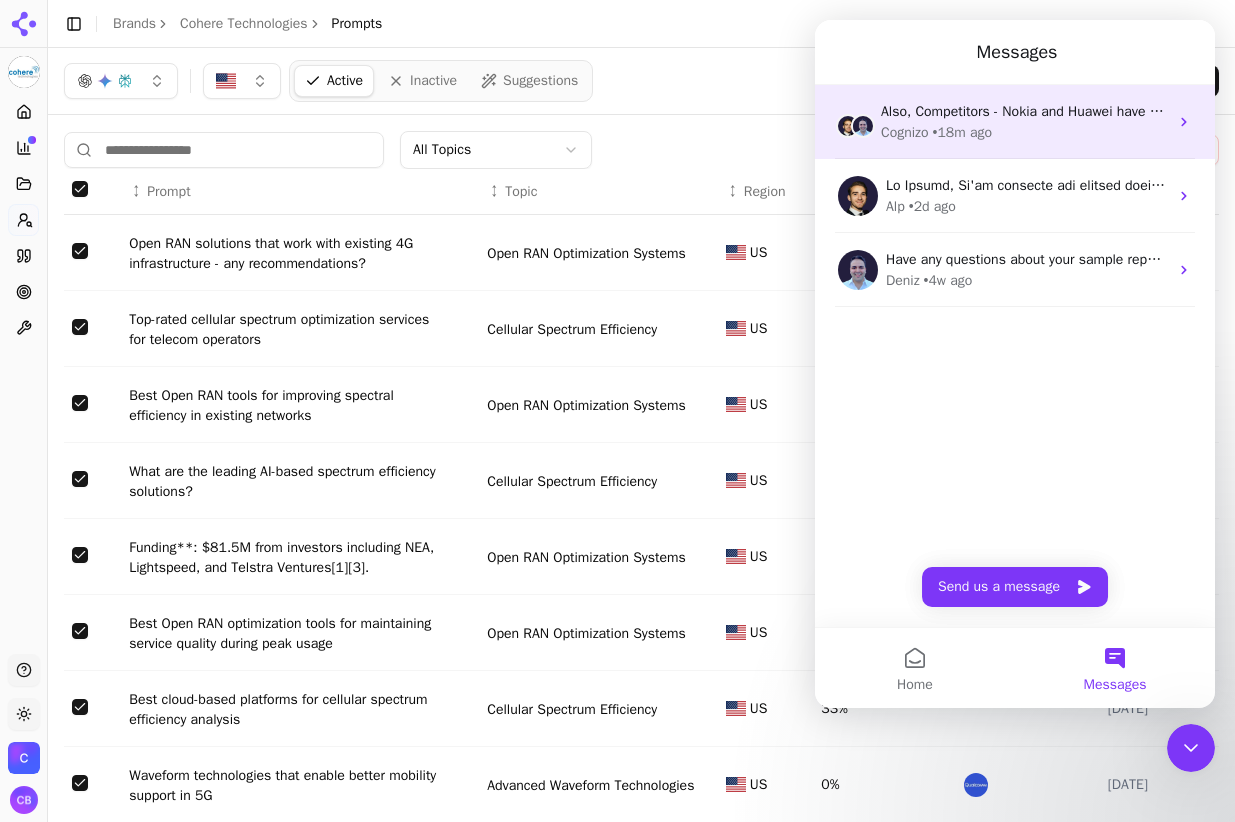 click on "•  18m ago" at bounding box center [962, 132] 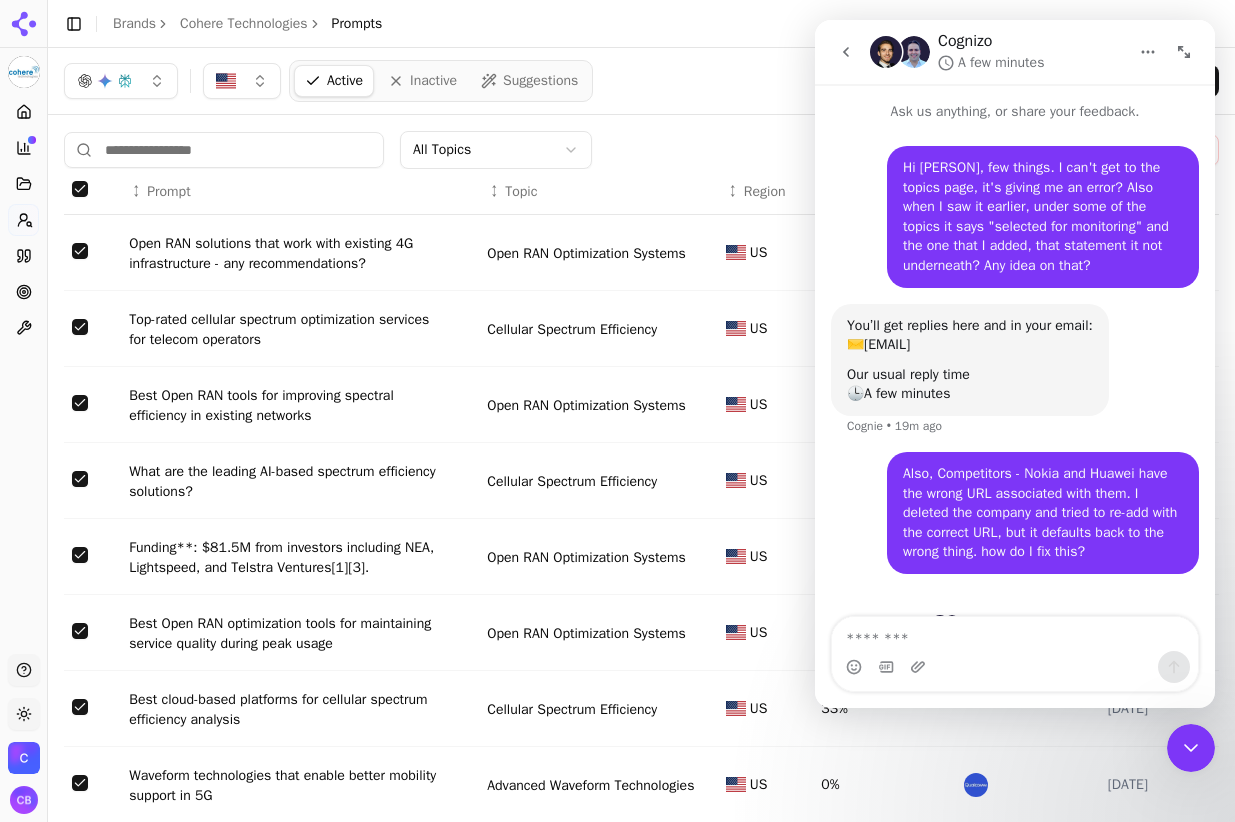 scroll, scrollTop: 26, scrollLeft: 0, axis: vertical 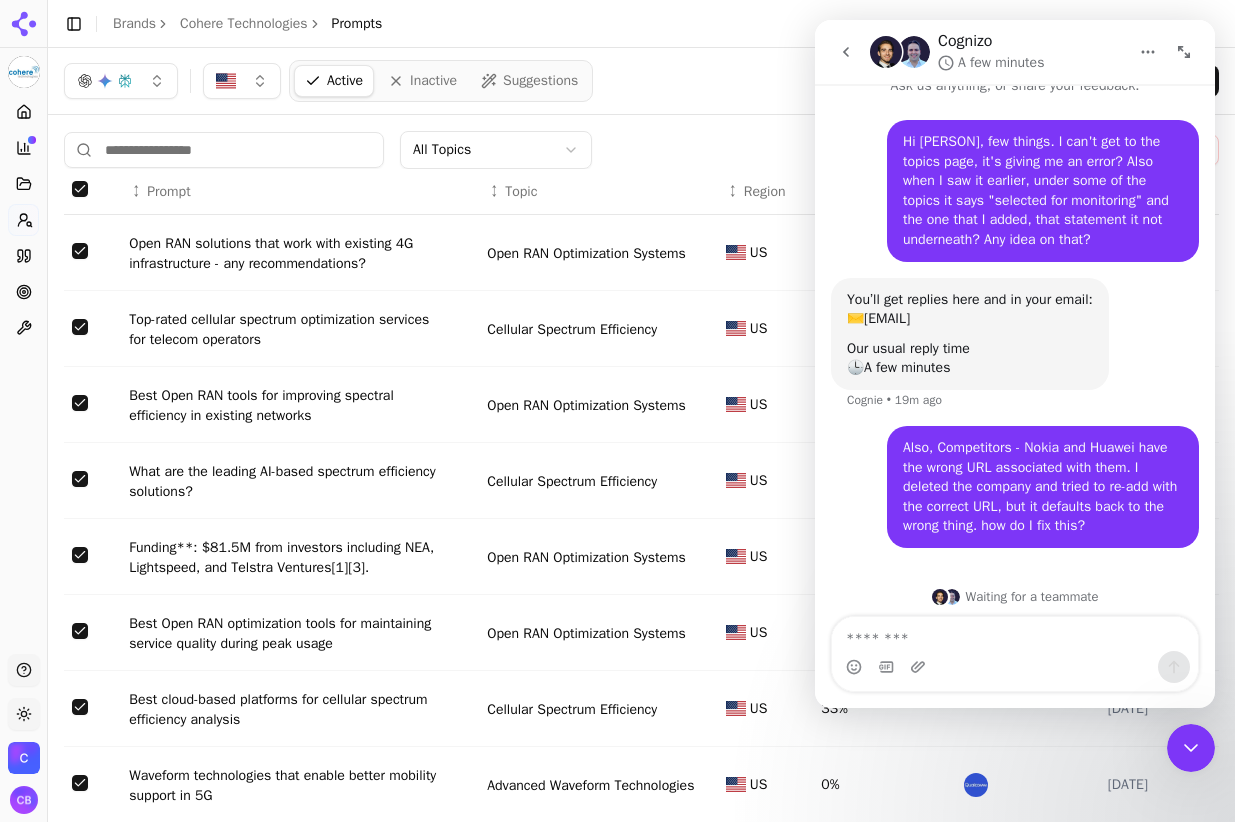 click 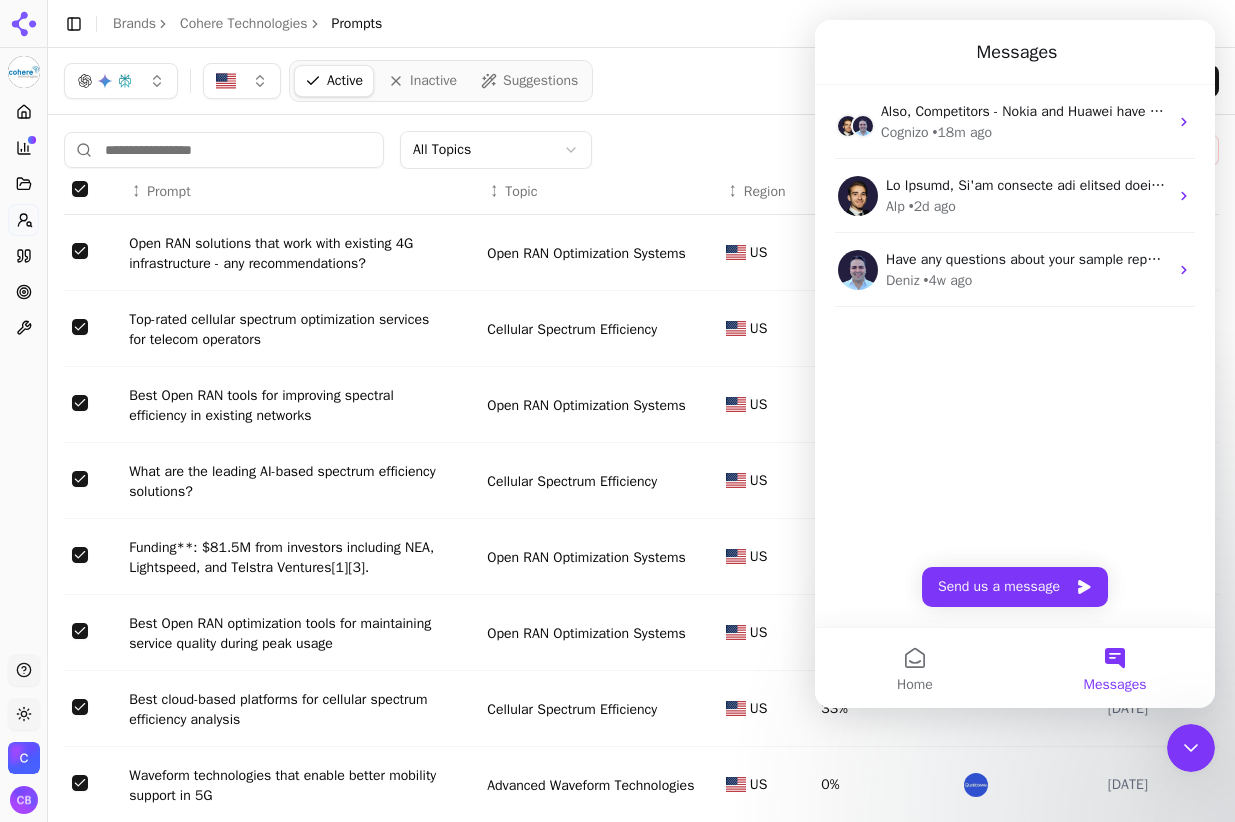 click 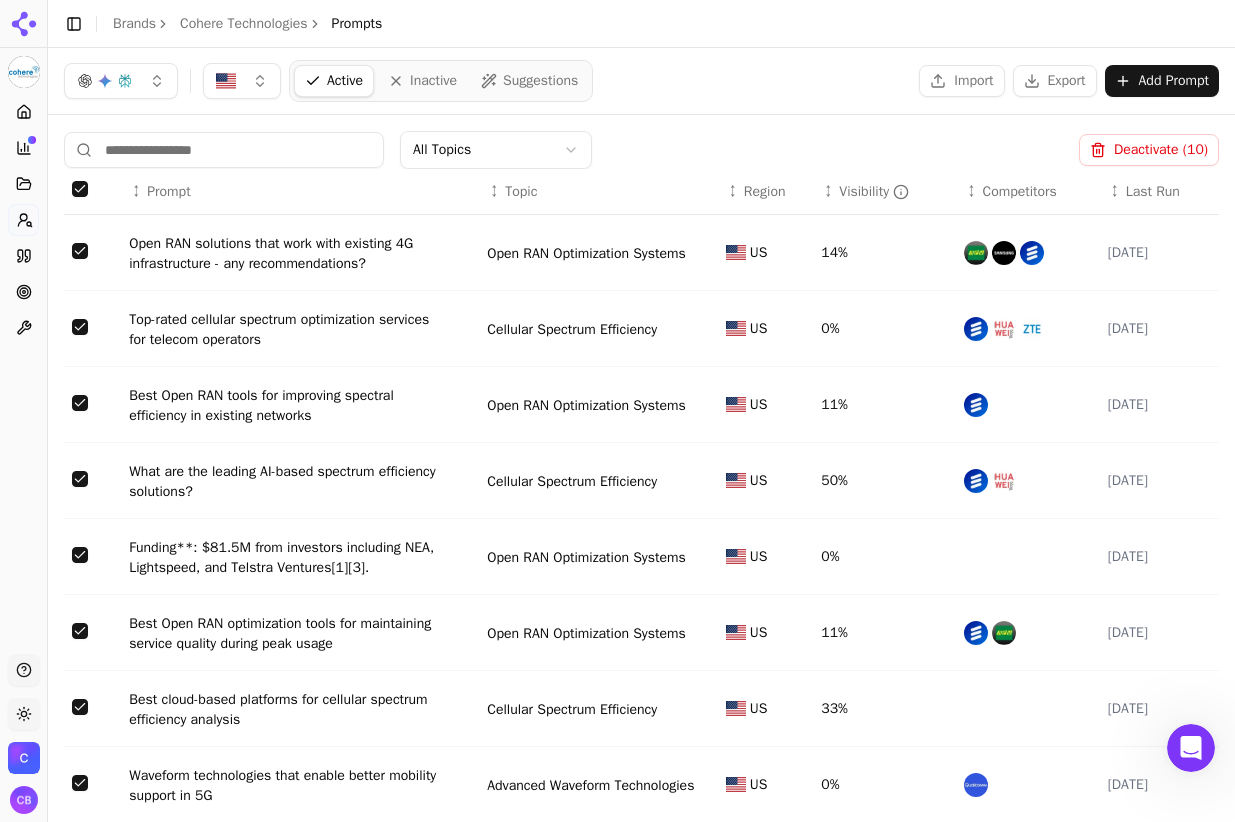 scroll, scrollTop: 0, scrollLeft: 0, axis: both 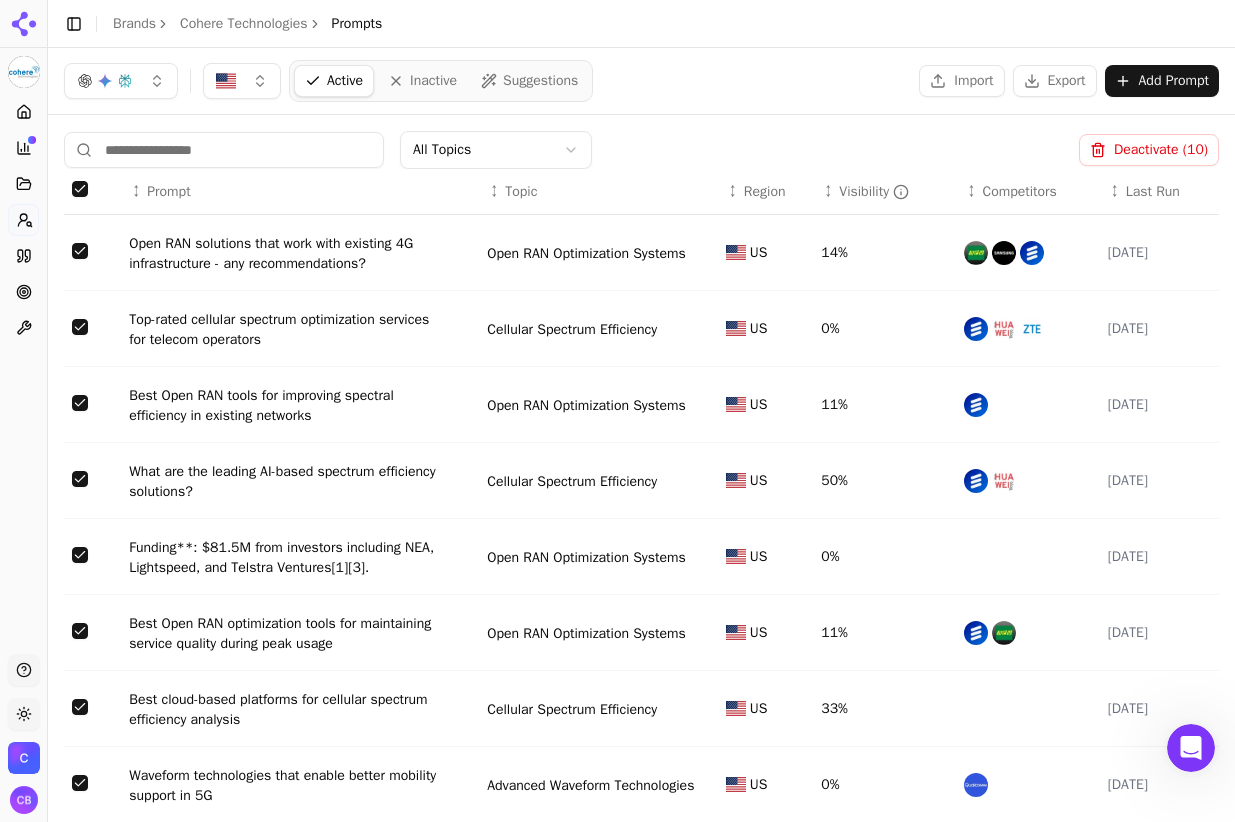 click 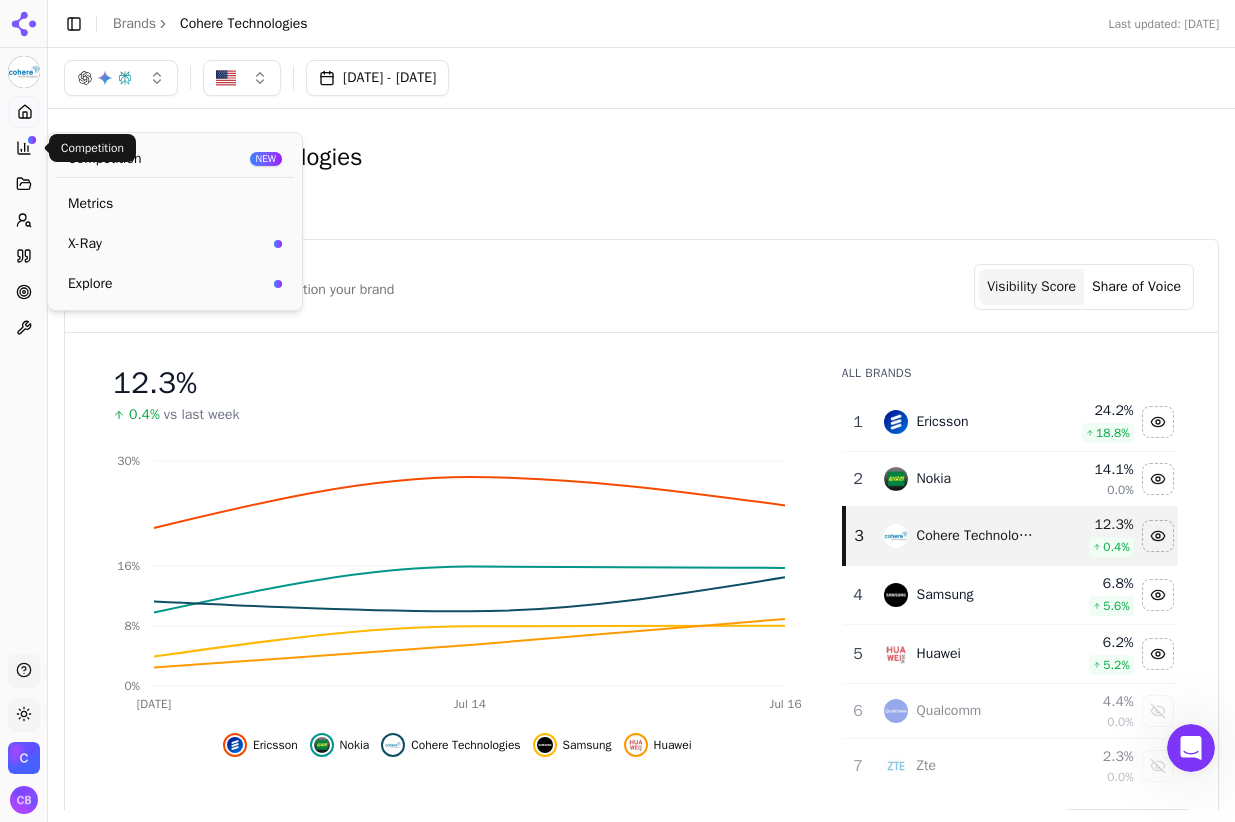 click 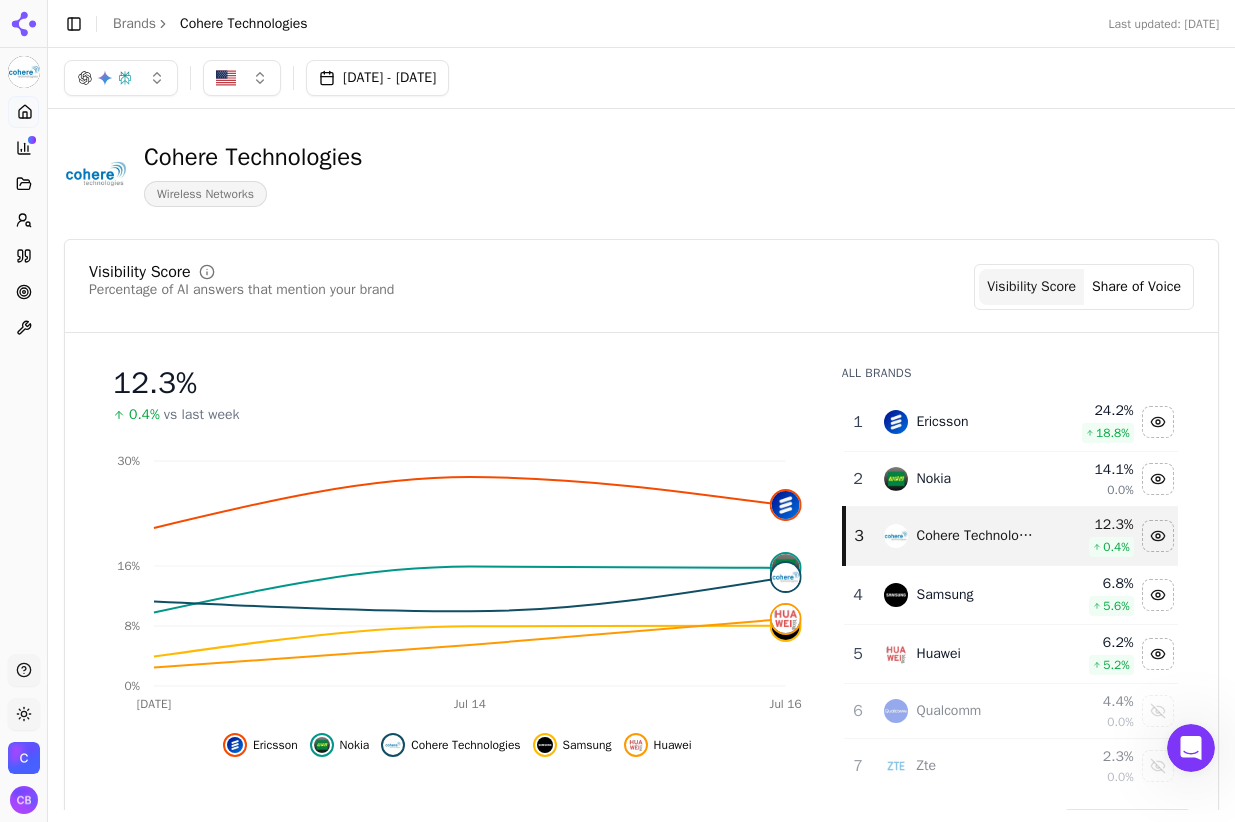 click 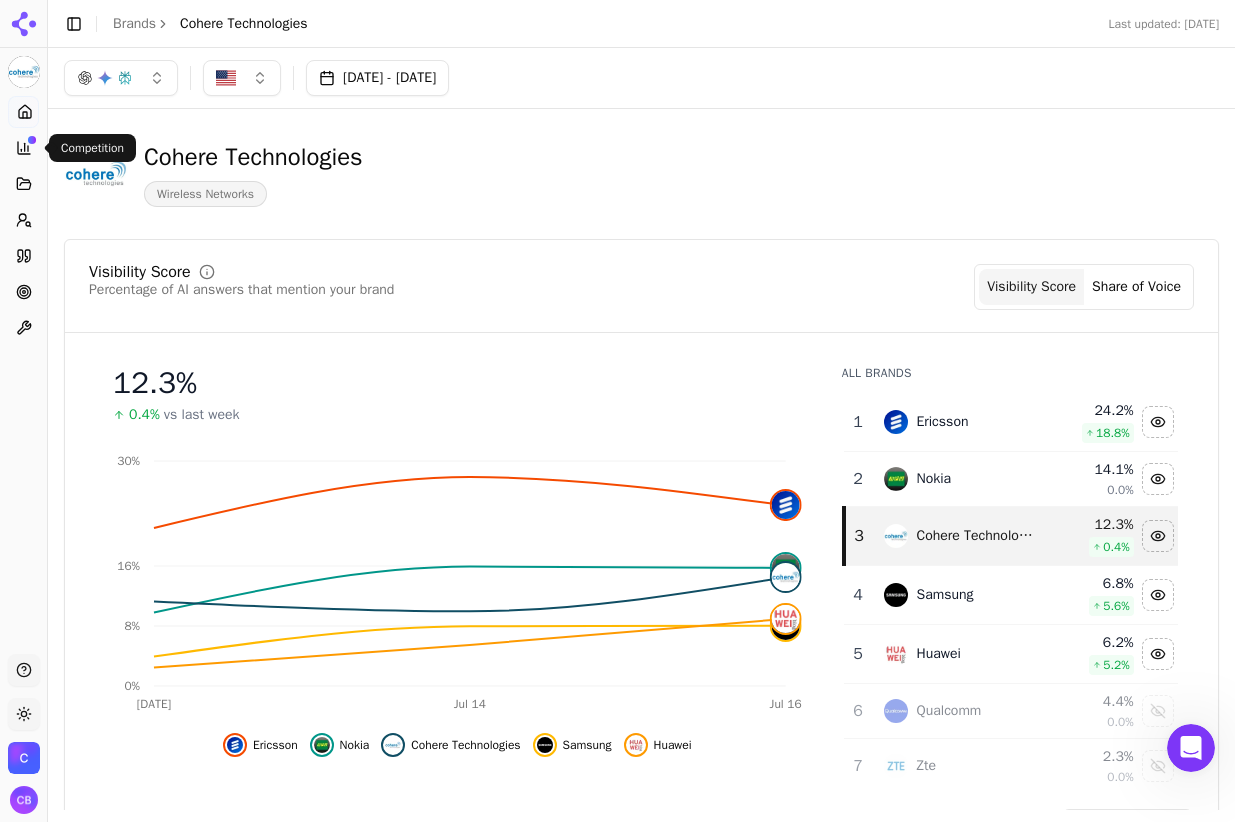 click on "Competition" at bounding box center [23, 148] 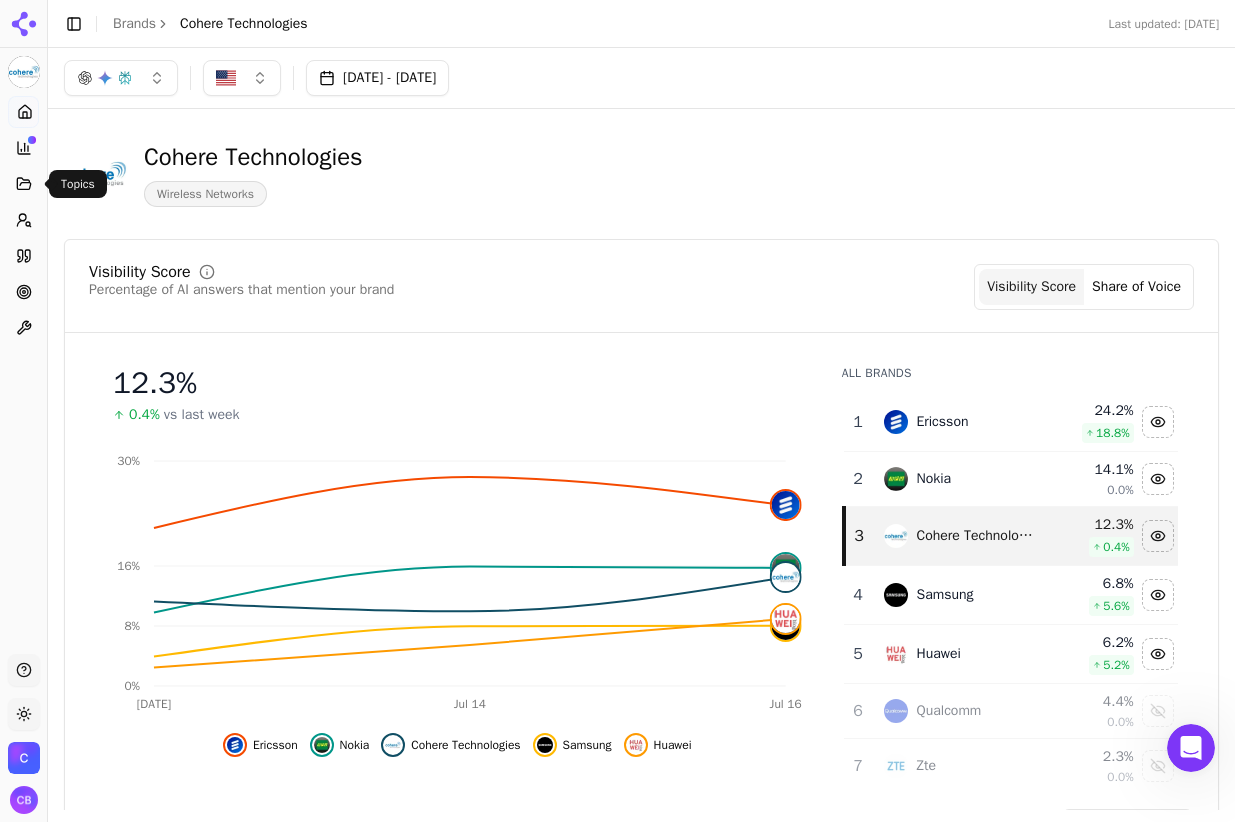 click 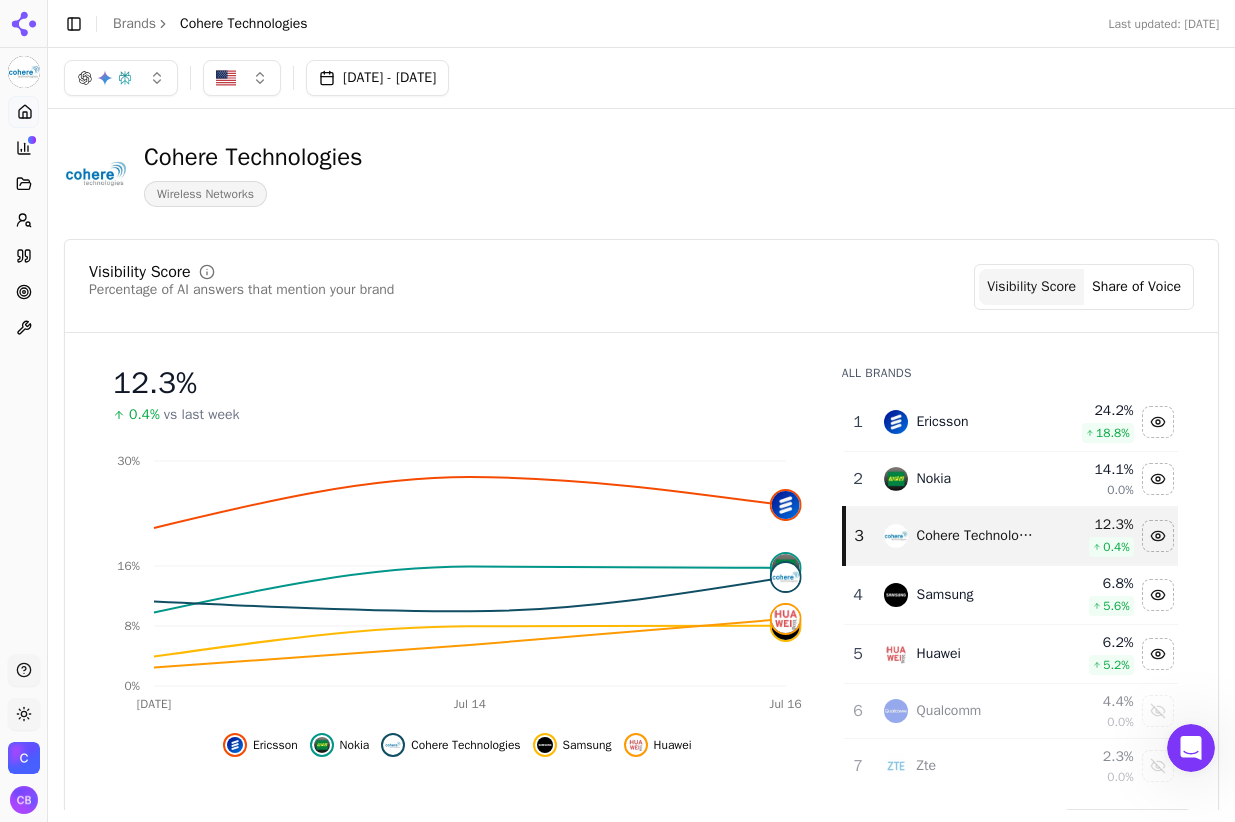 click 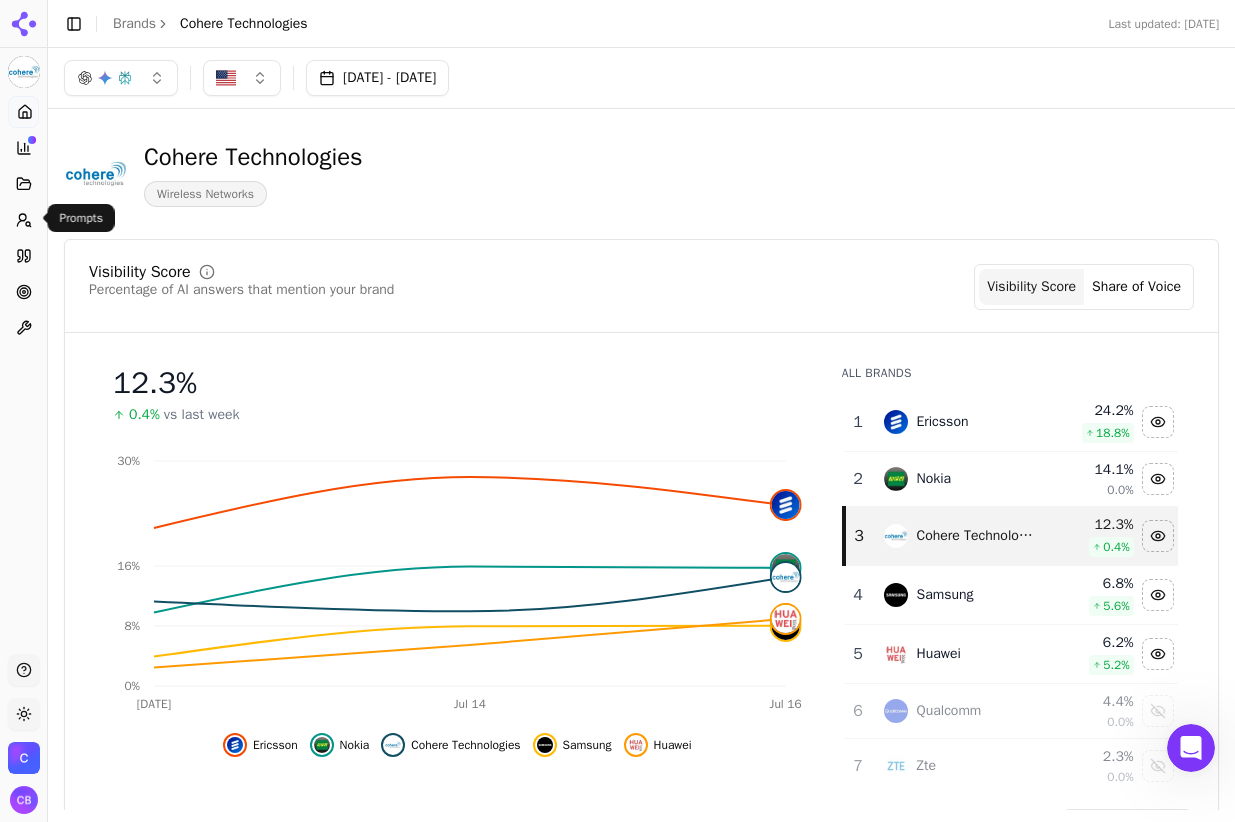 click 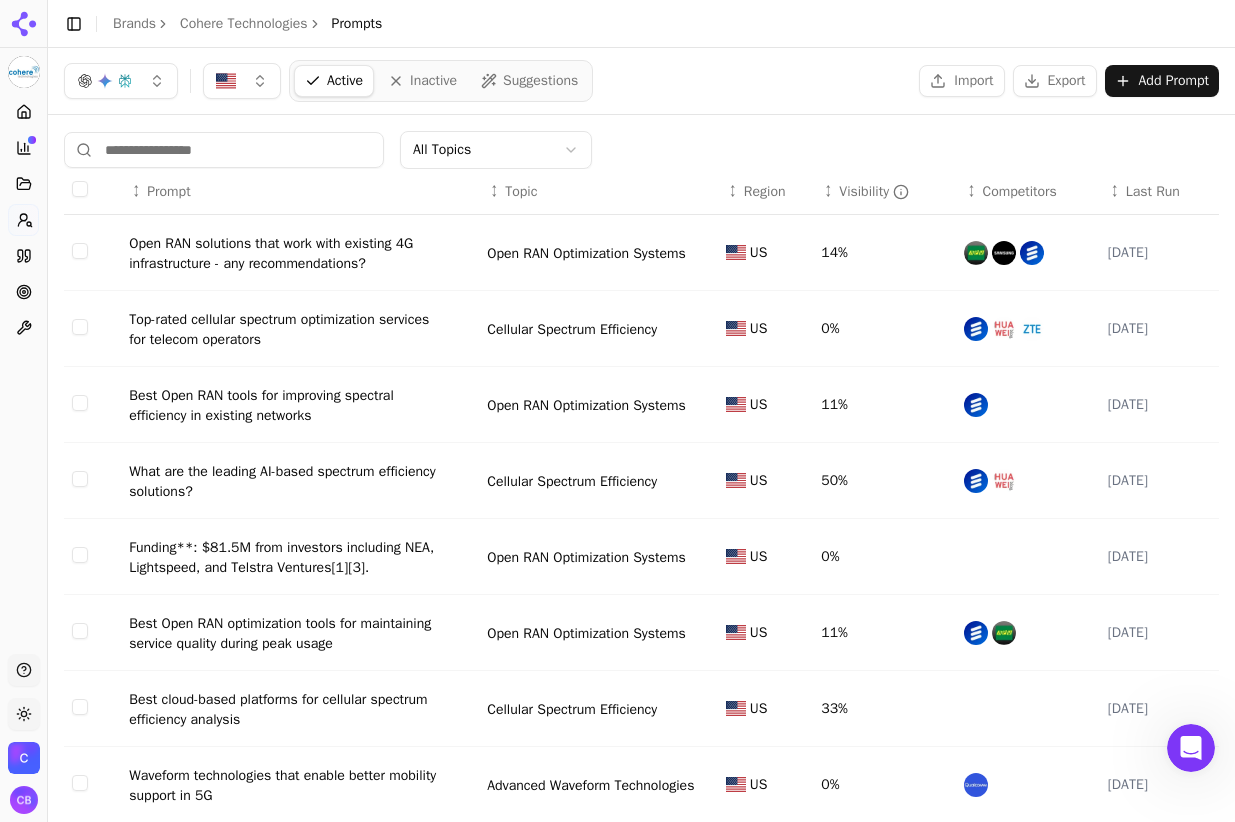 click 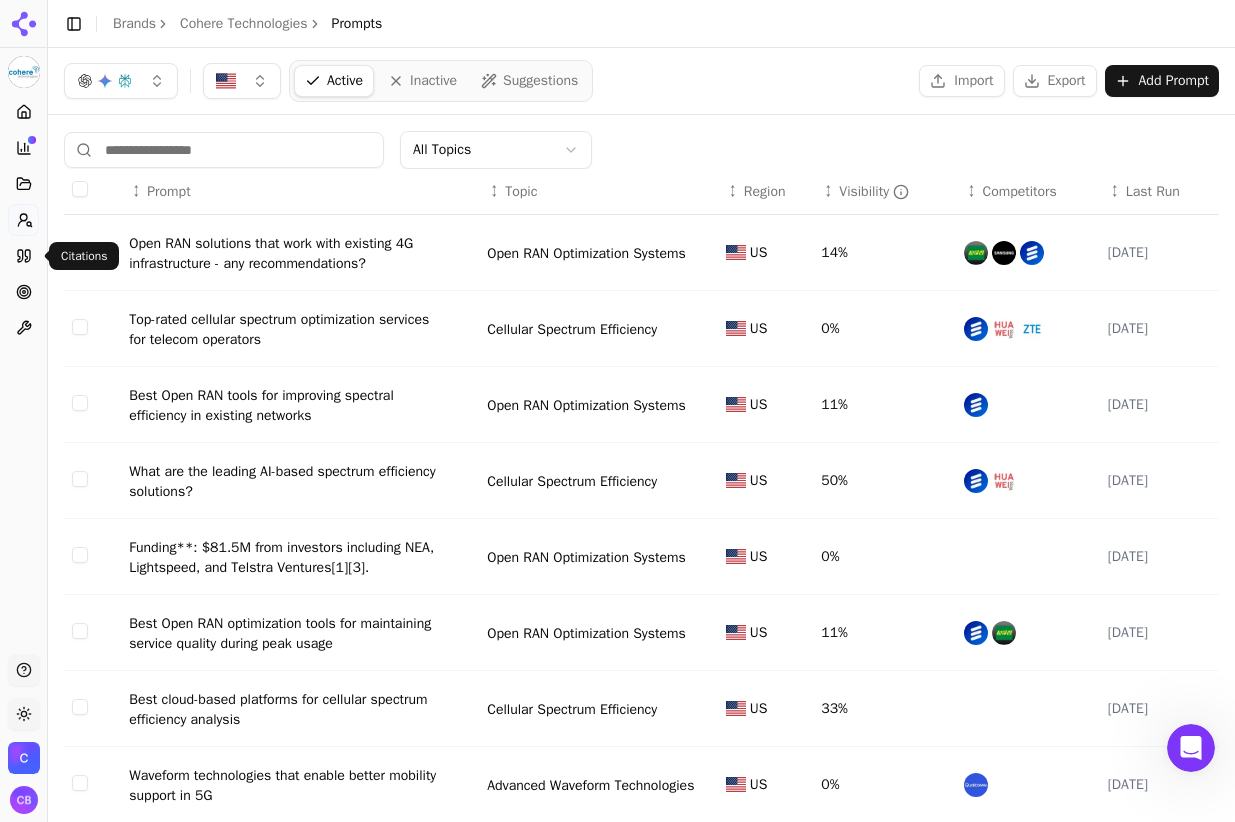 click 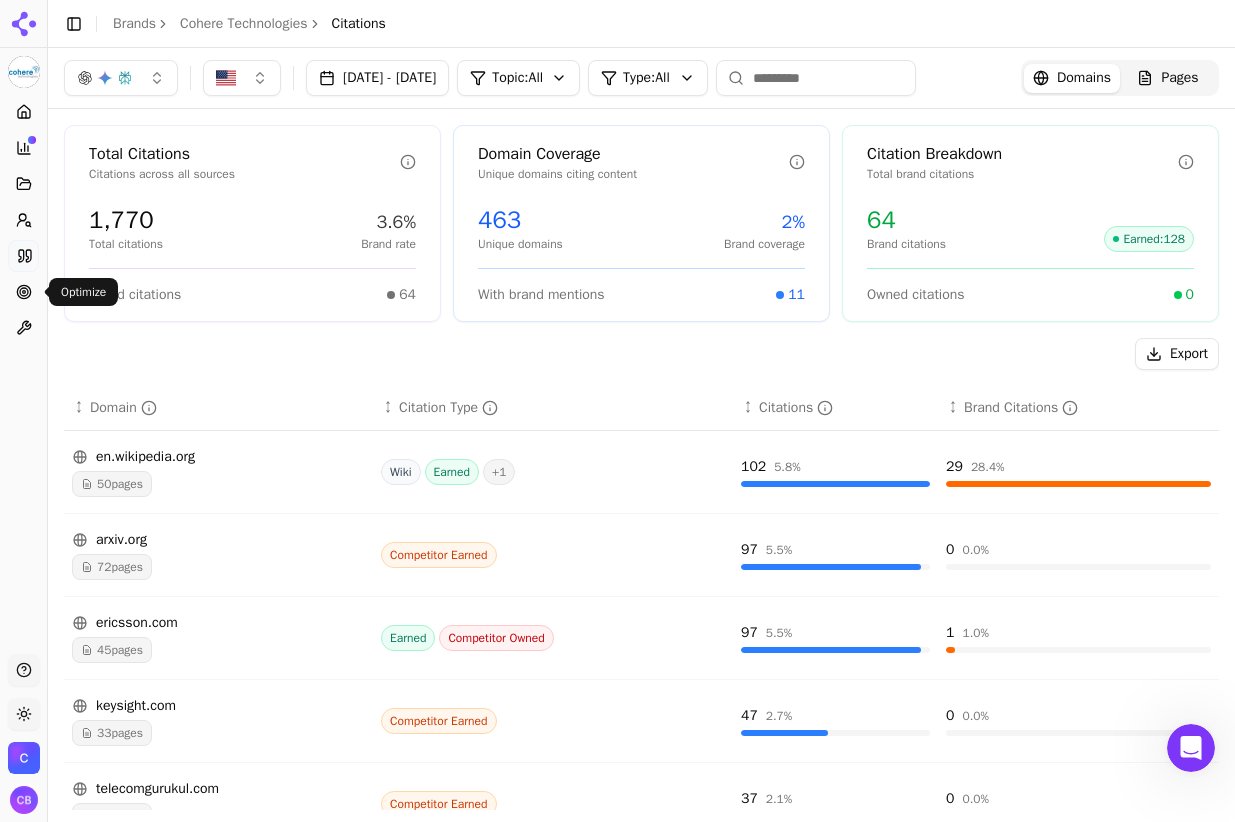 click on "Optimize" at bounding box center [23, 292] 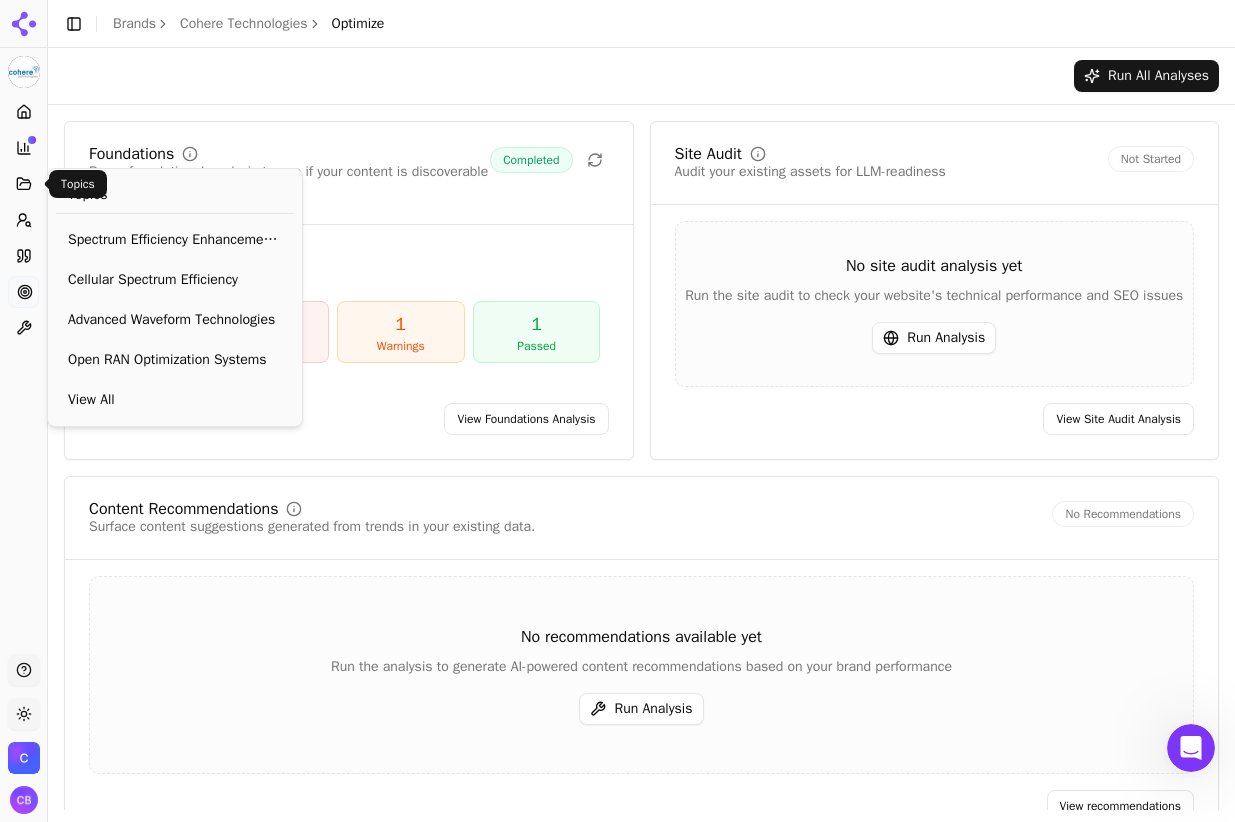 click 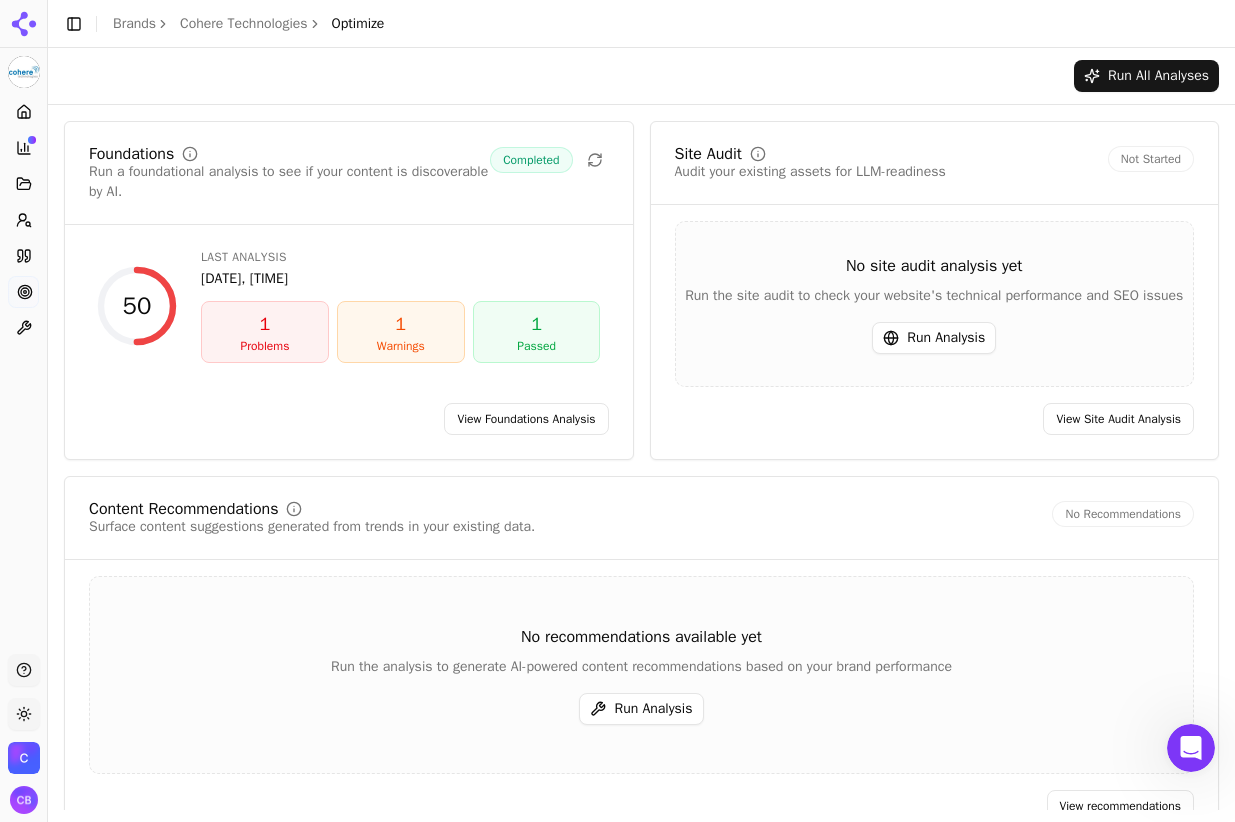 click 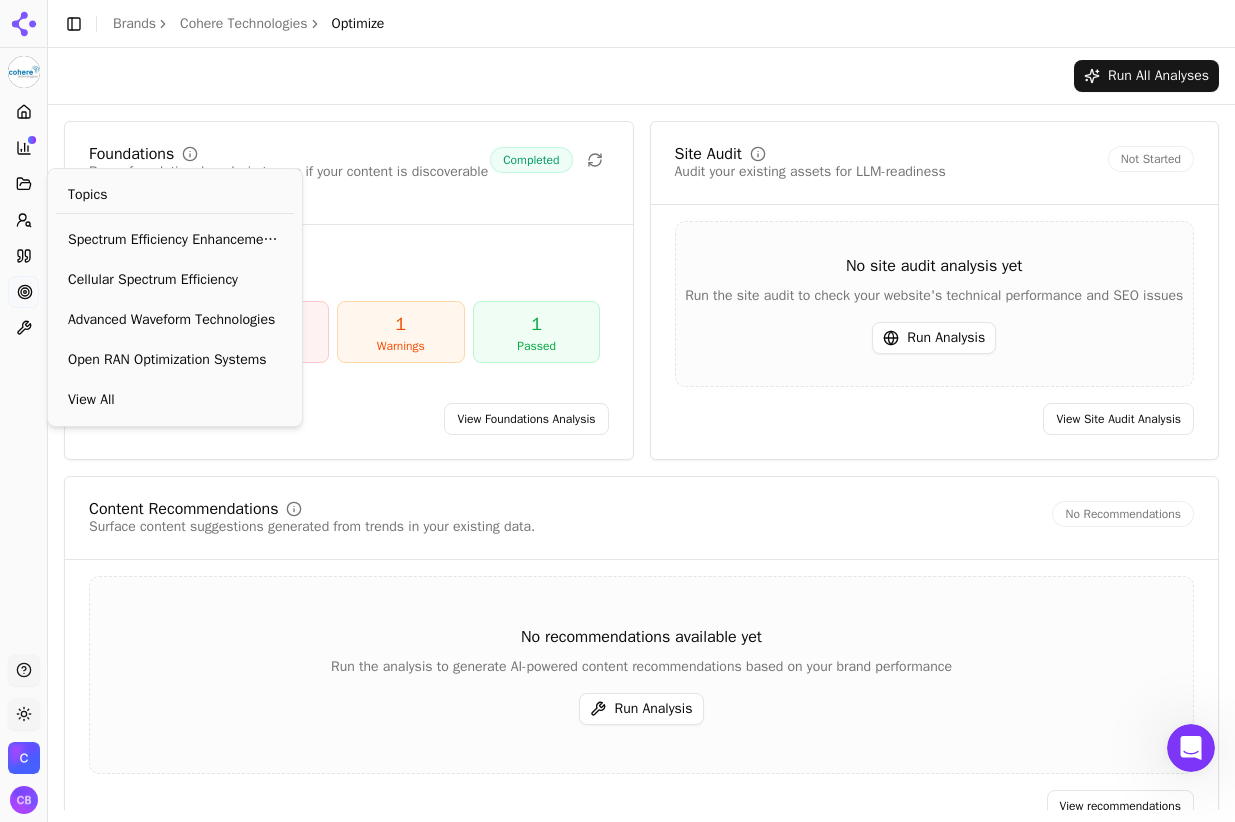 scroll, scrollTop: 0, scrollLeft: 0, axis: both 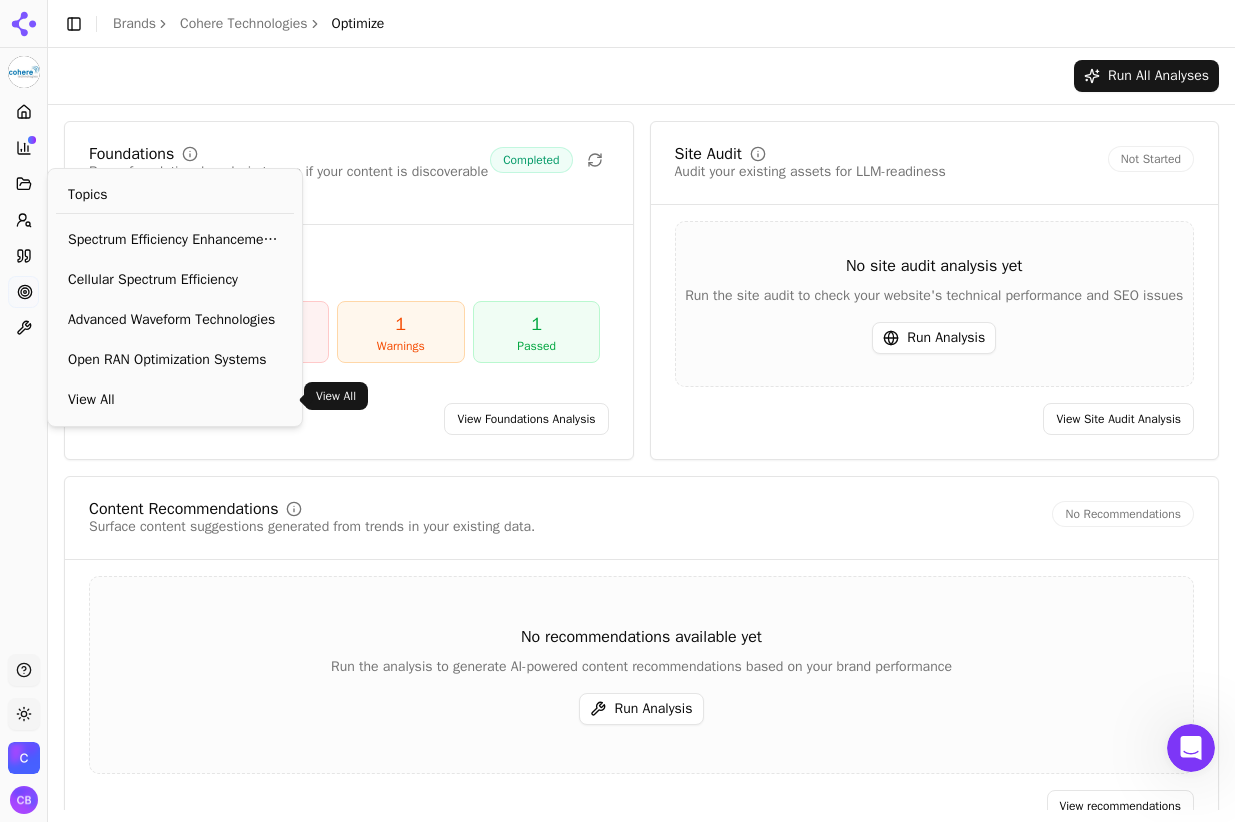 click on "View All" at bounding box center [175, 400] 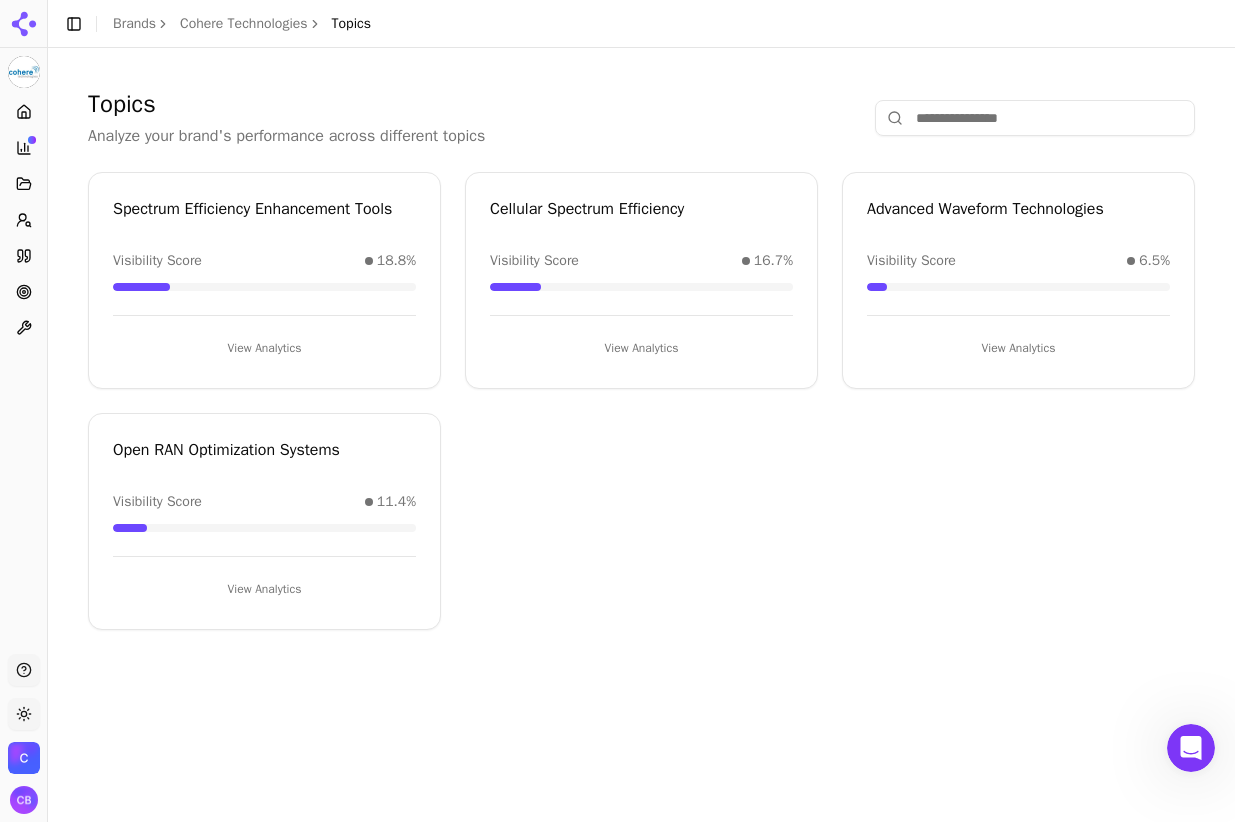 drag, startPoint x: 421, startPoint y: 208, endPoint x: 100, endPoint y: 216, distance: 321.09967 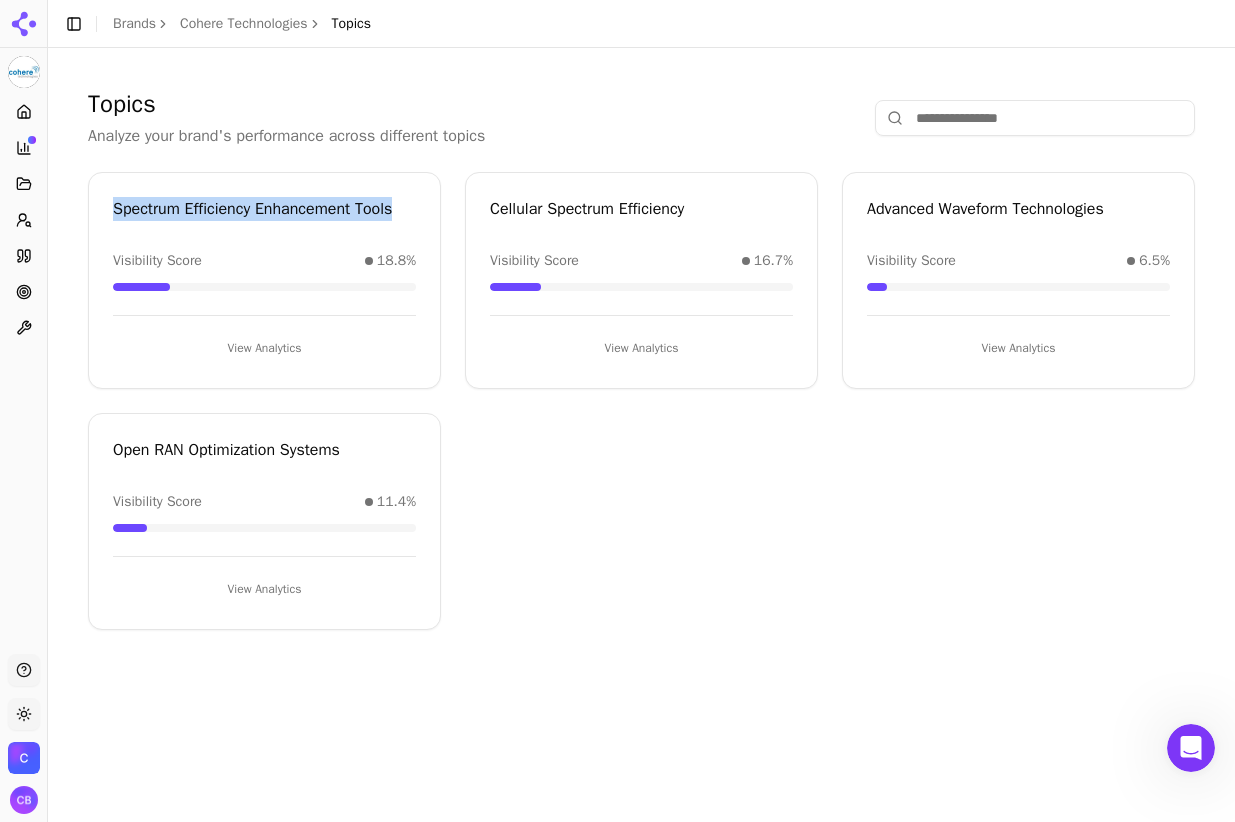 drag, startPoint x: 113, startPoint y: 207, endPoint x: 425, endPoint y: 202, distance: 312.04007 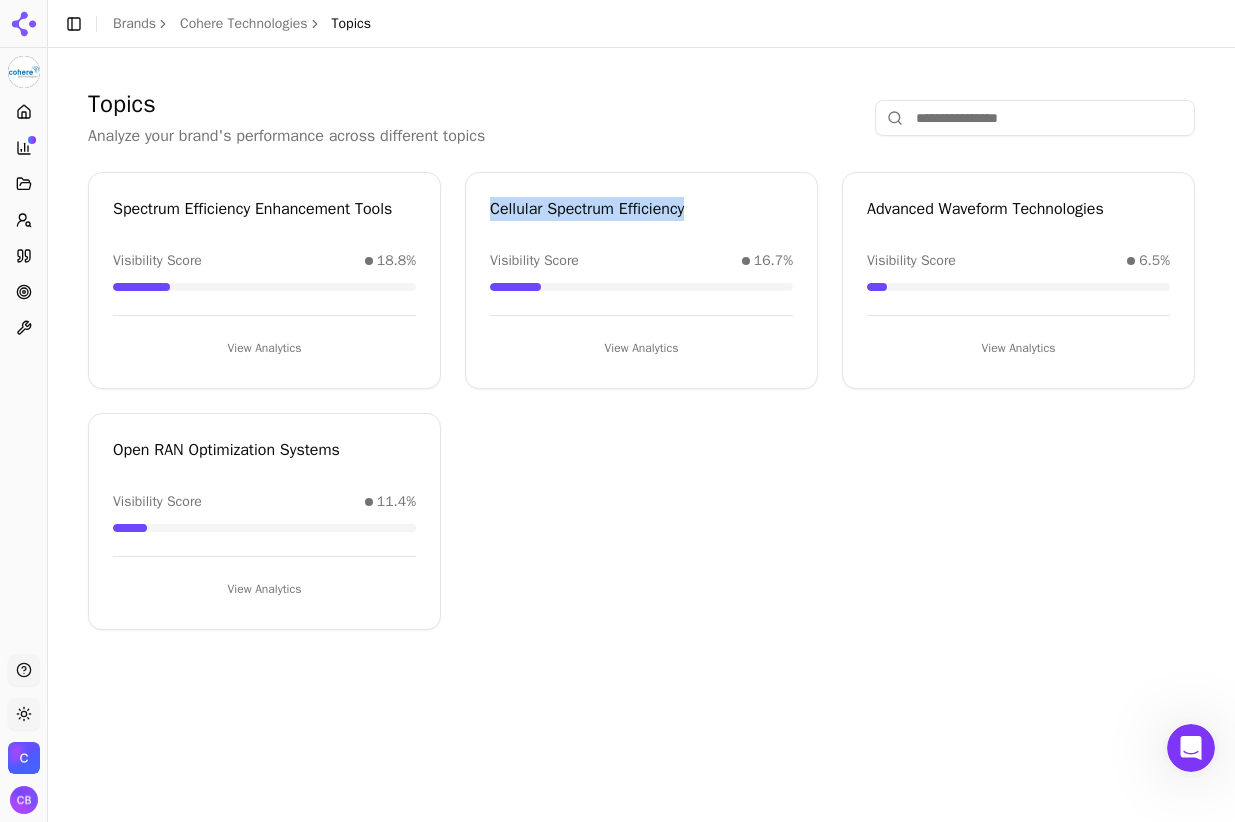 drag, startPoint x: 493, startPoint y: 204, endPoint x: 706, endPoint y: 203, distance: 213.00235 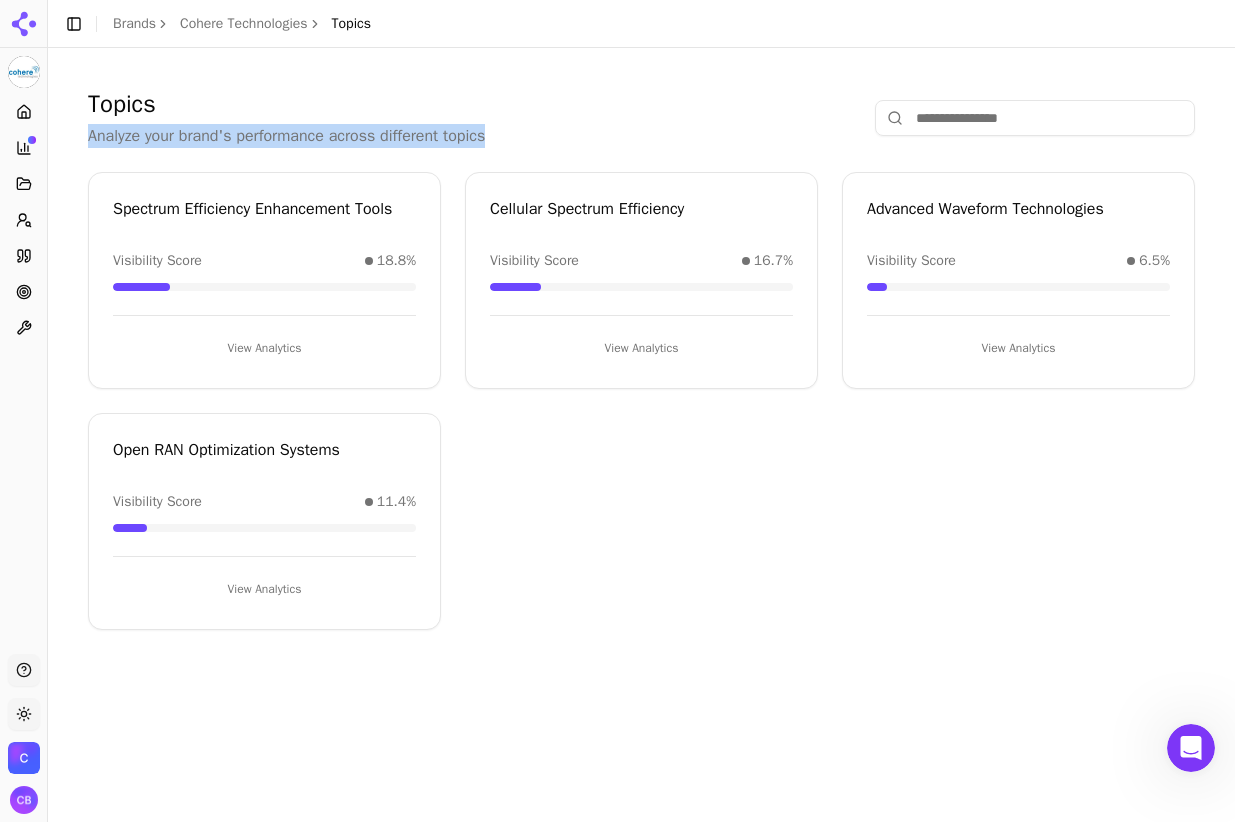 drag, startPoint x: 89, startPoint y: 138, endPoint x: 518, endPoint y: 128, distance: 429.11655 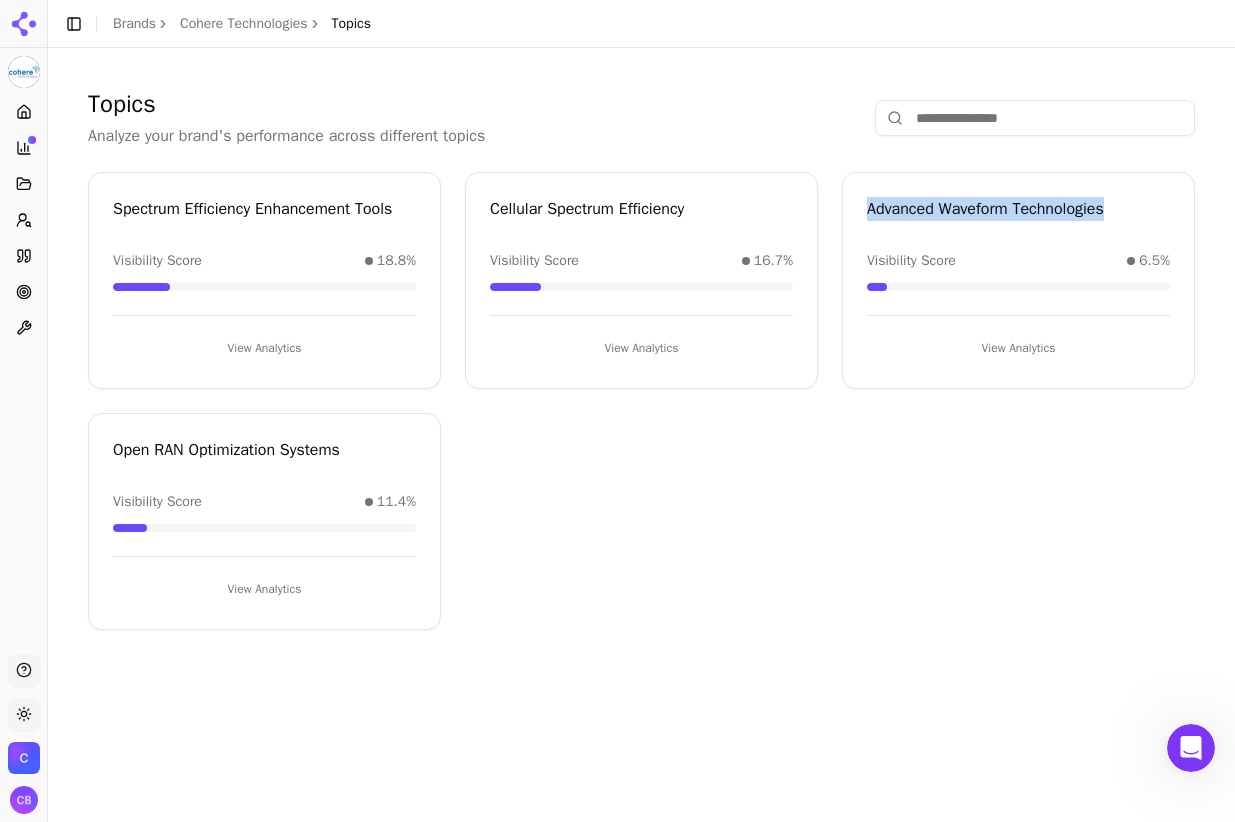 drag, startPoint x: 869, startPoint y: 210, endPoint x: 1140, endPoint y: 207, distance: 271.0166 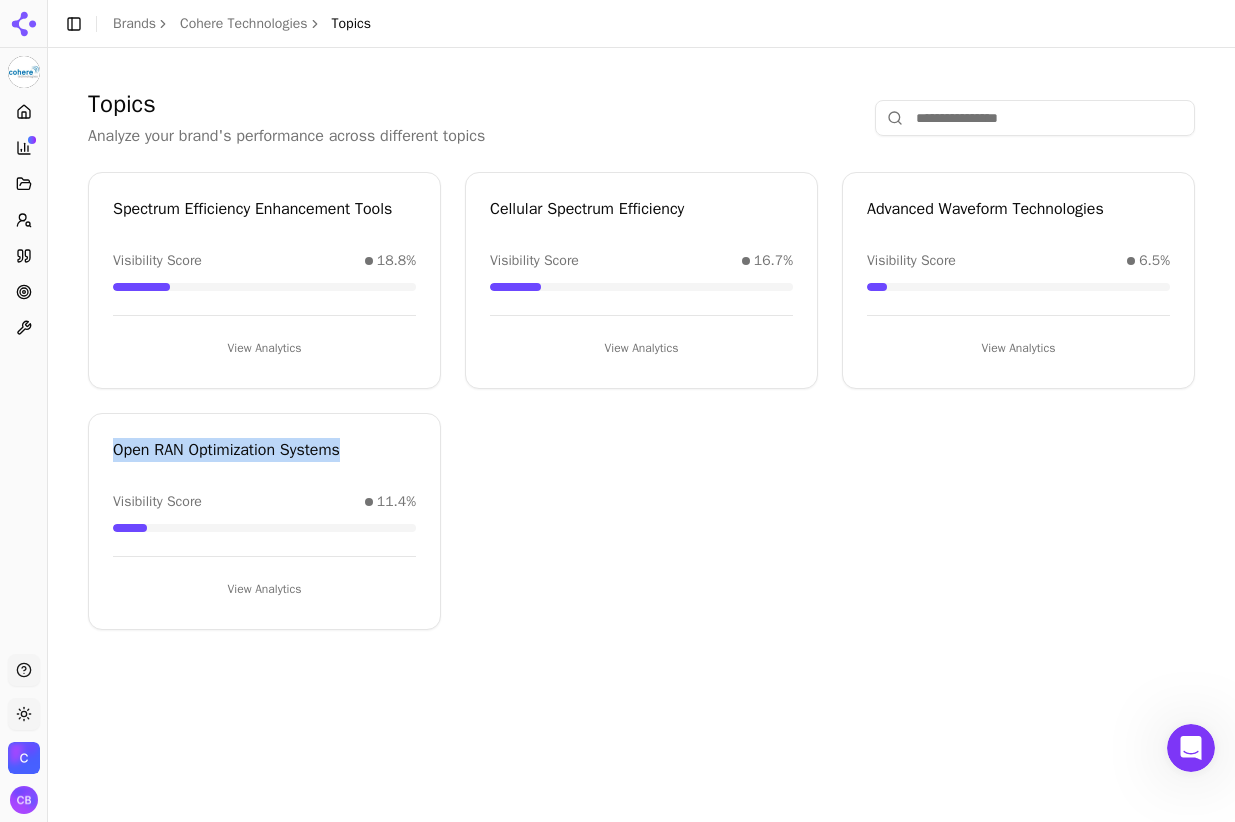 drag, startPoint x: 364, startPoint y: 451, endPoint x: 106, endPoint y: 443, distance: 258.124 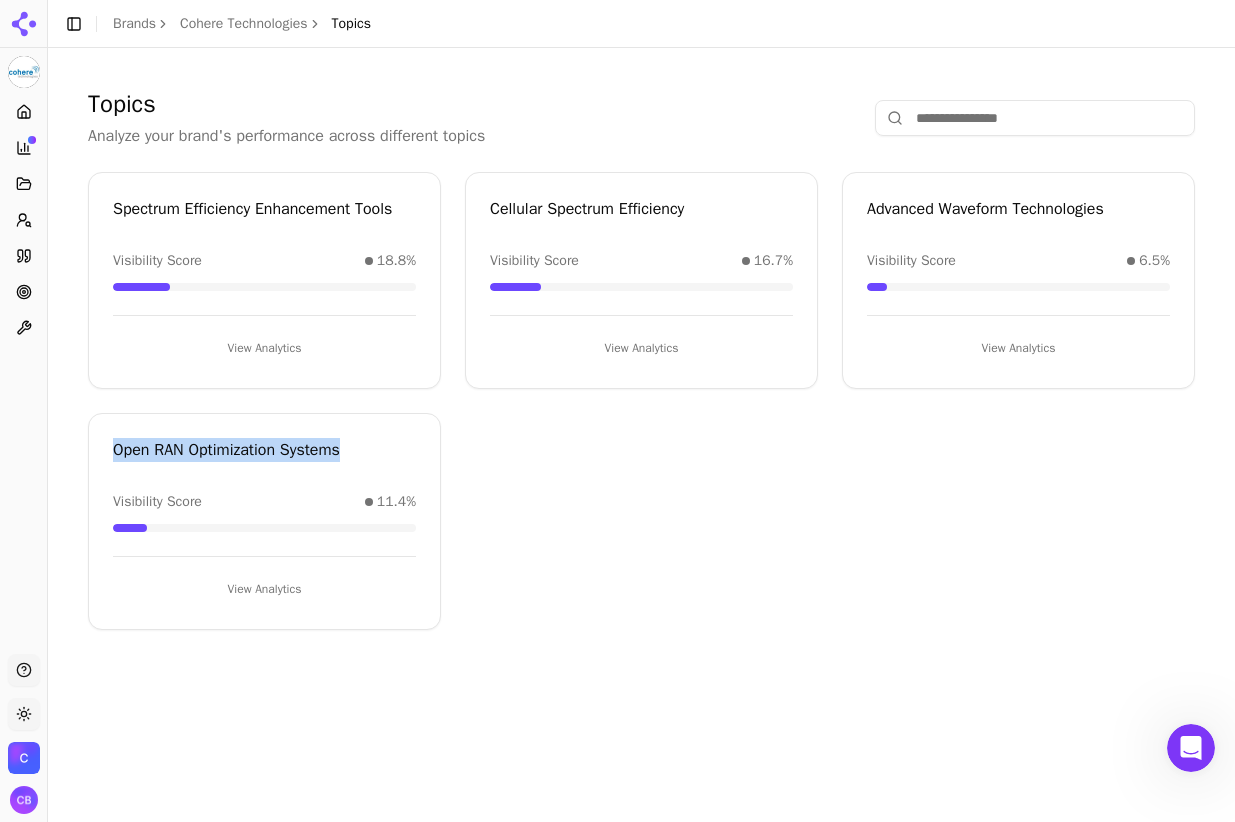 click at bounding box center (24, 758) 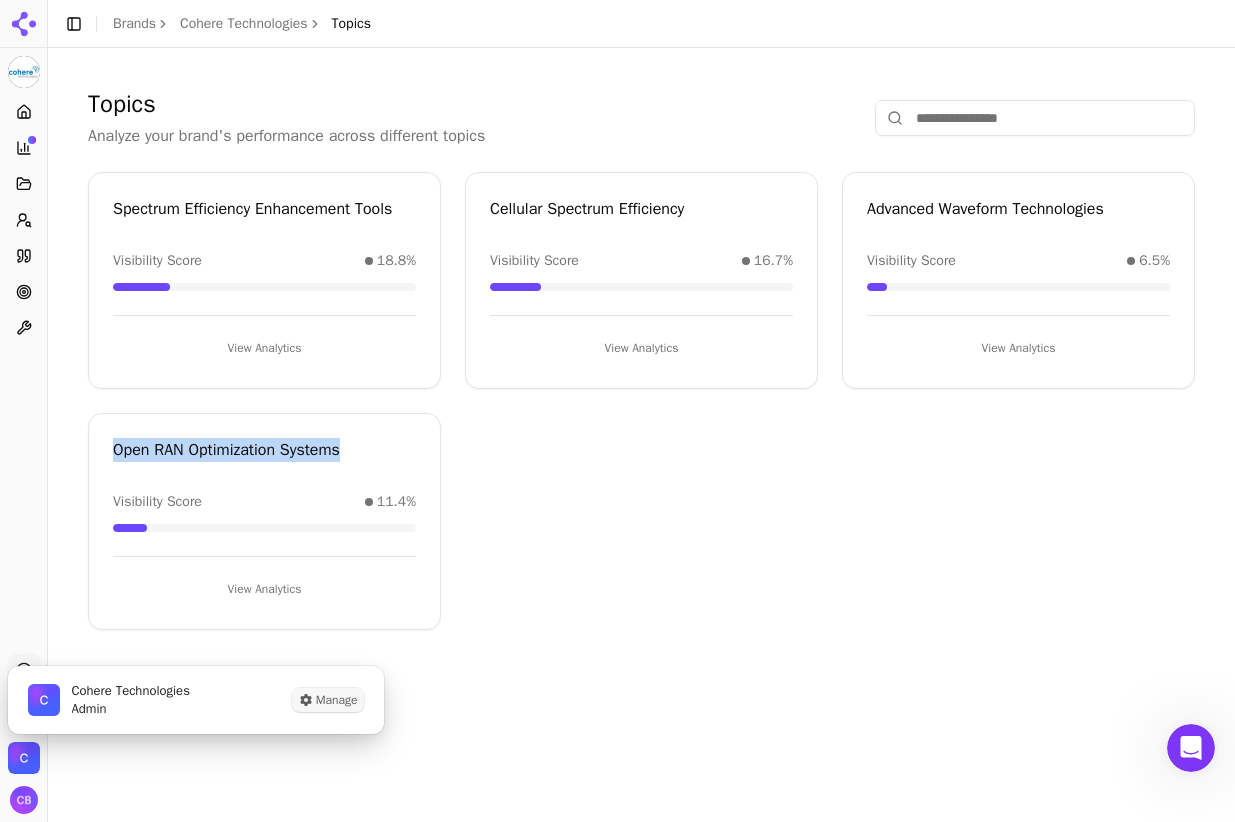 click on "Manage" at bounding box center [328, 700] 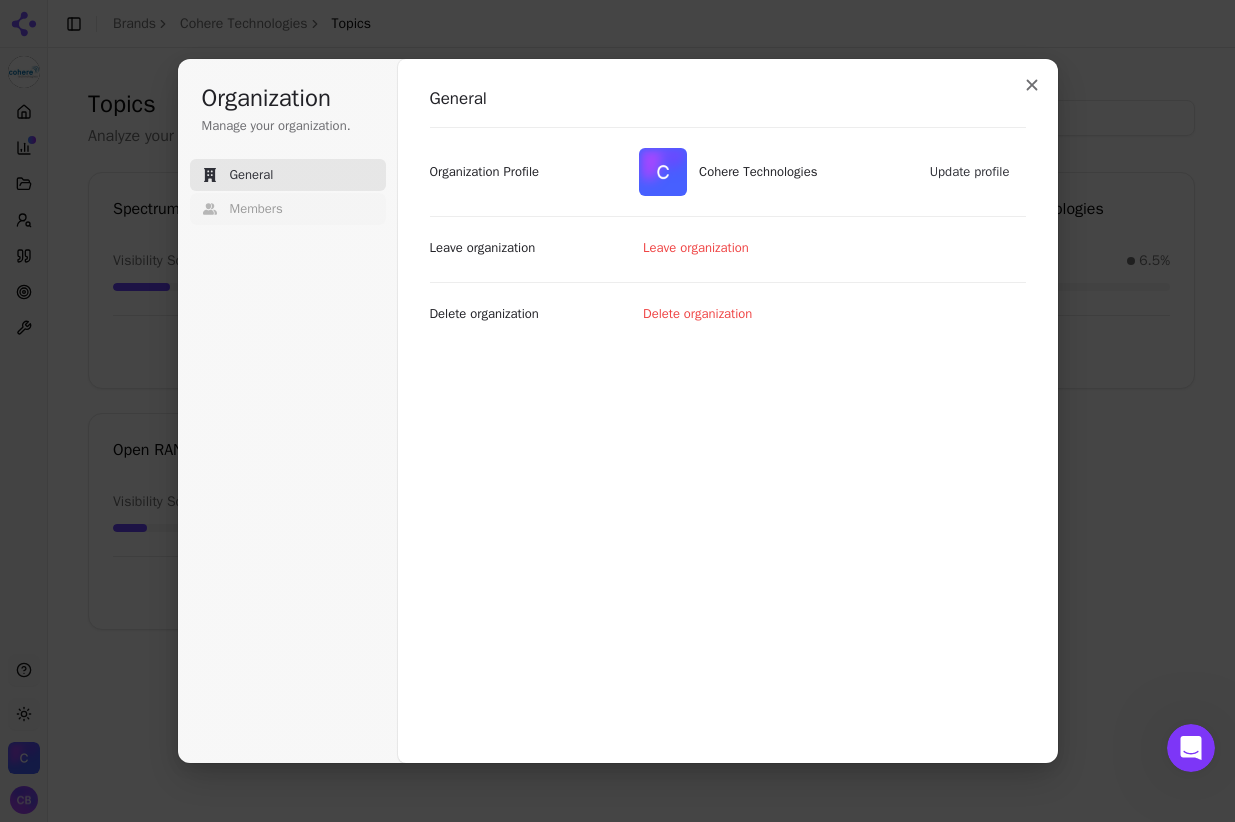 click on "Members" at bounding box center [256, 209] 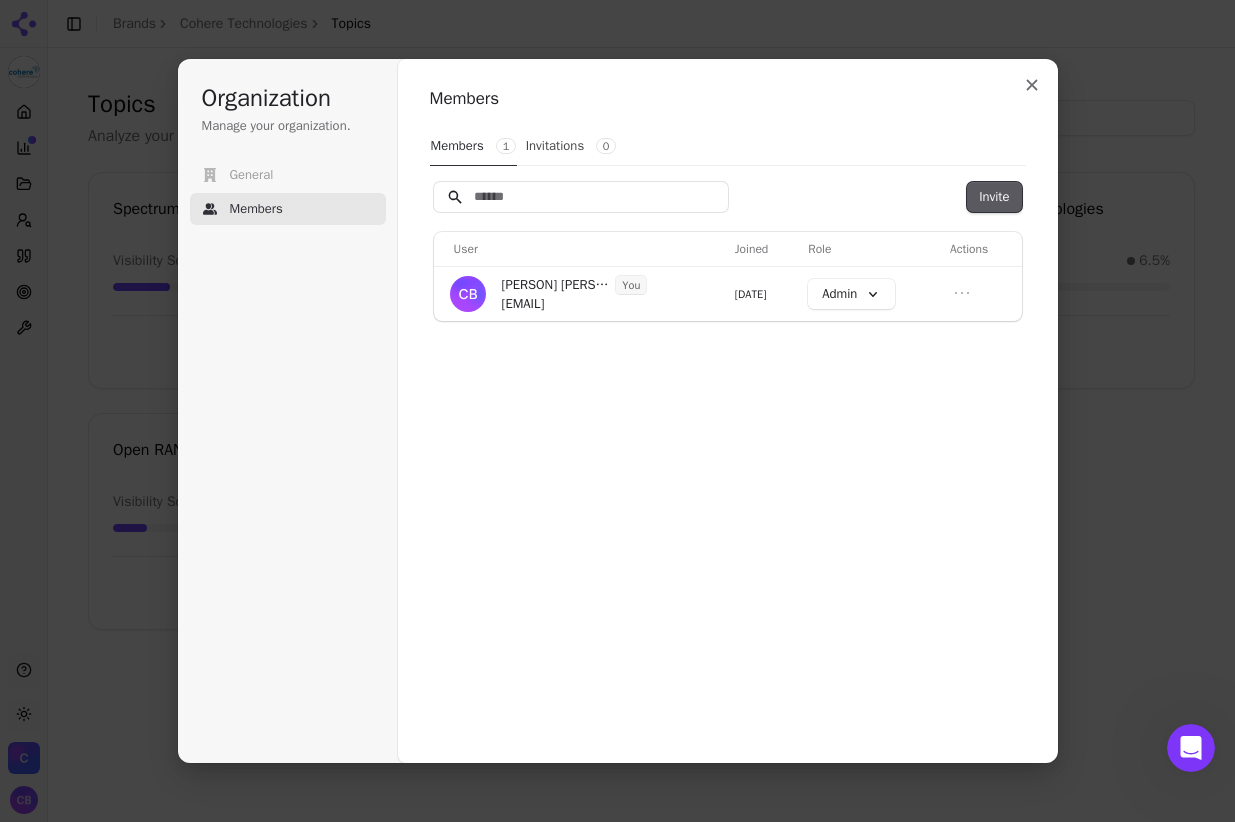 click on "Invite" at bounding box center [994, 197] 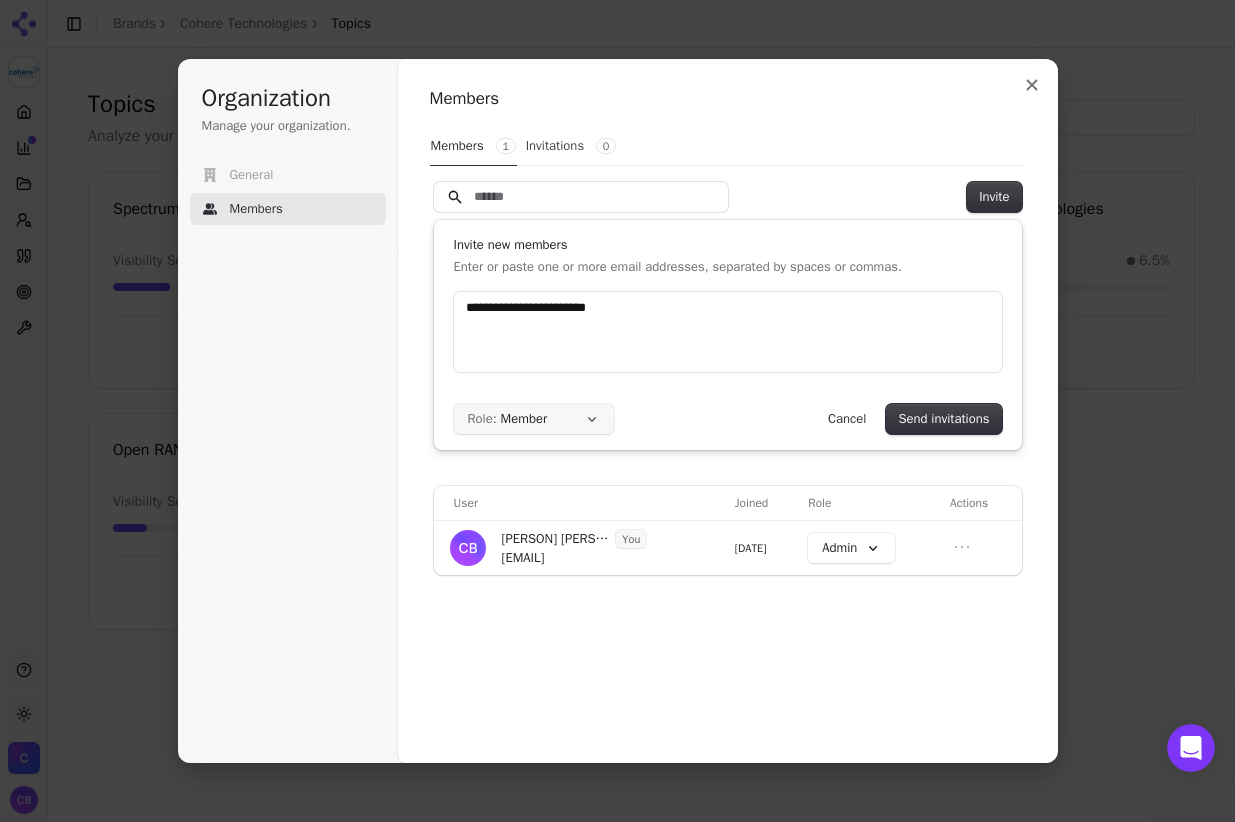 type on "**********" 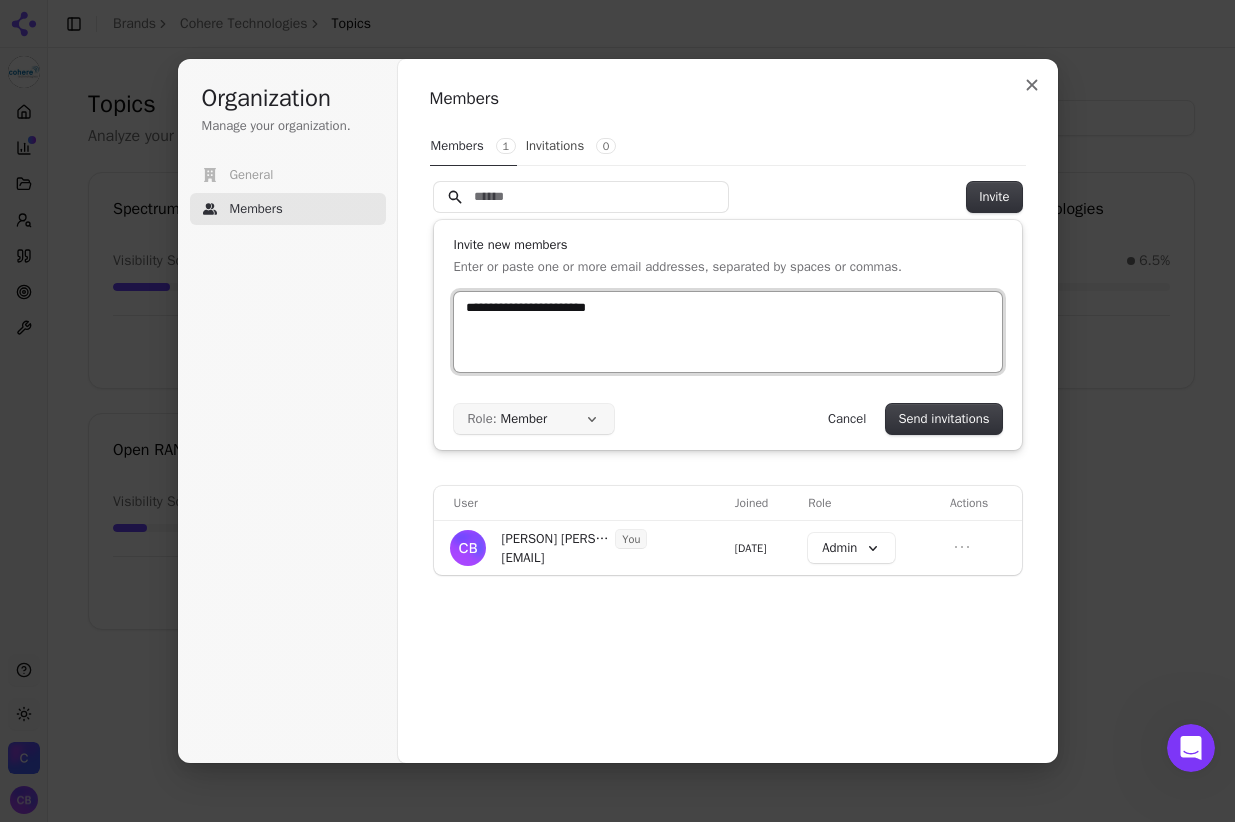 type 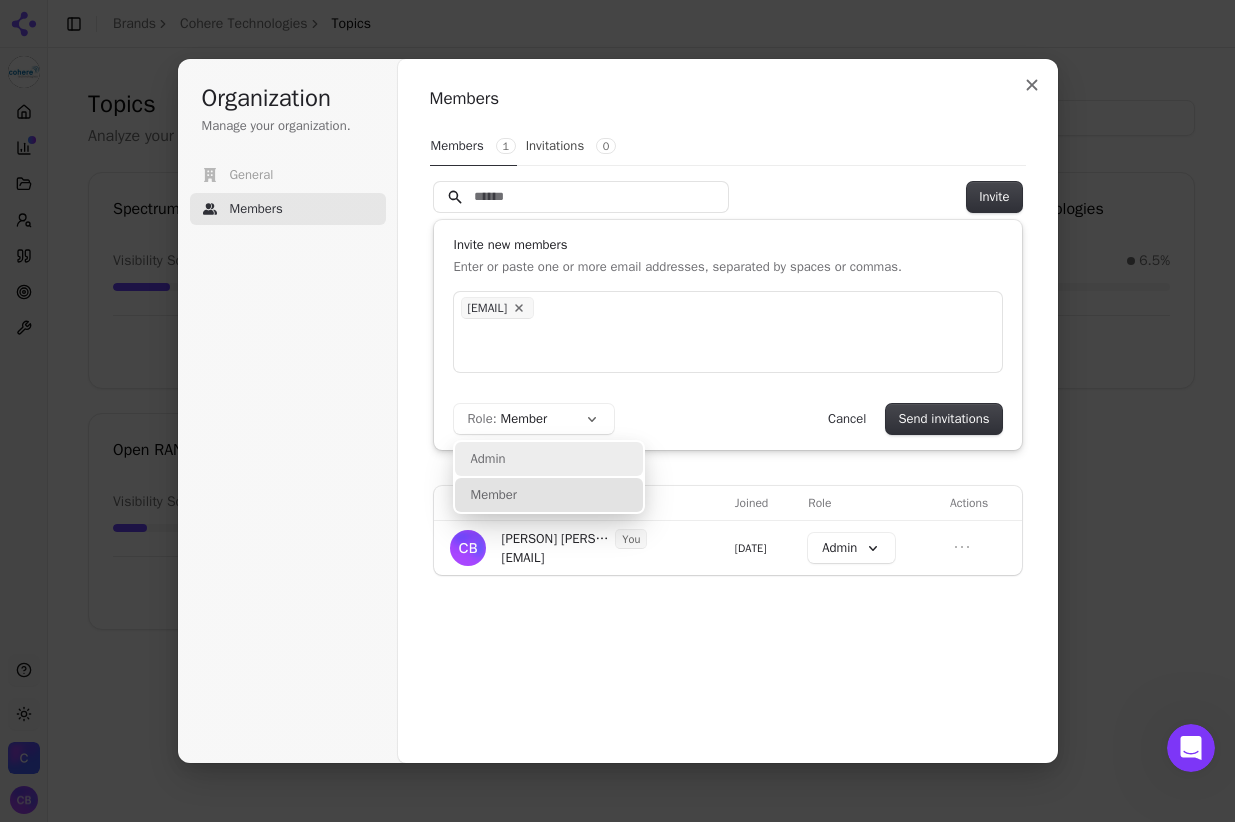 click on "Admin" at bounding box center (549, 459) 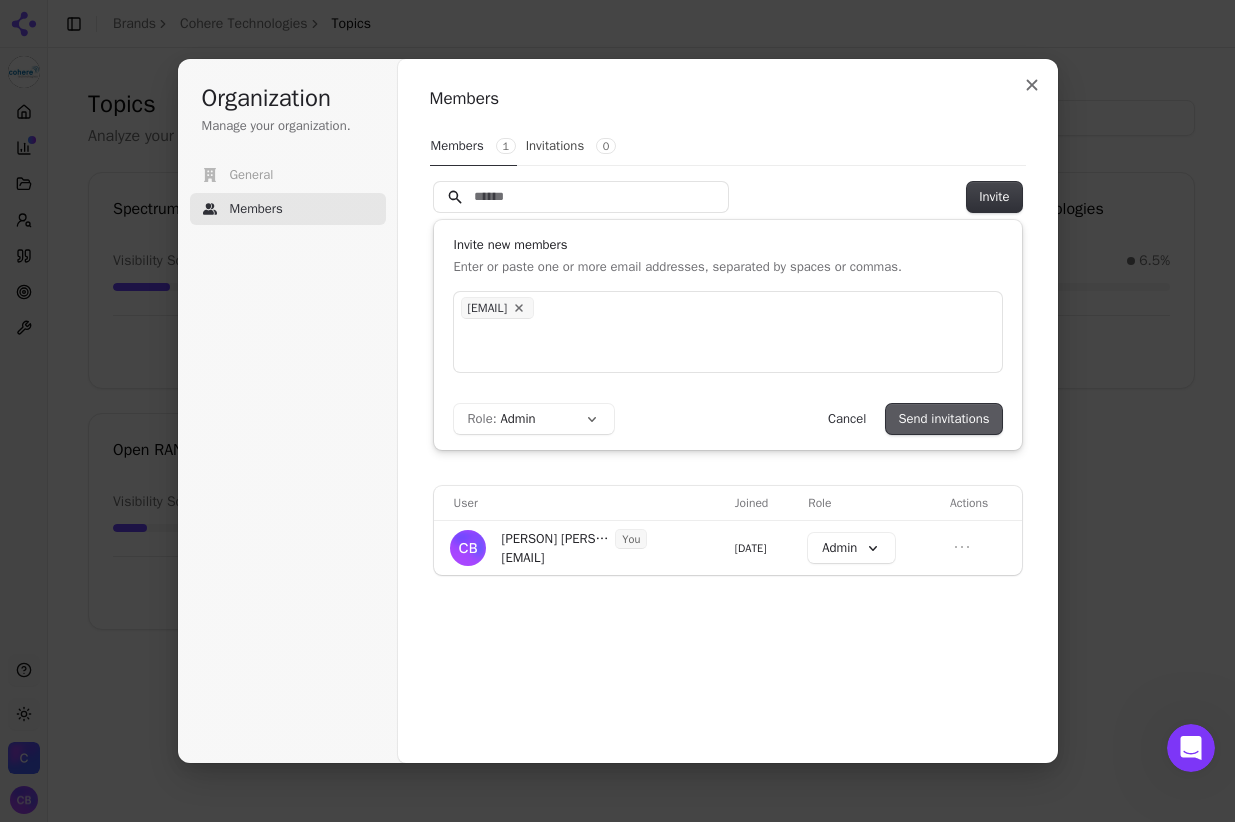 click on "Send invitations" at bounding box center (943, 419) 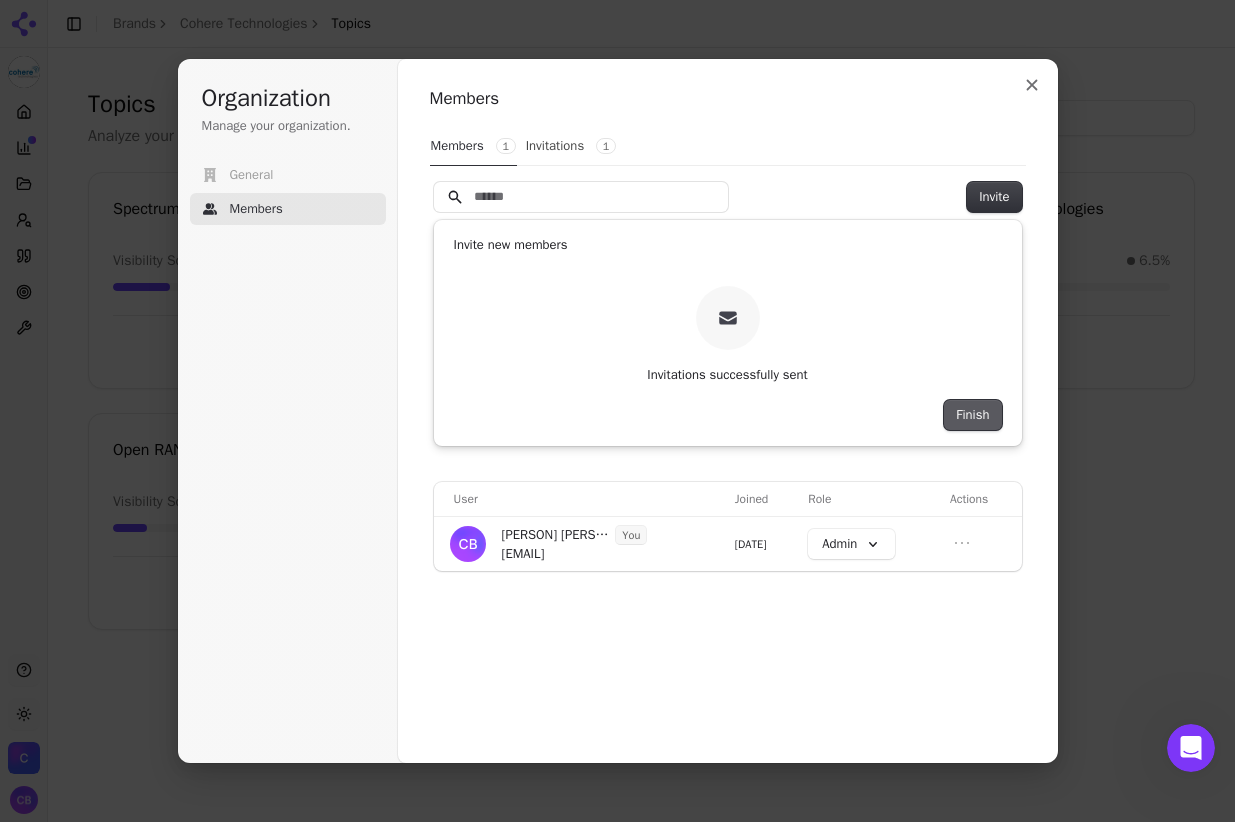 click on "Finish" at bounding box center [972, 415] 